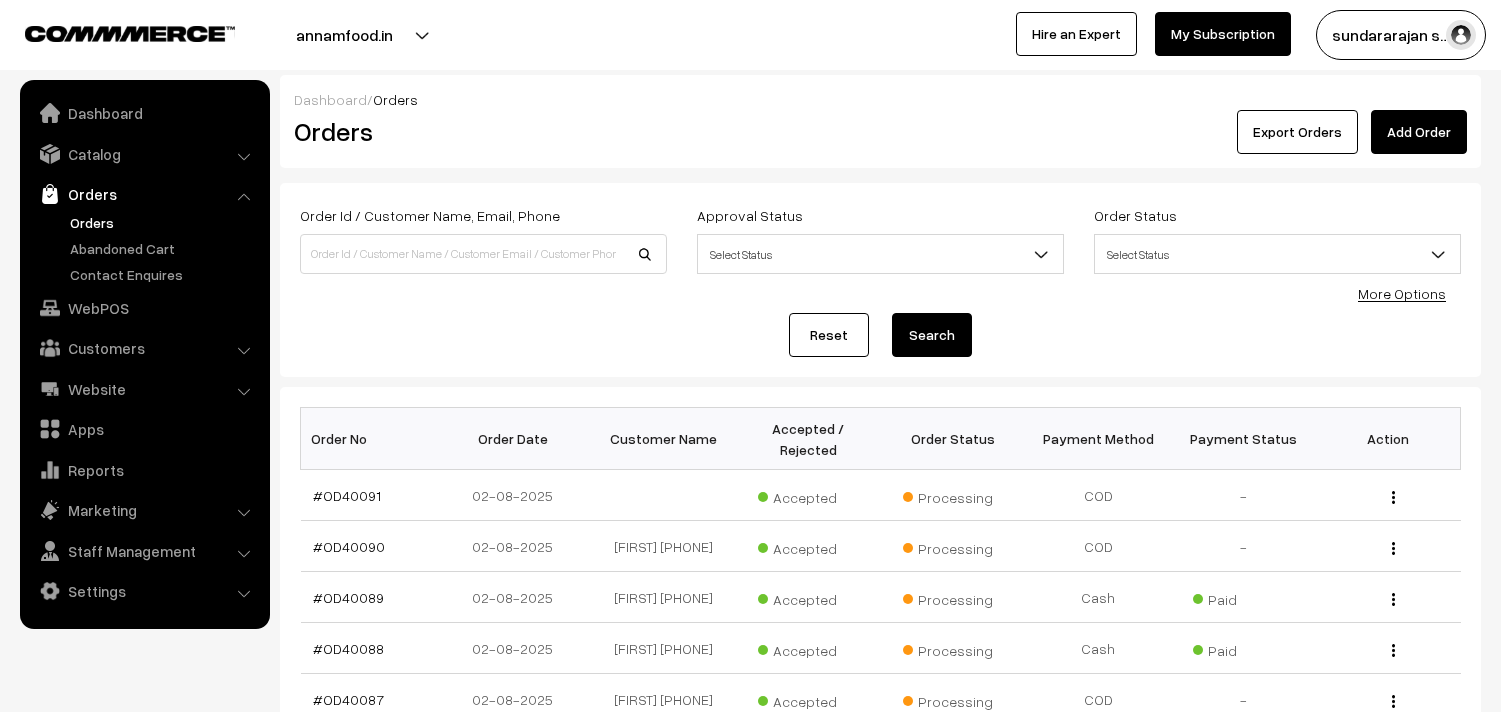 scroll, scrollTop: 0, scrollLeft: 0, axis: both 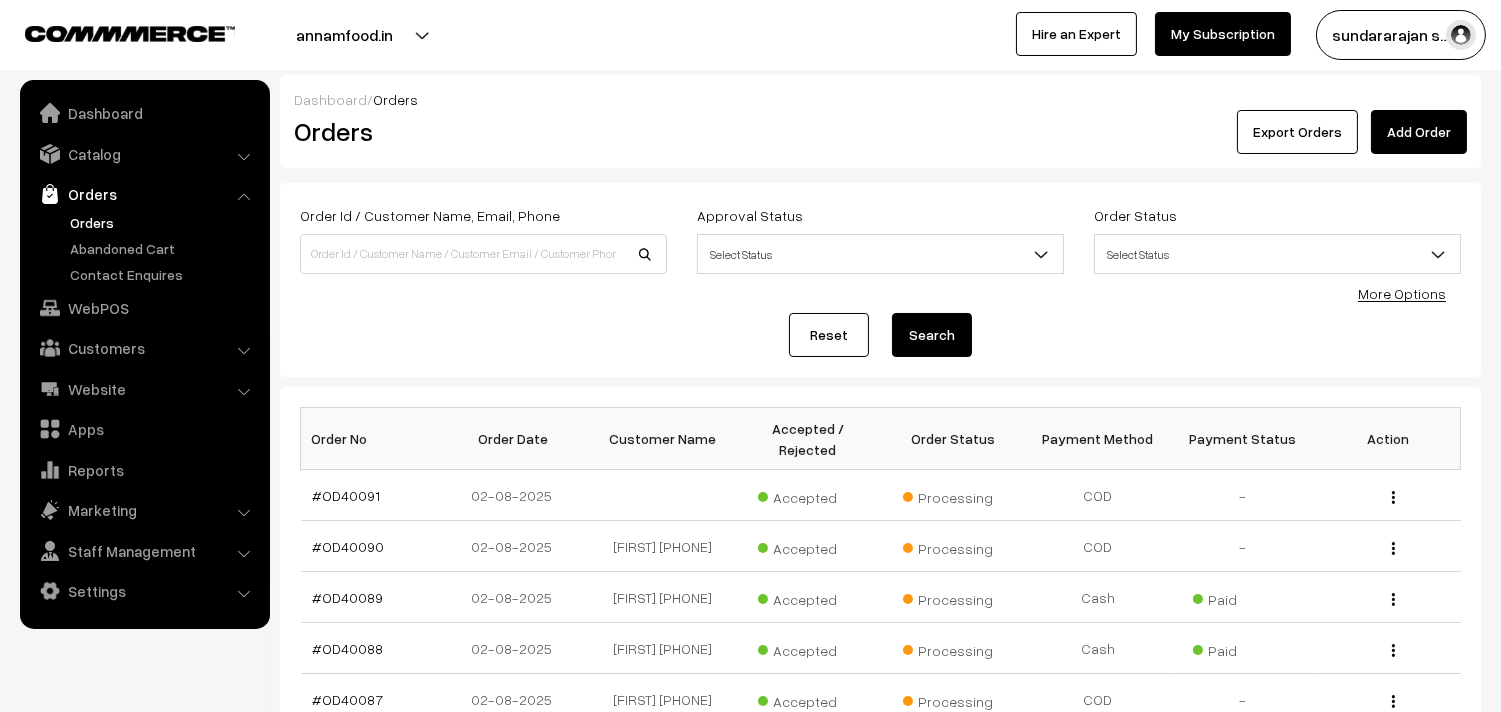 click on "Orders" at bounding box center [164, 222] 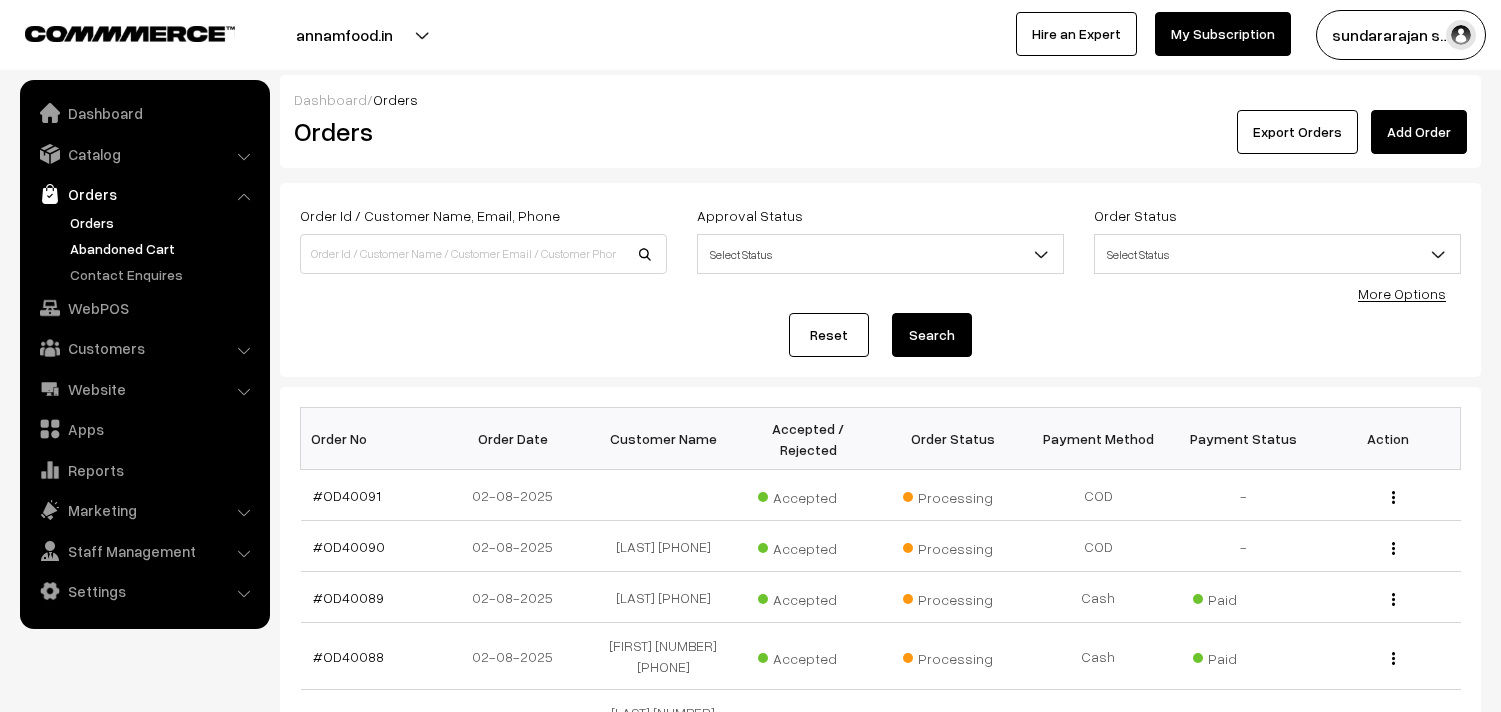 scroll, scrollTop: 0, scrollLeft: 0, axis: both 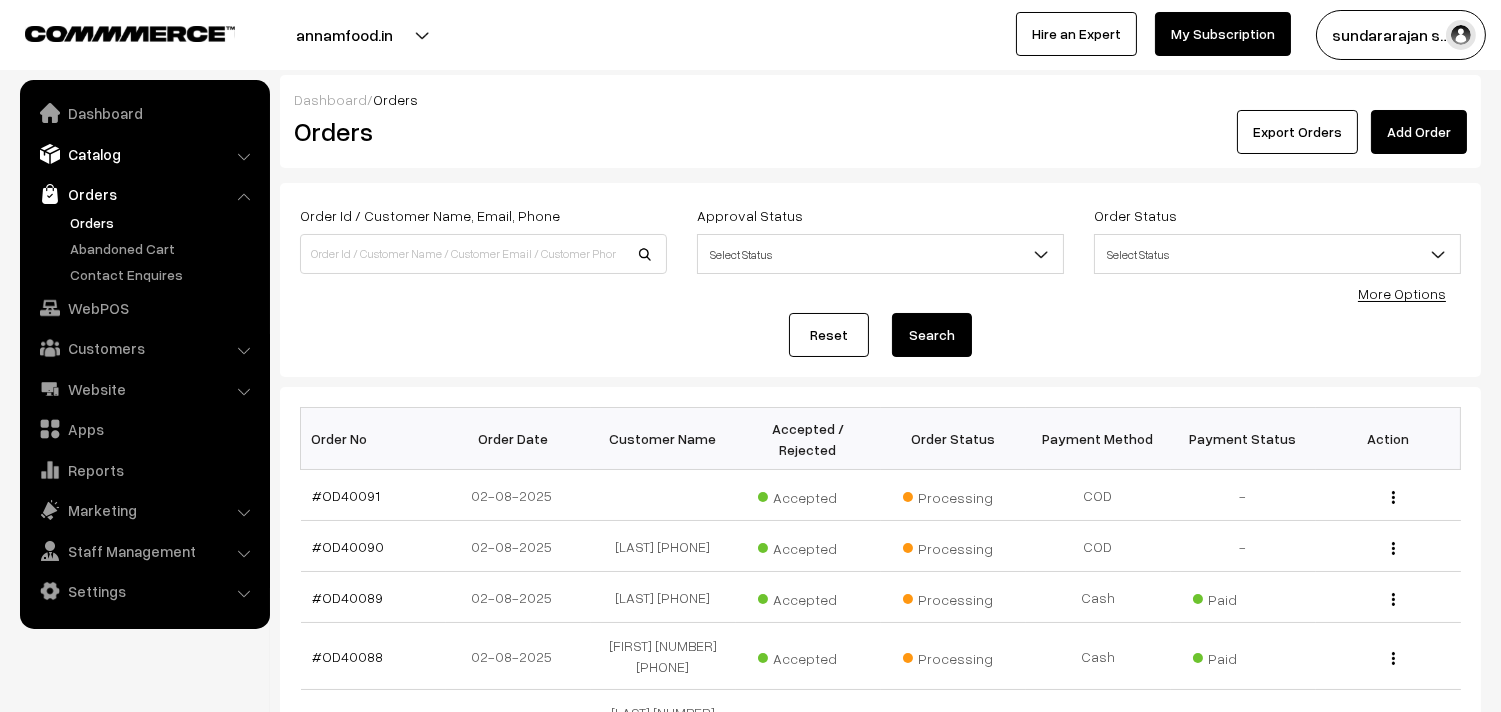 click on "Catalog" at bounding box center [144, 154] 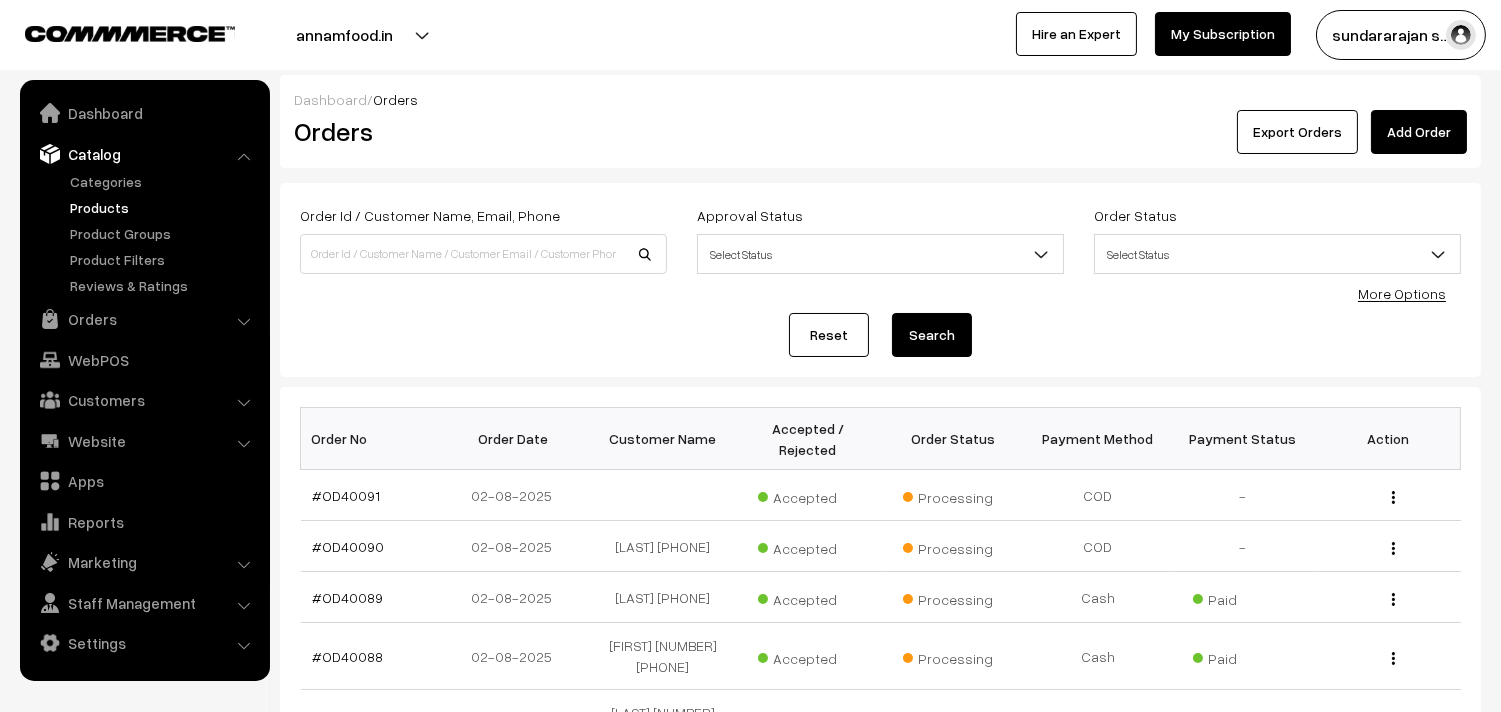 click on "Products" at bounding box center (164, 207) 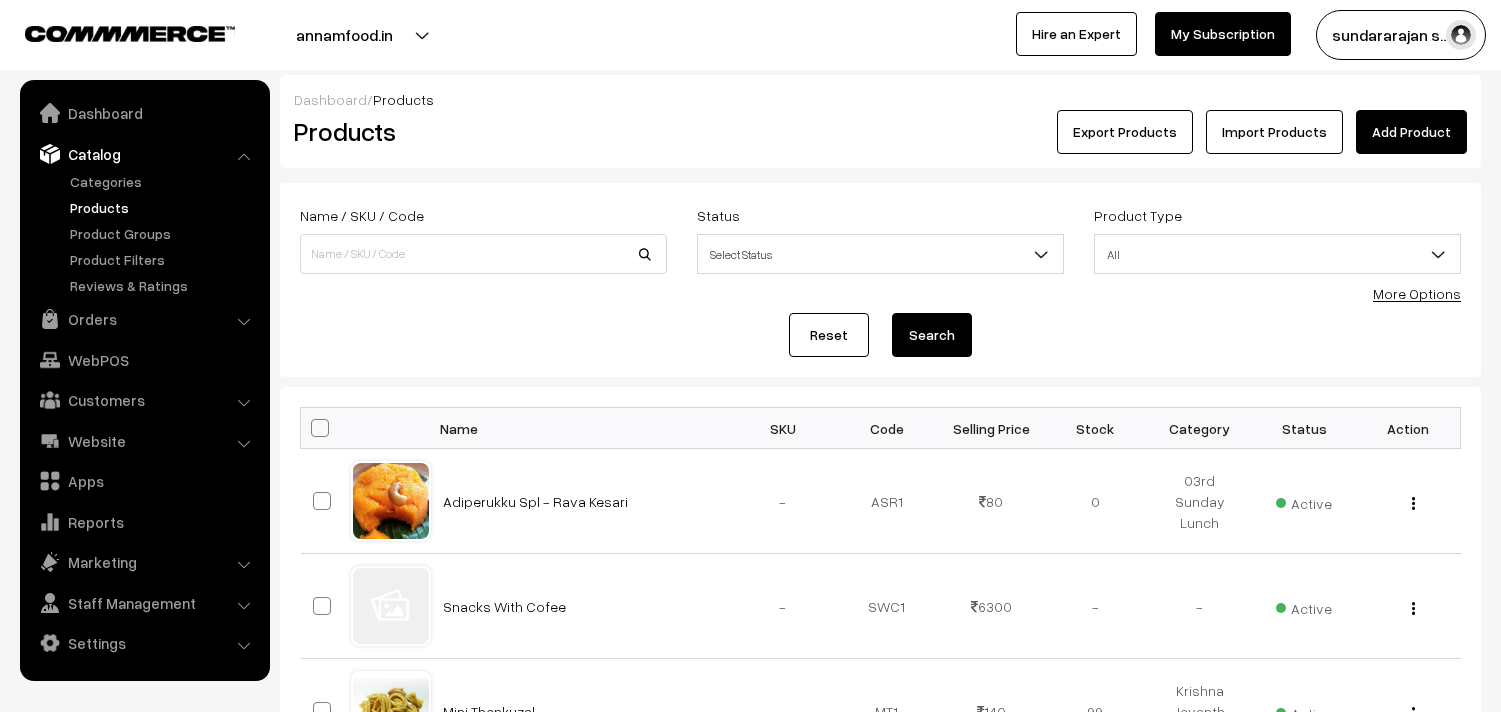 scroll, scrollTop: 0, scrollLeft: 0, axis: both 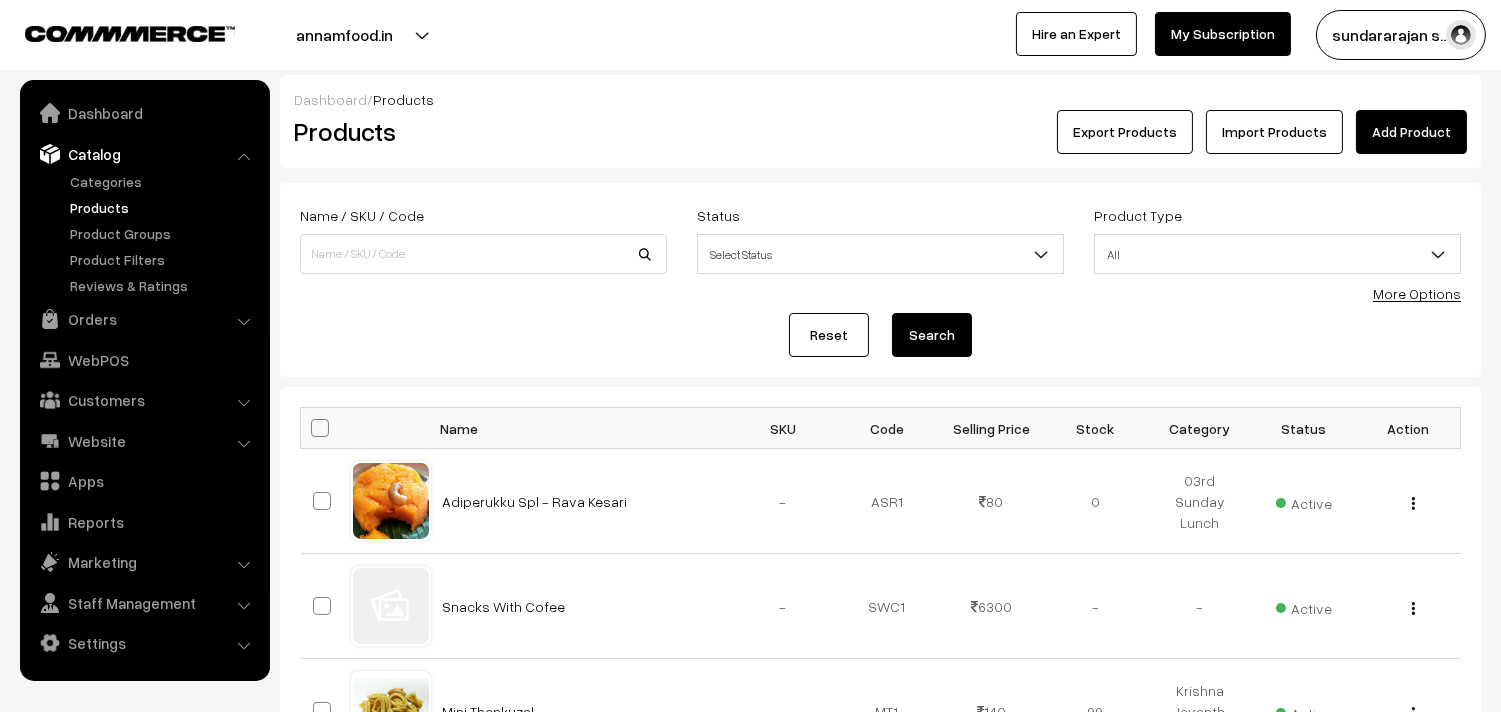 click on "More Options" at bounding box center [1417, 293] 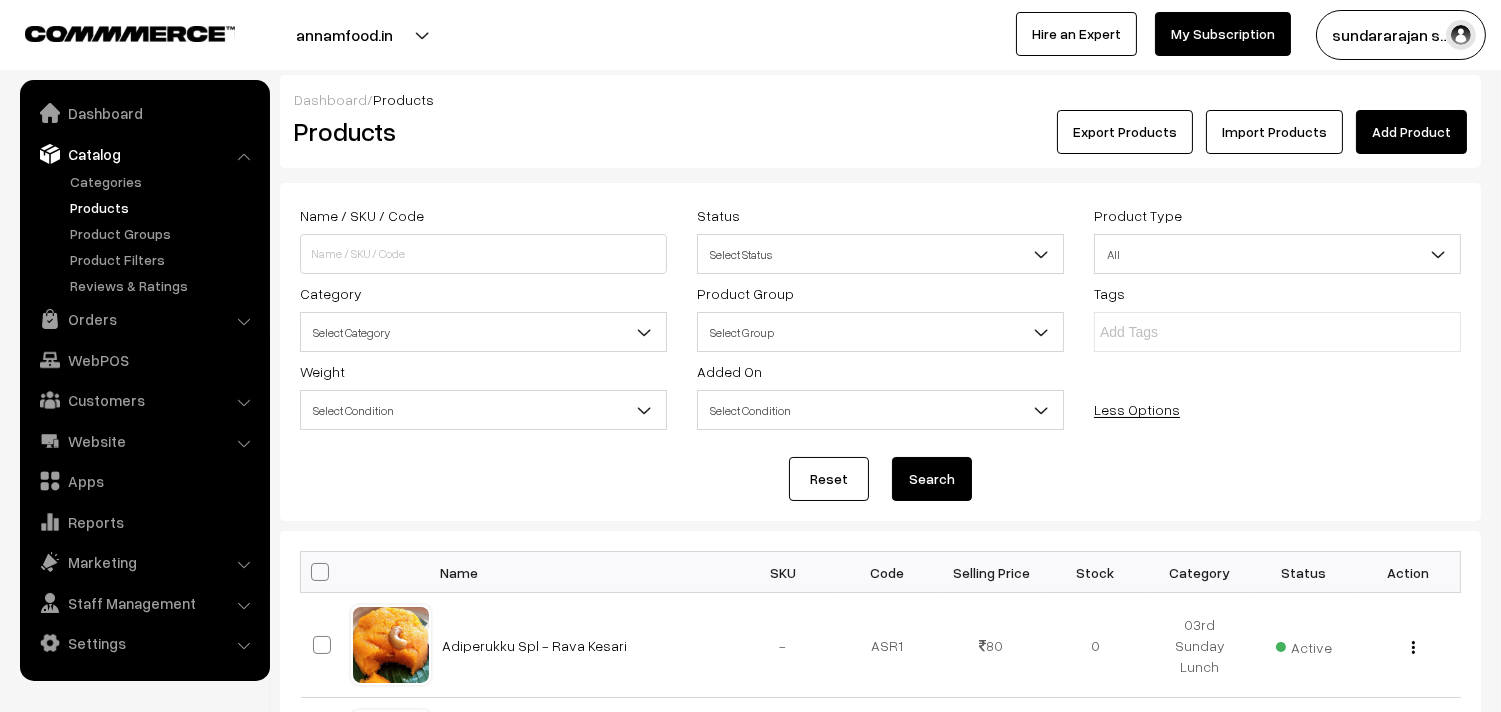 click on "Select Category" at bounding box center (483, 332) 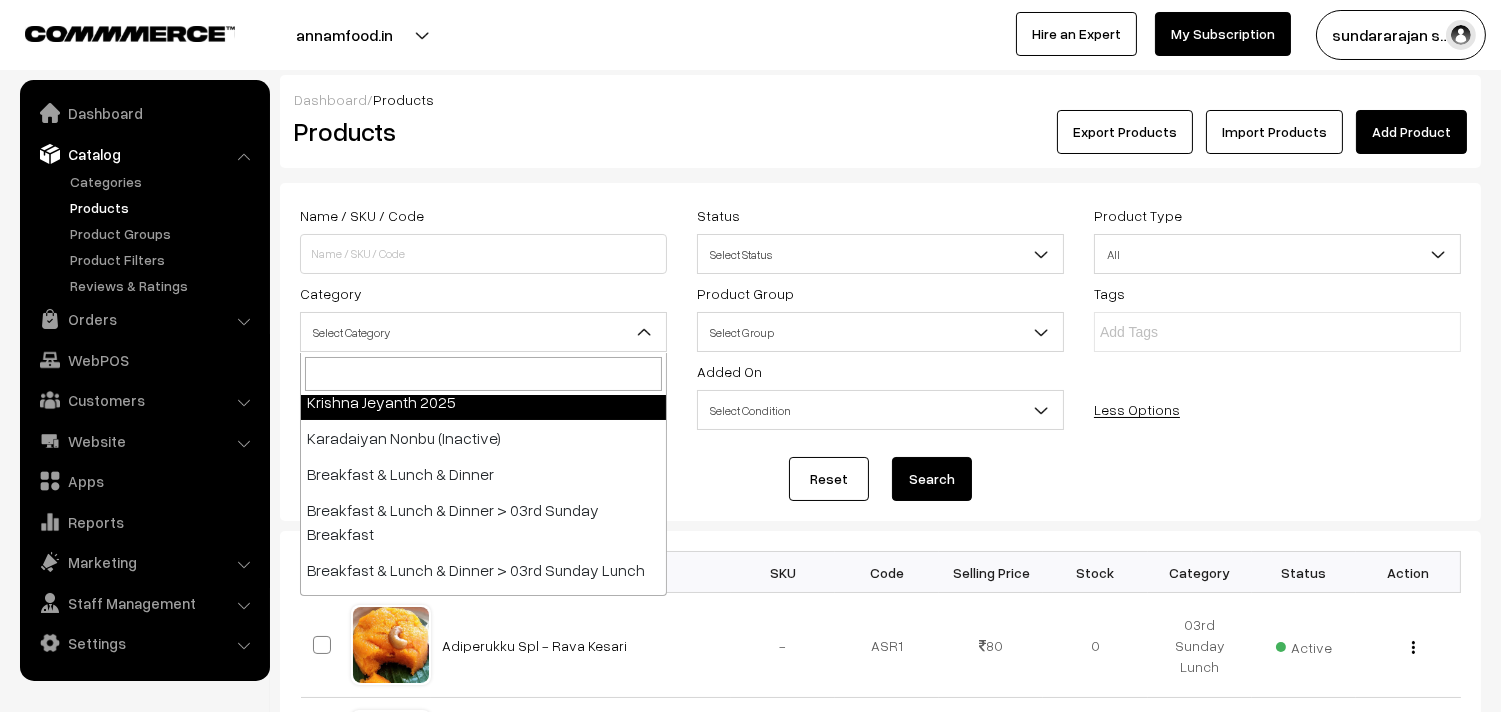 scroll, scrollTop: 111, scrollLeft: 0, axis: vertical 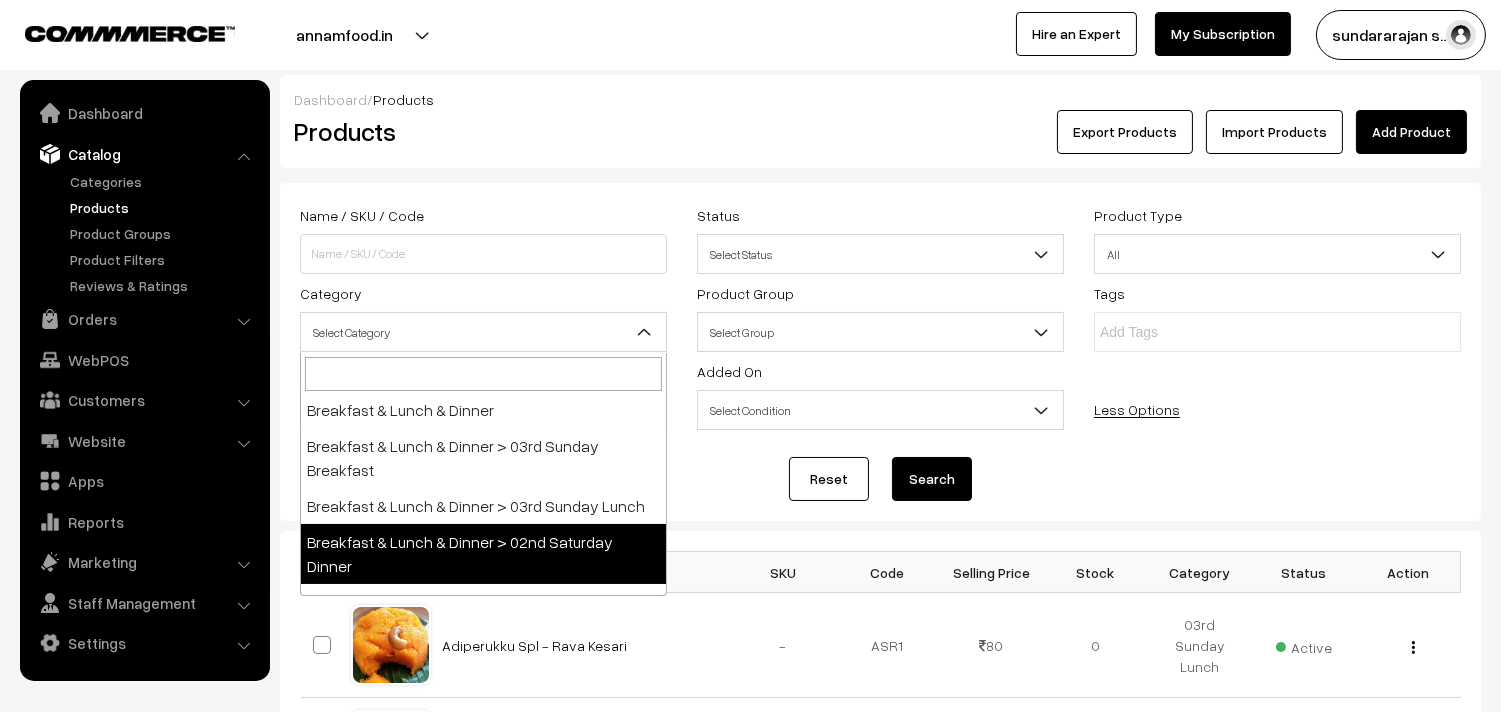select on "68" 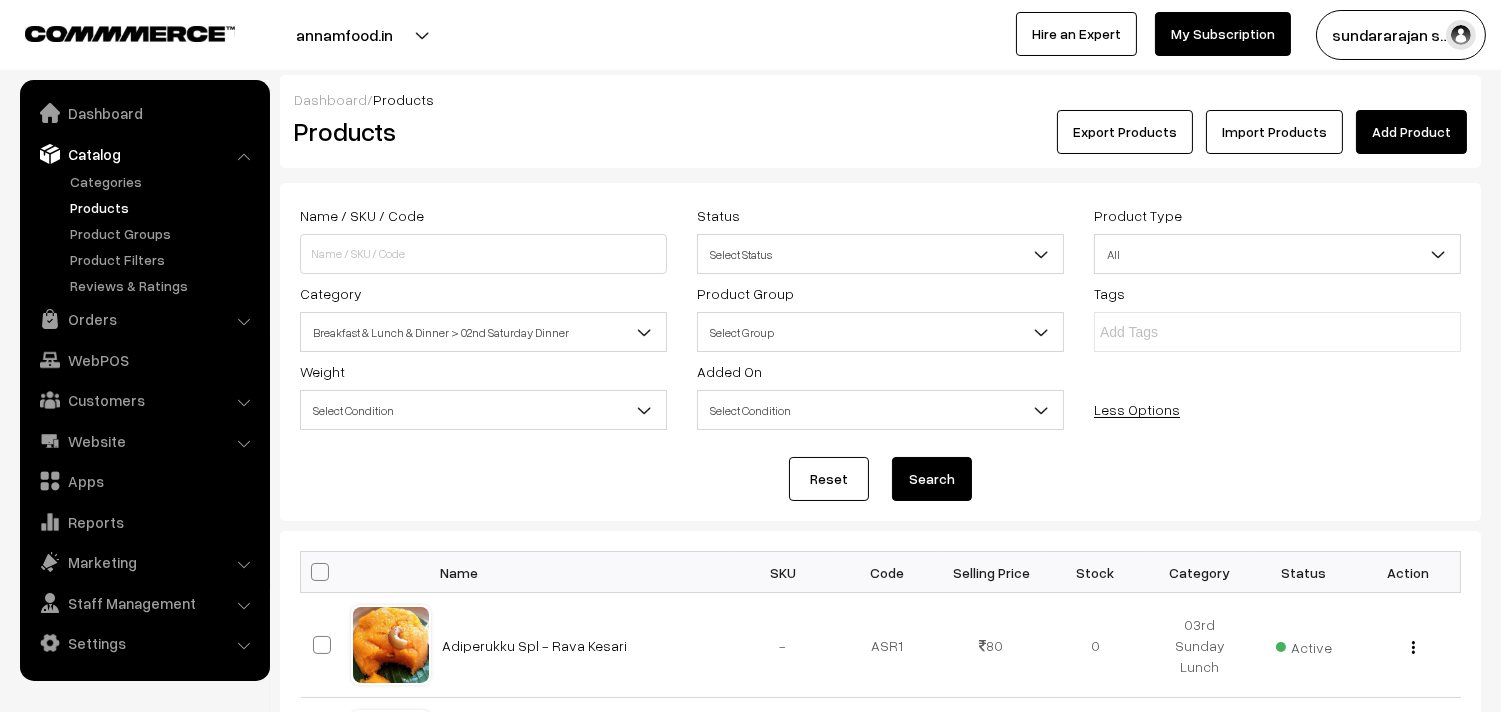 click on "Search" at bounding box center (932, 479) 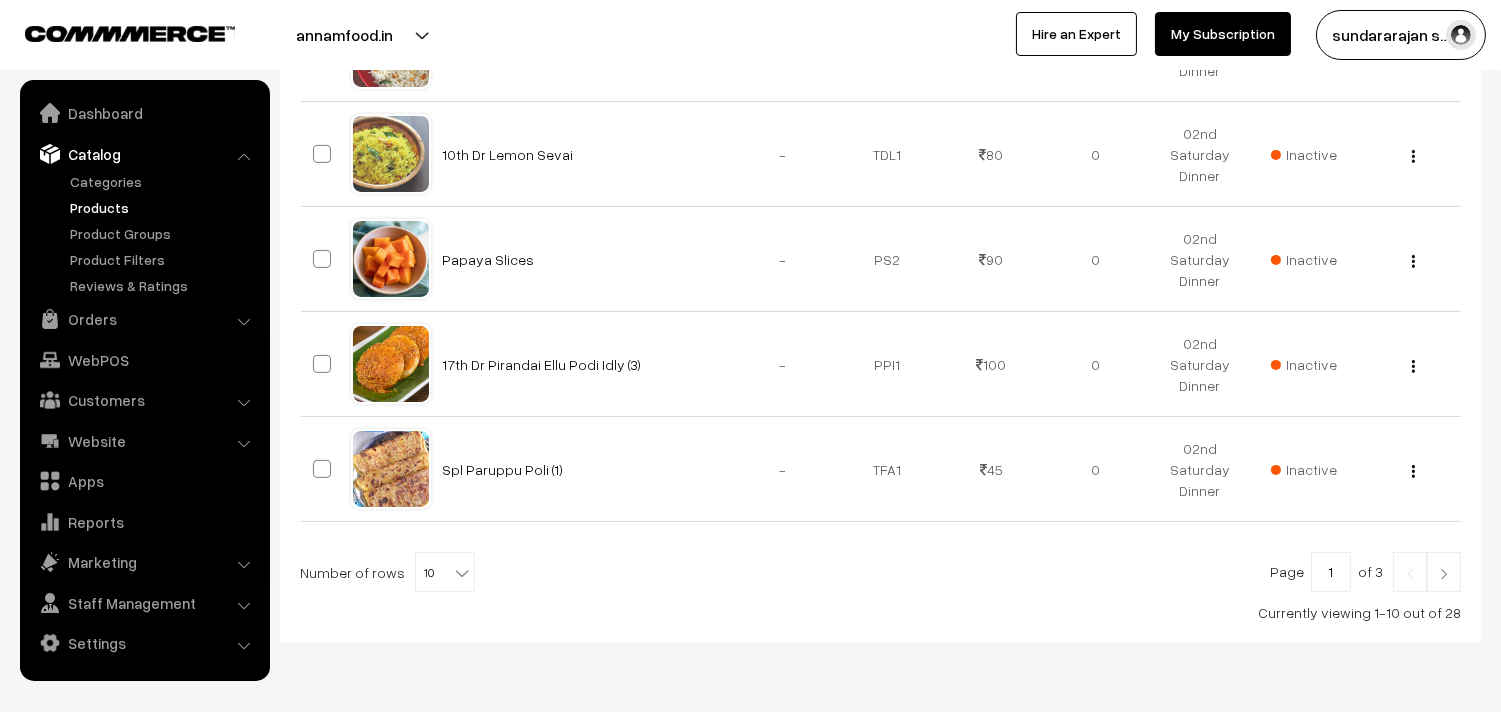 scroll, scrollTop: 1184, scrollLeft: 0, axis: vertical 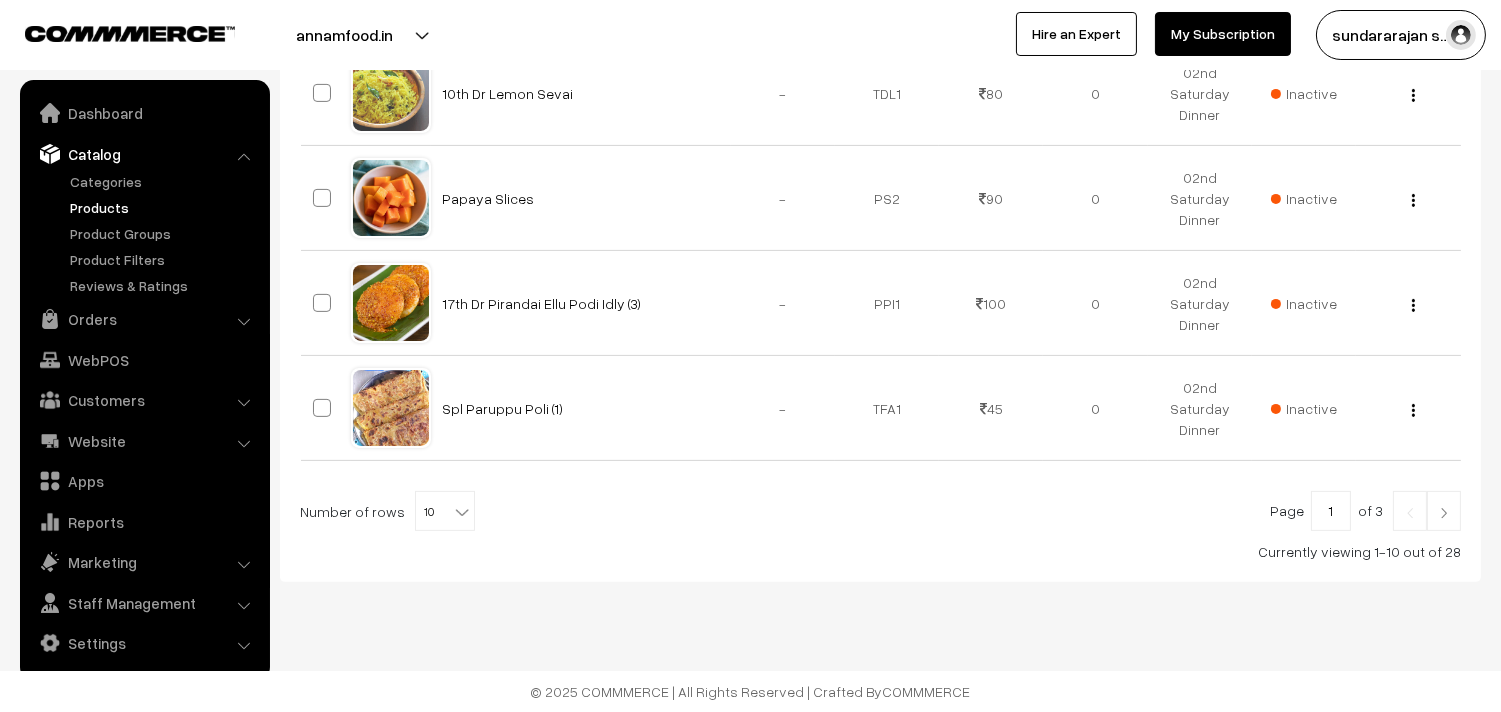 click on "10" at bounding box center [445, 512] 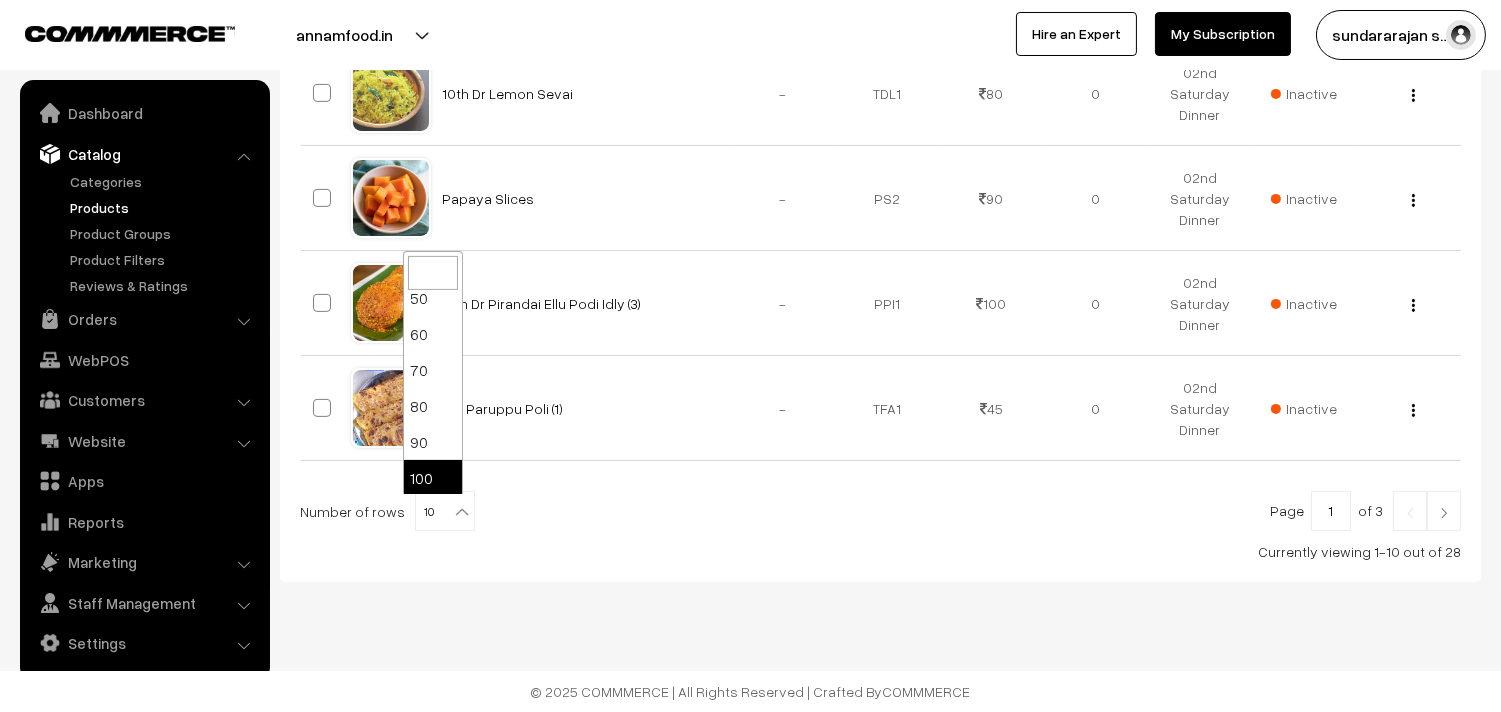 scroll, scrollTop: 160, scrollLeft: 0, axis: vertical 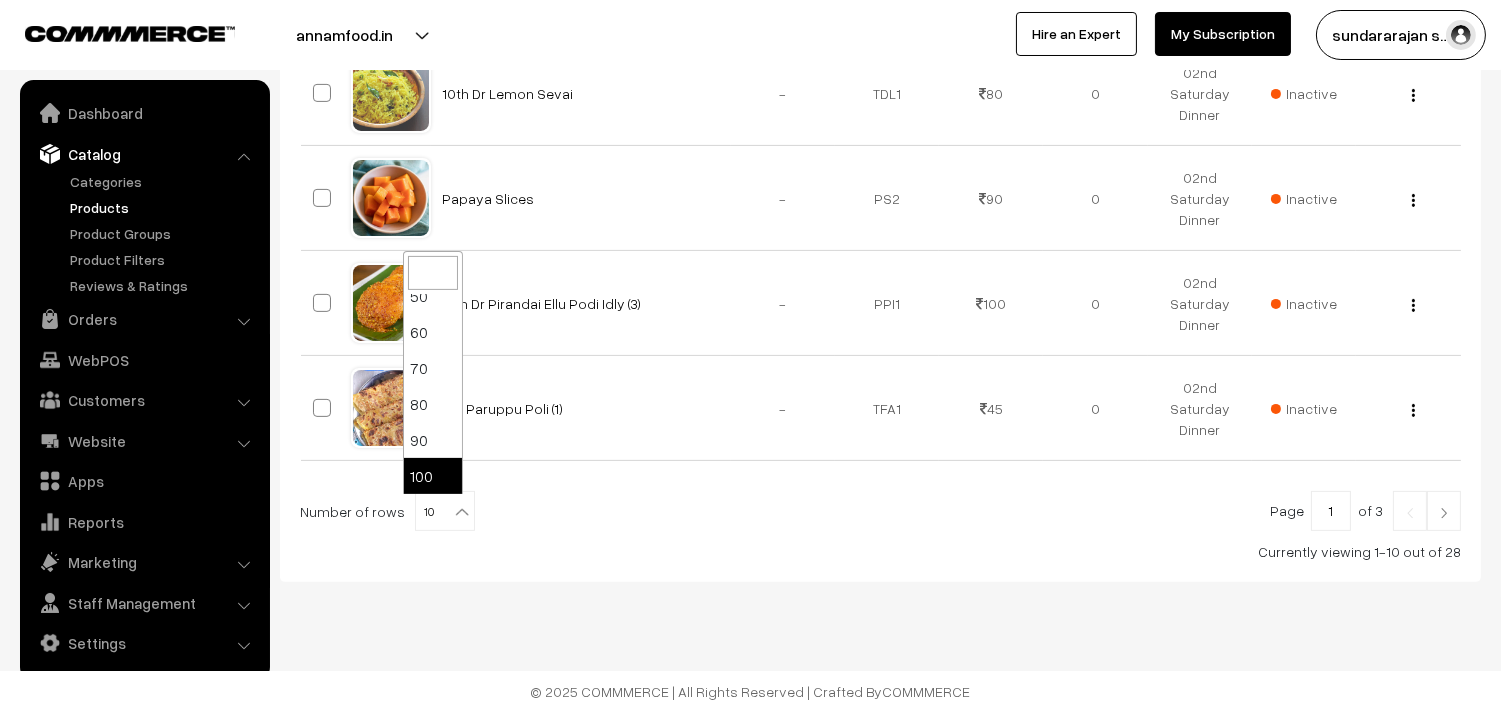 select on "100" 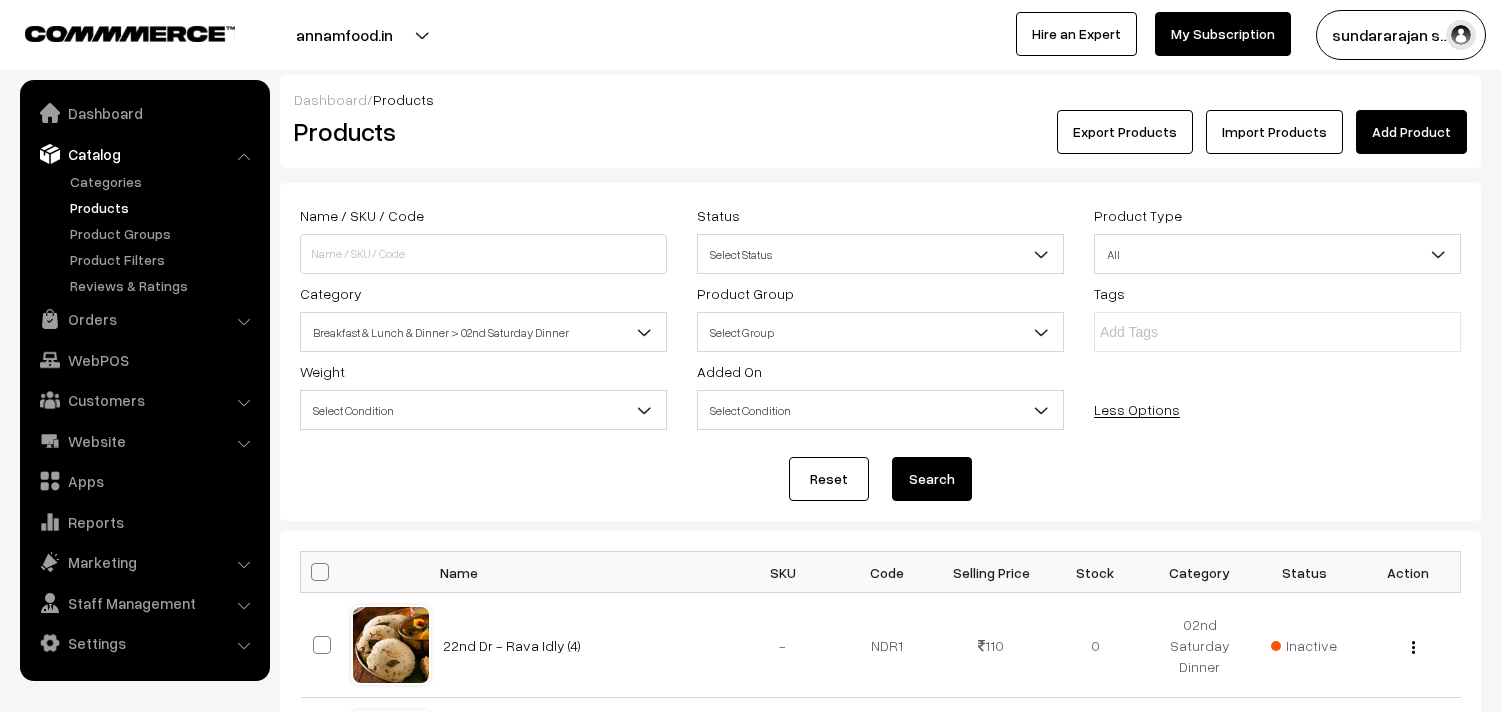scroll, scrollTop: 0, scrollLeft: 0, axis: both 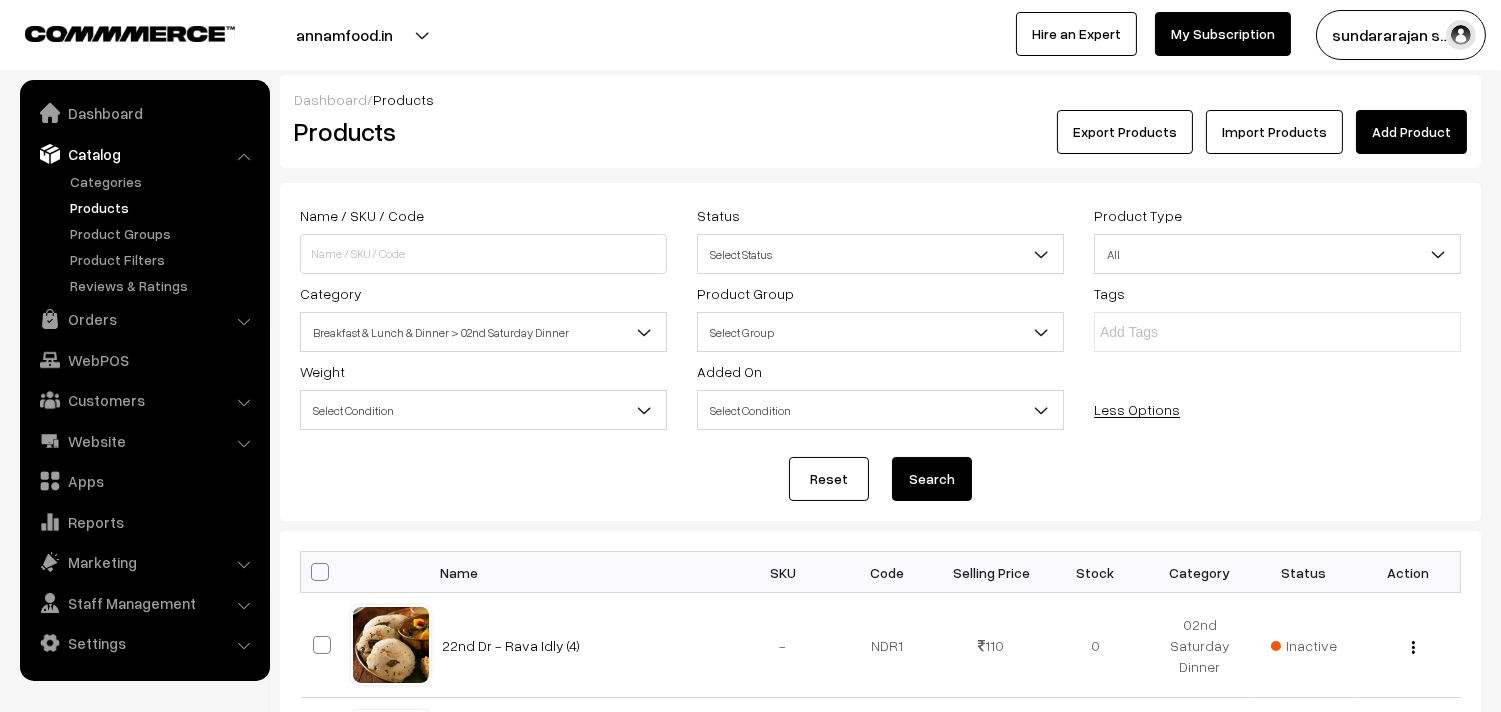 click at bounding box center (320, 572) 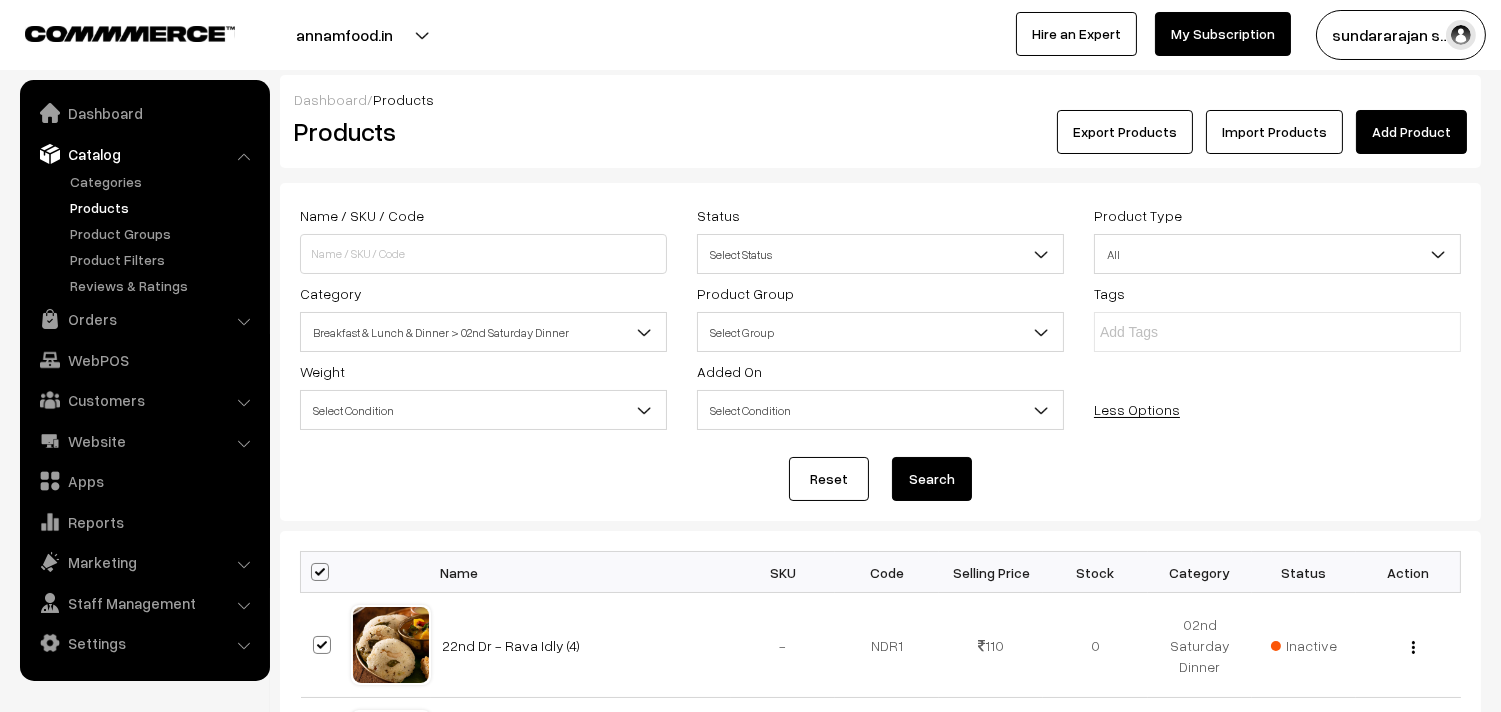 checkbox on "true" 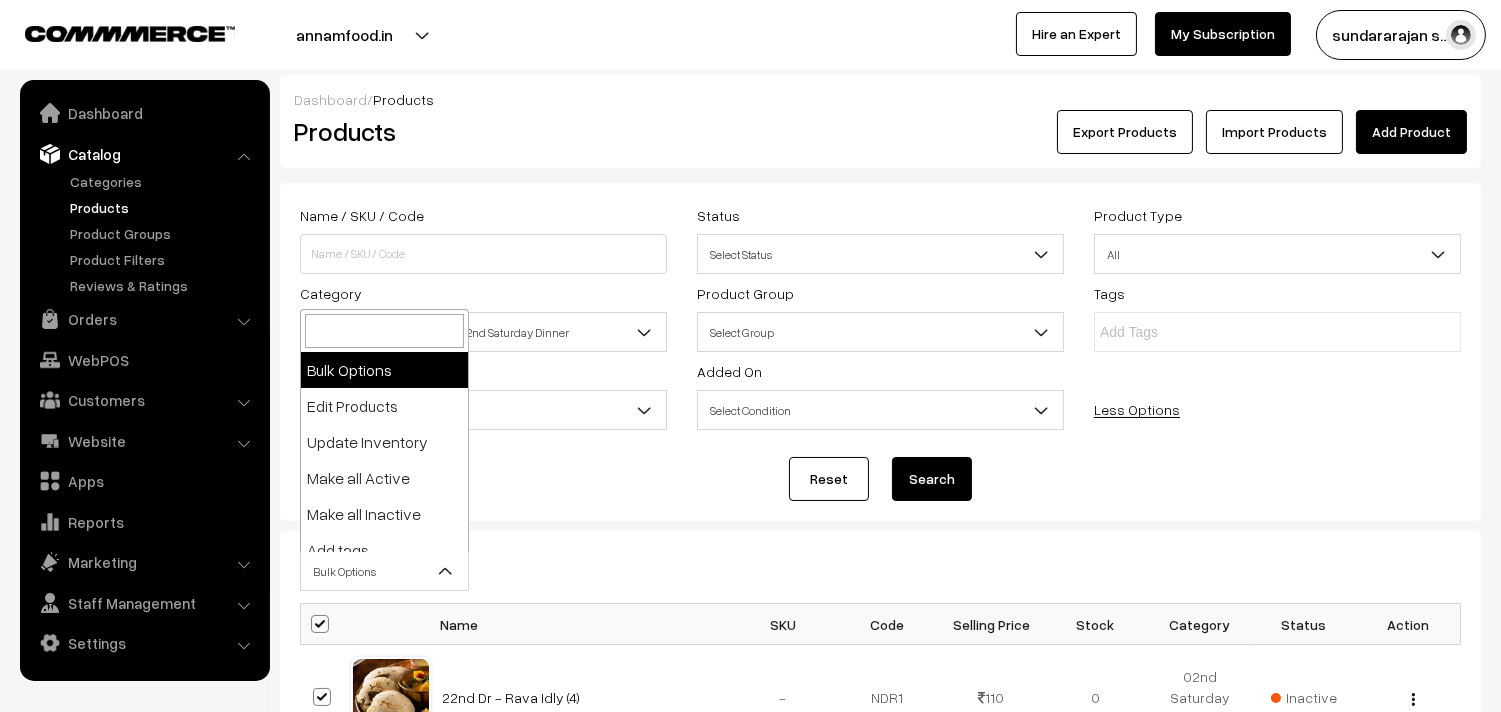 click on "Bulk Options" at bounding box center (384, 571) 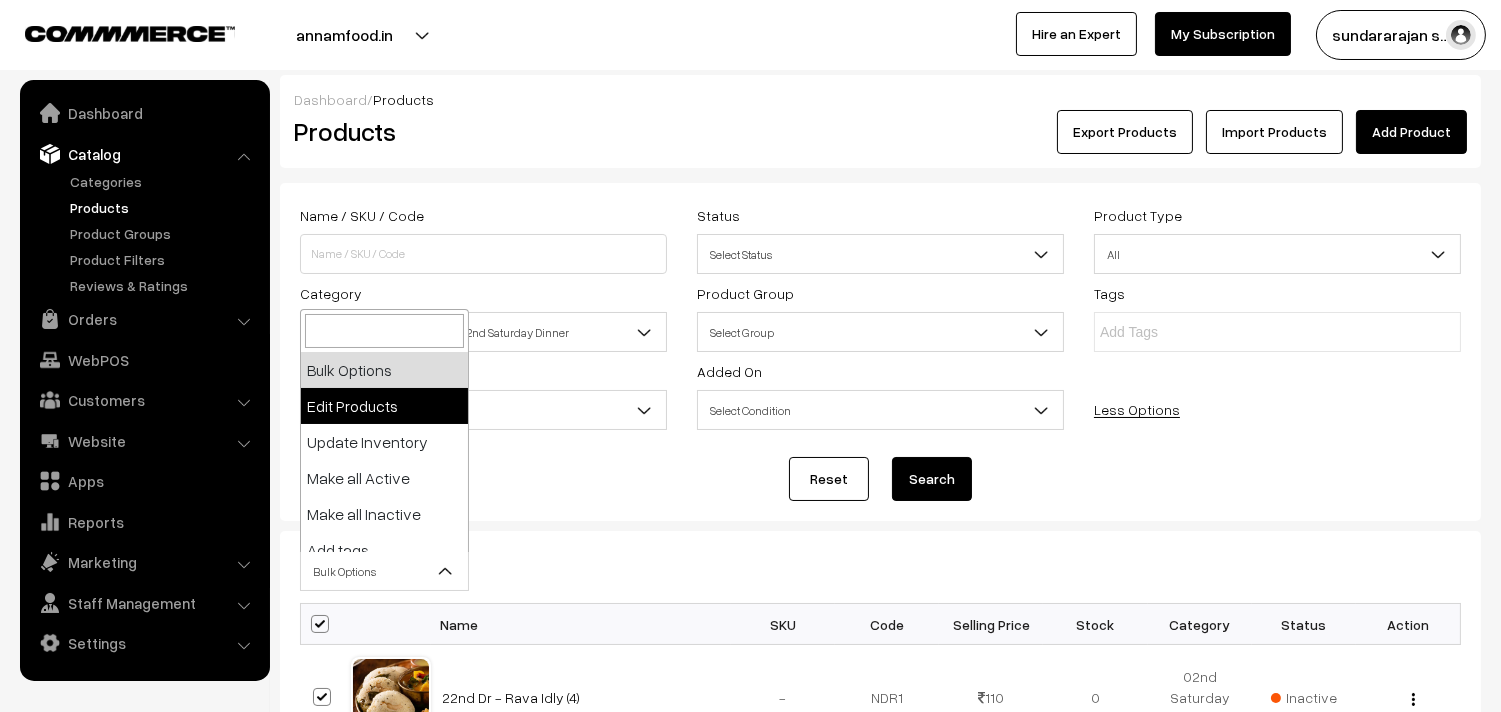 select on "editProduct" 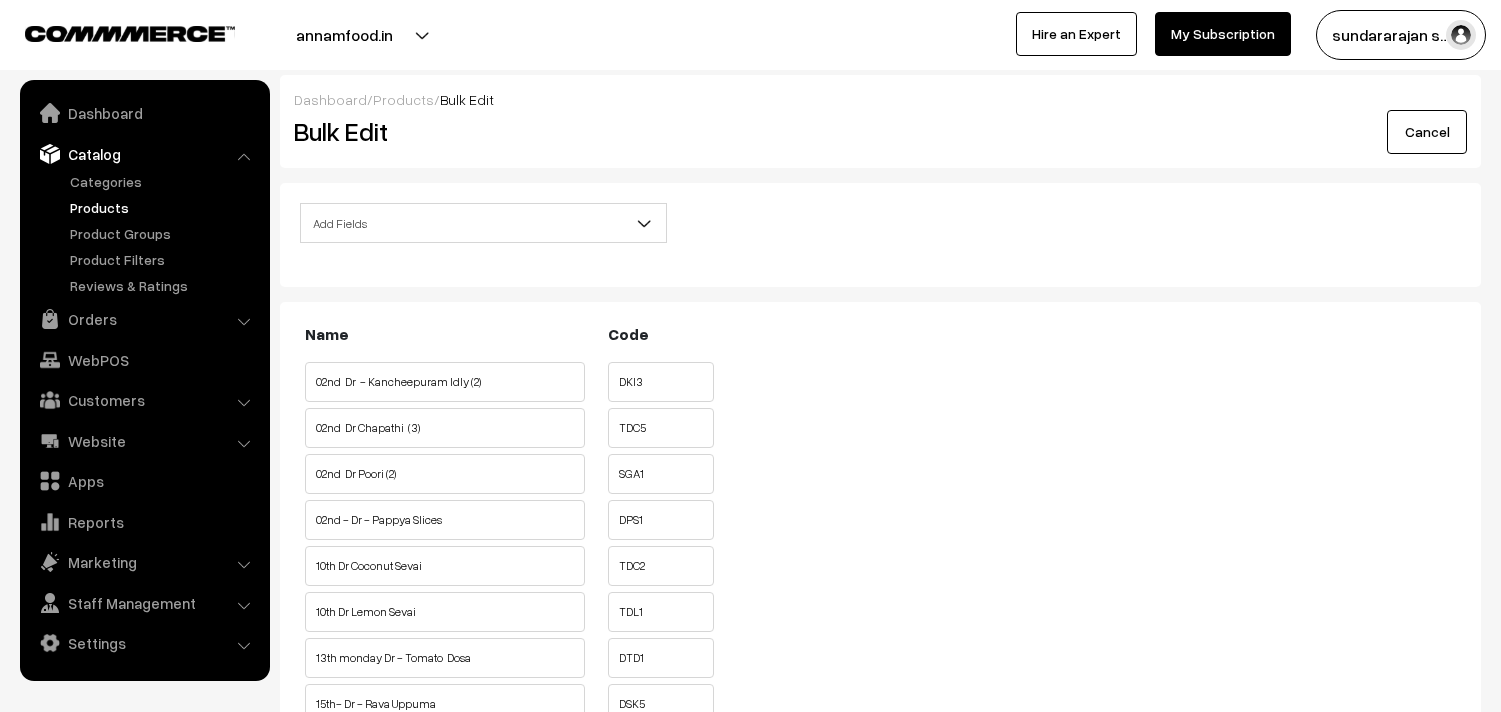scroll, scrollTop: 0, scrollLeft: 0, axis: both 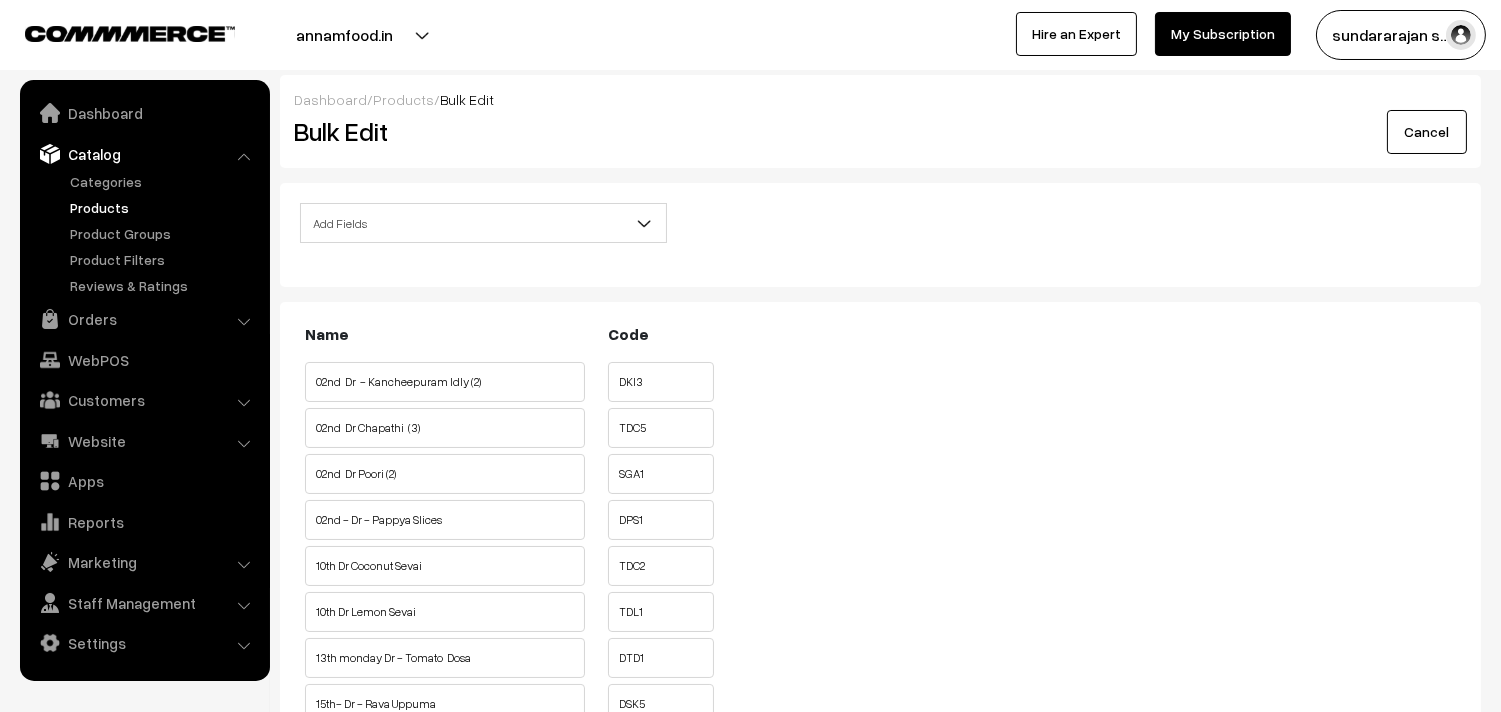 click on "Add Fields" at bounding box center (483, 223) 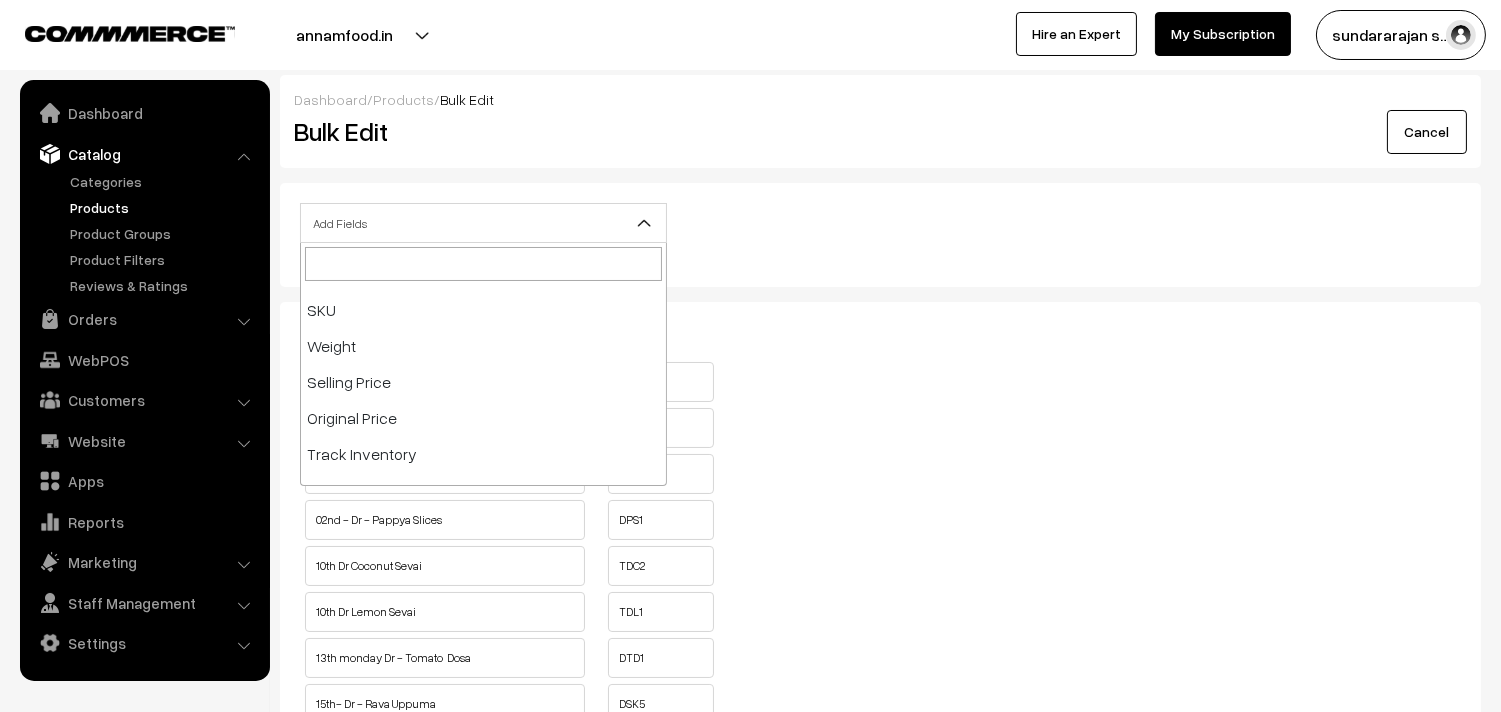 scroll, scrollTop: 222, scrollLeft: 0, axis: vertical 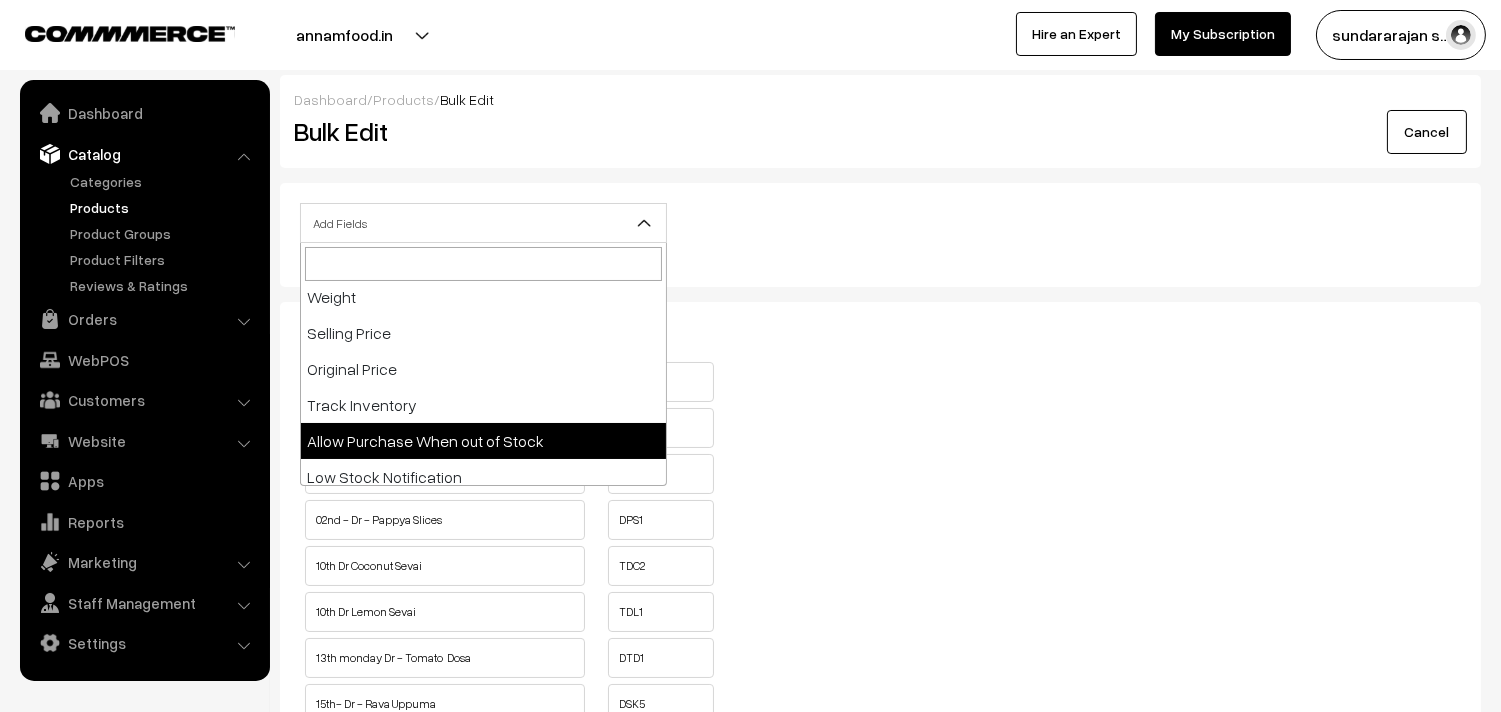 select on "allow-purchase" 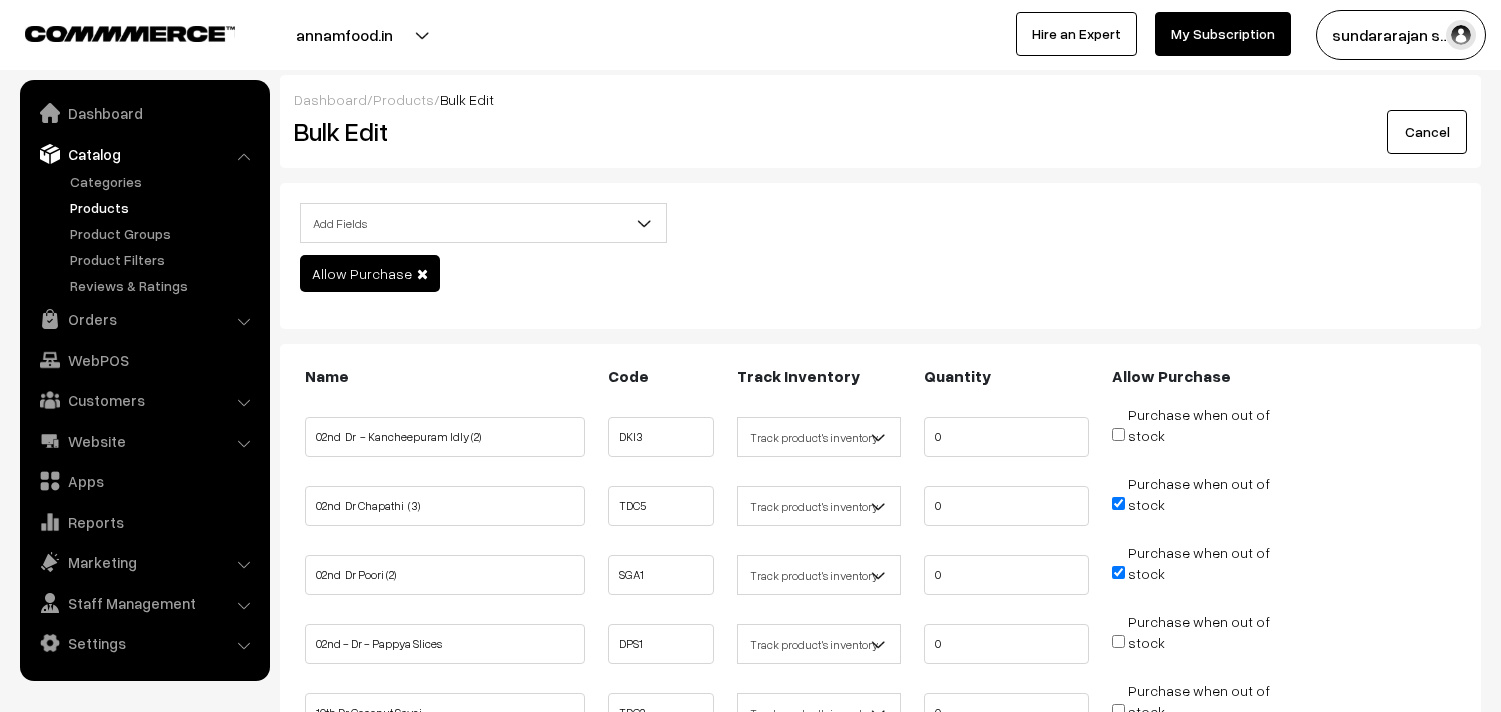 scroll, scrollTop: 222, scrollLeft: 0, axis: vertical 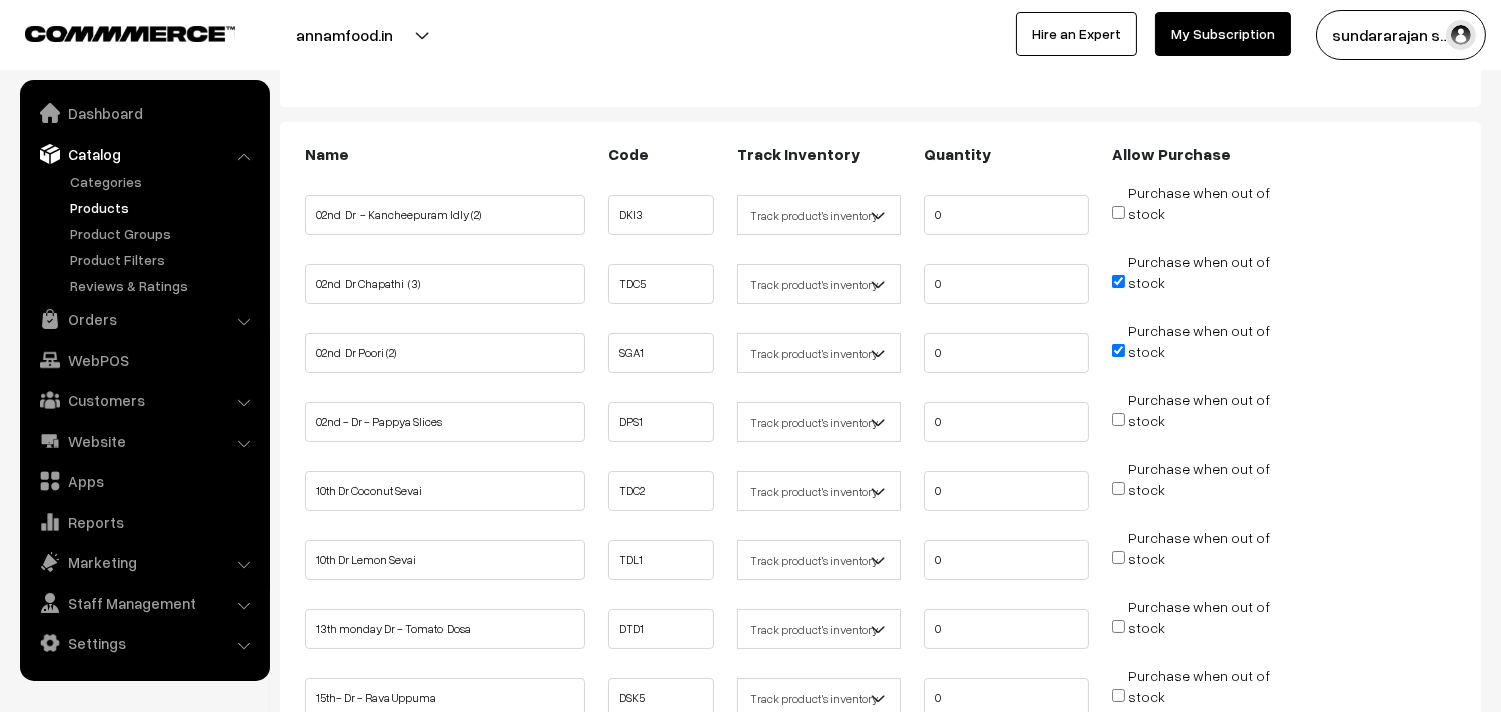 click on "Purchase when out of  stock" at bounding box center [1118, 281] 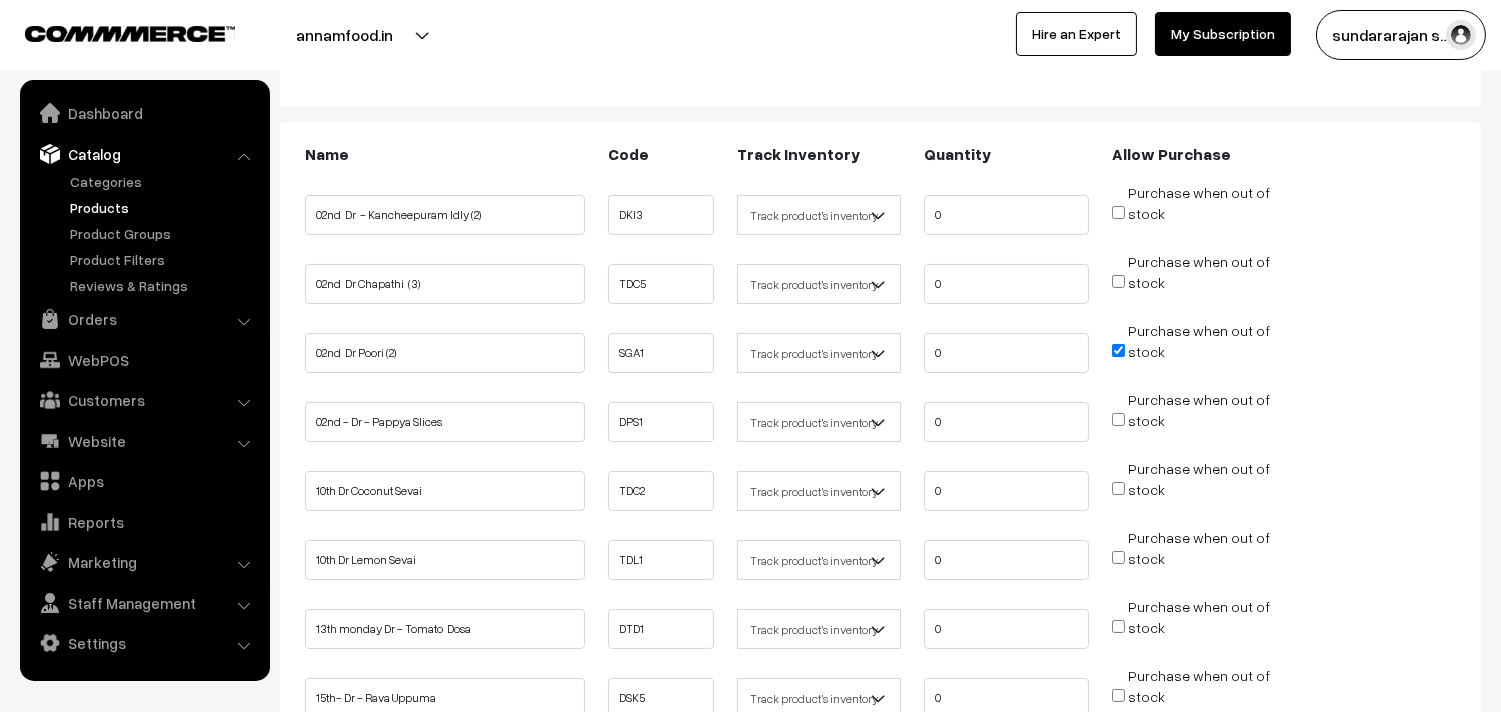 click on "Purchase when out of  stock" at bounding box center (1118, 350) 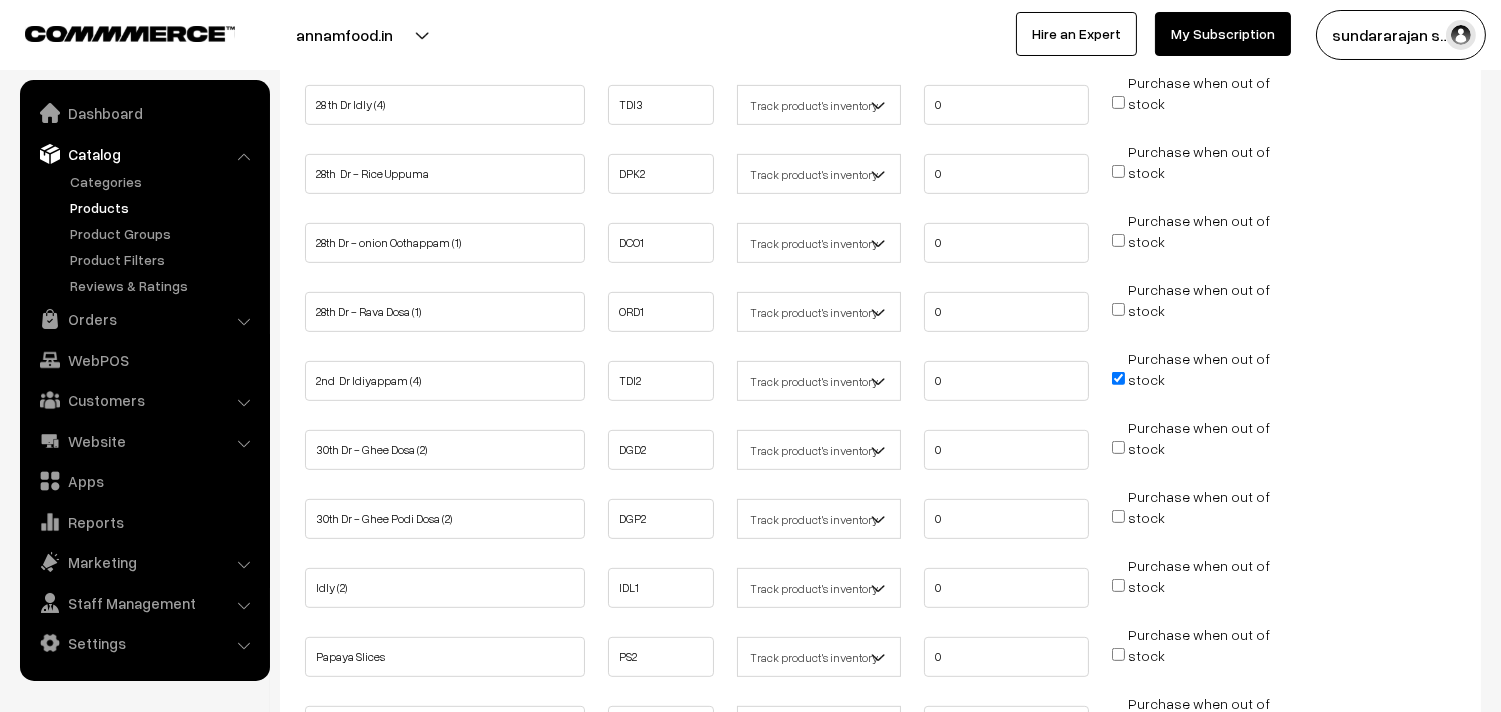 scroll, scrollTop: 1555, scrollLeft: 0, axis: vertical 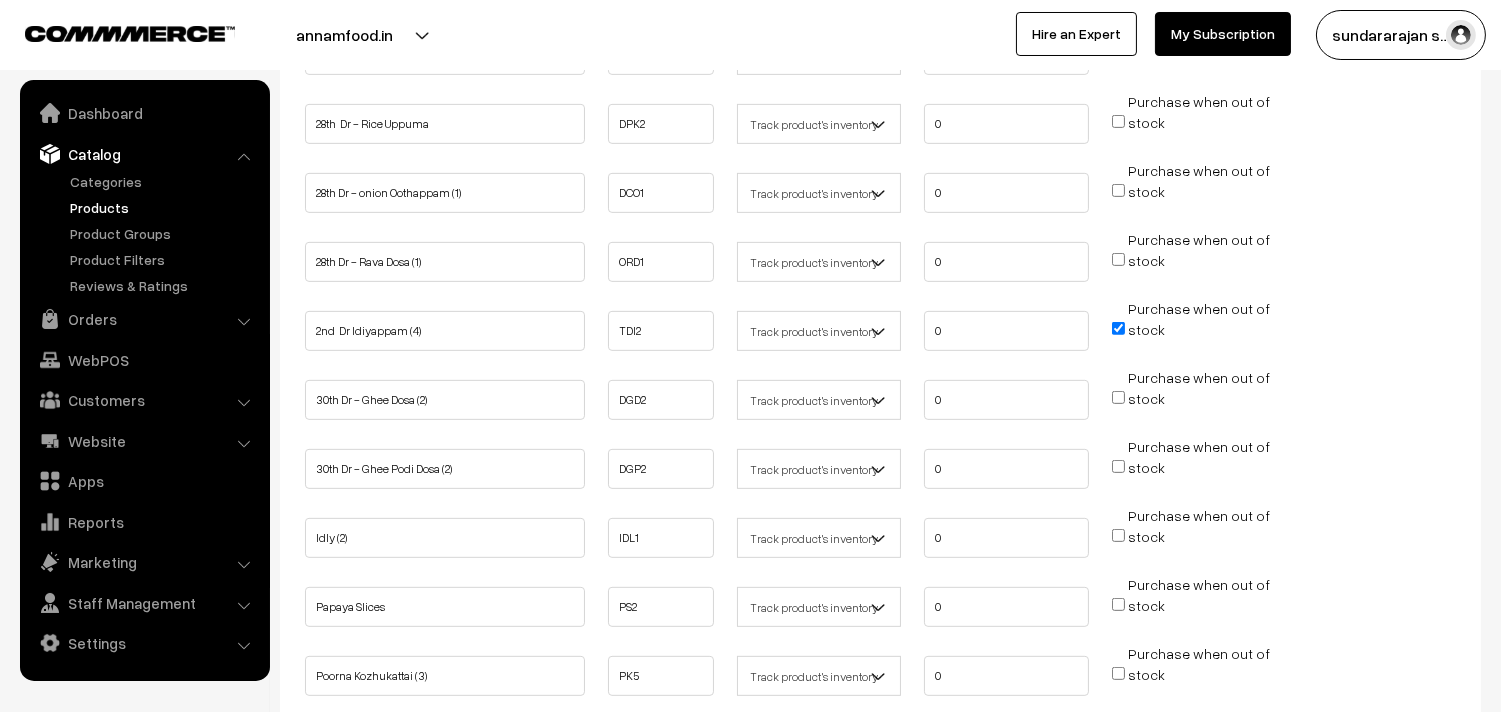 click on "Purchase when out of  stock" at bounding box center [1118, 328] 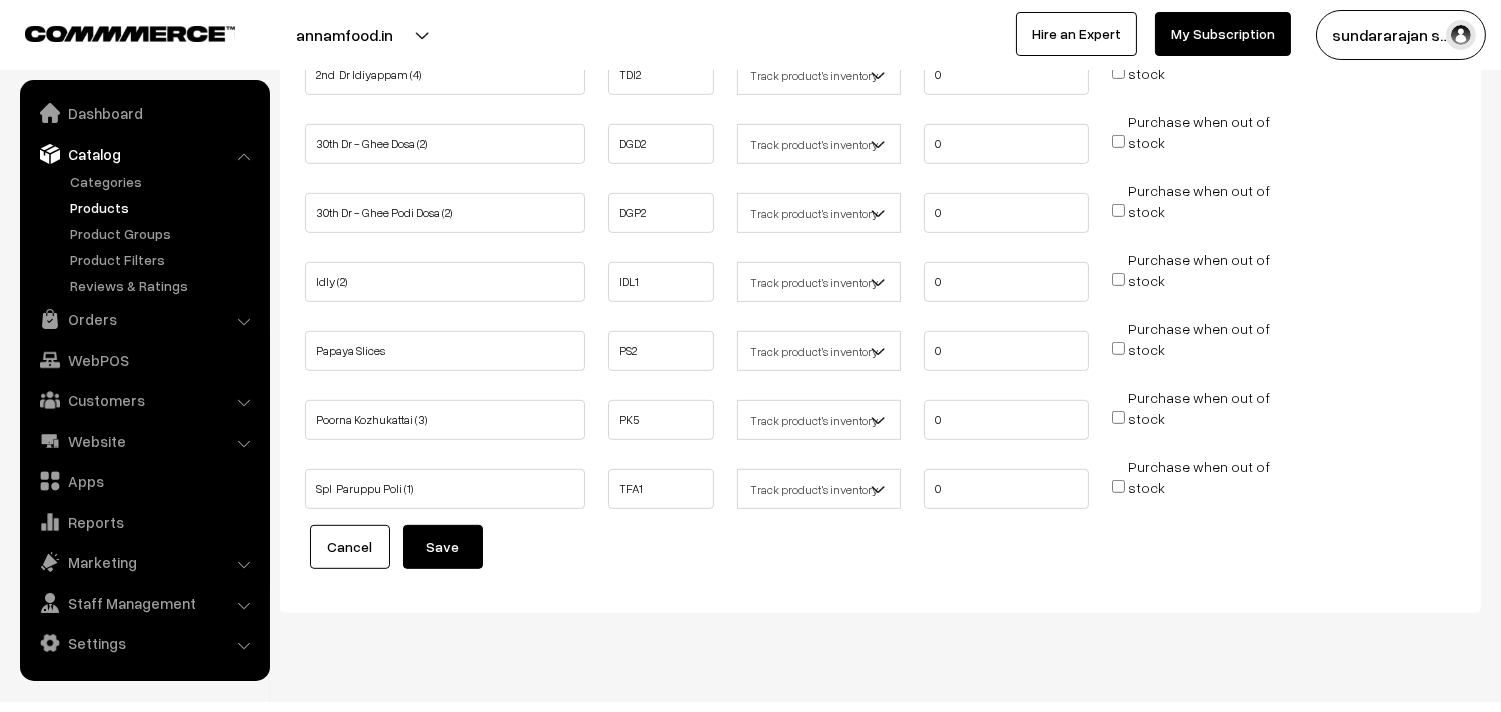 scroll, scrollTop: 1828, scrollLeft: 0, axis: vertical 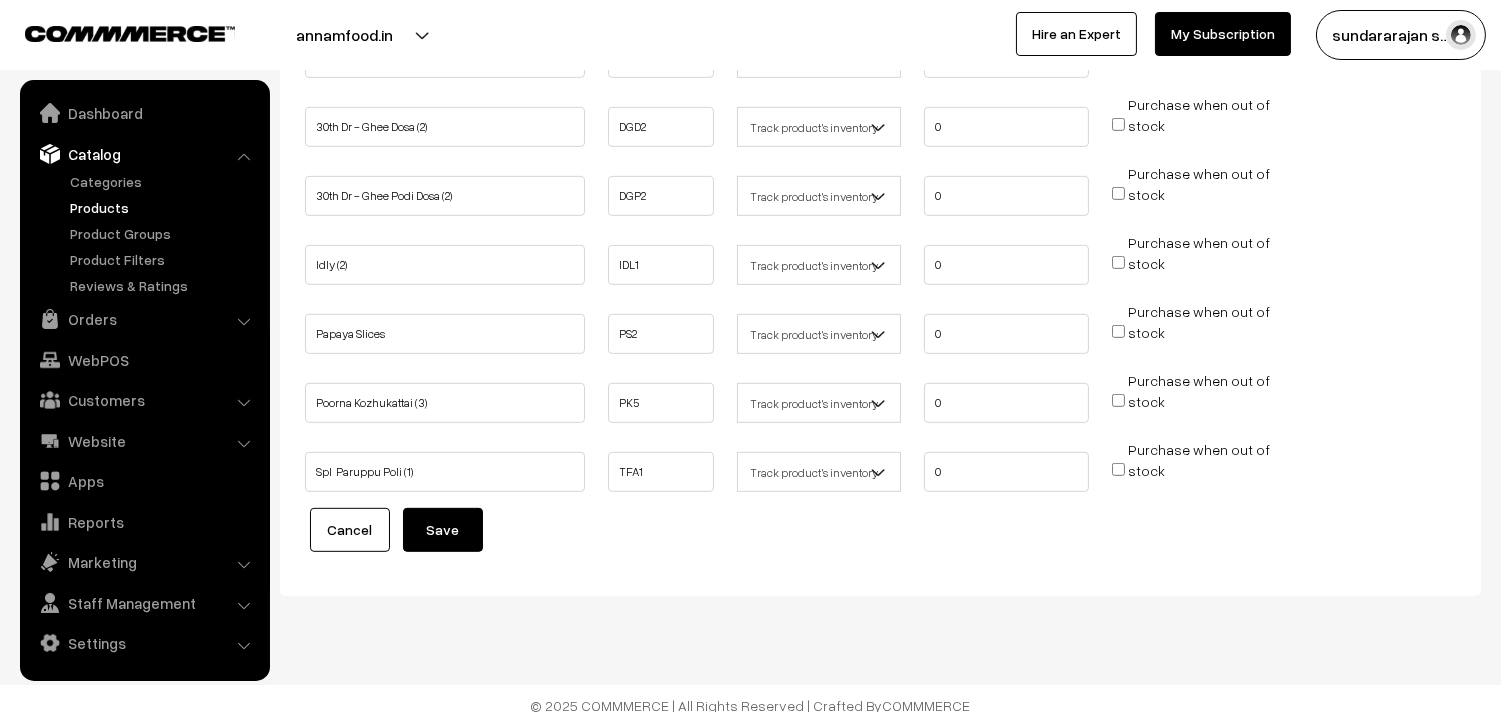 click on "Save" at bounding box center [443, 530] 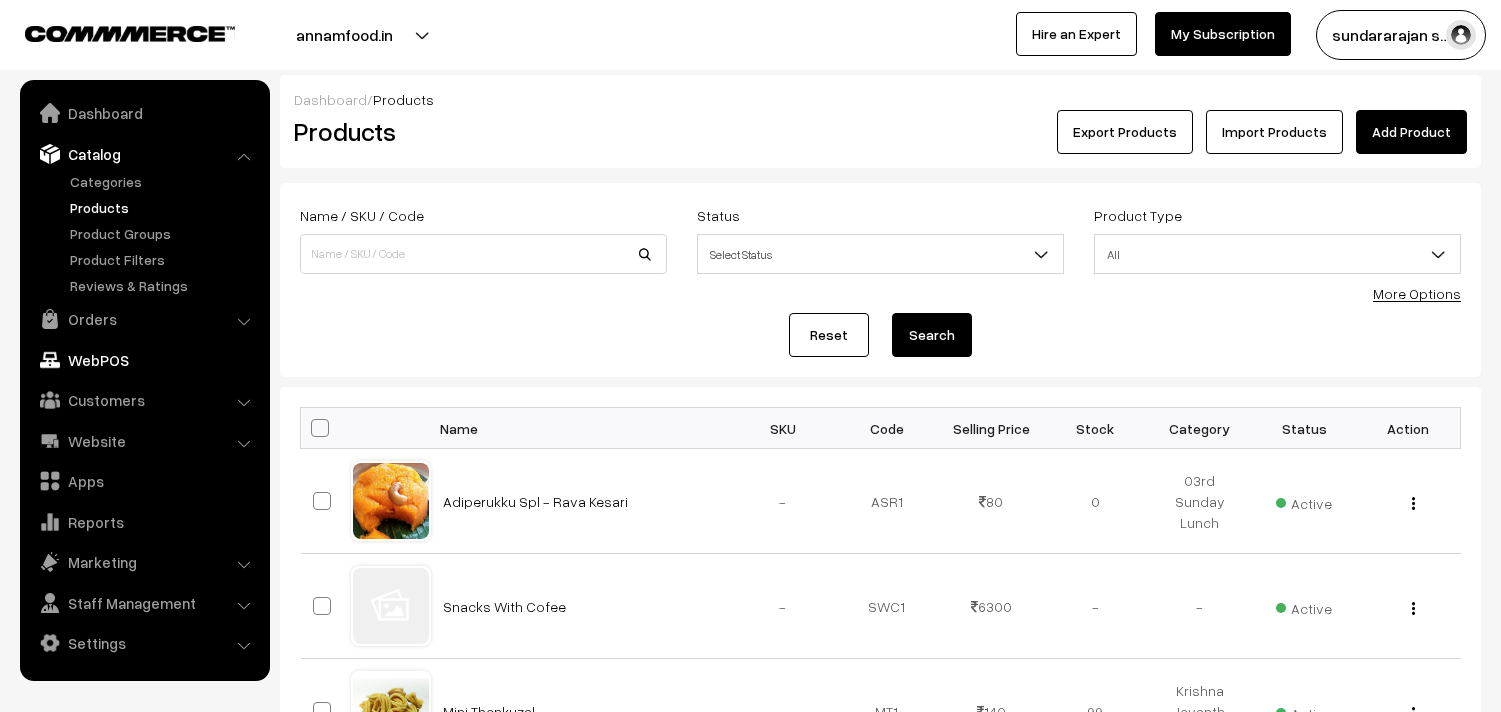 scroll, scrollTop: 0, scrollLeft: 0, axis: both 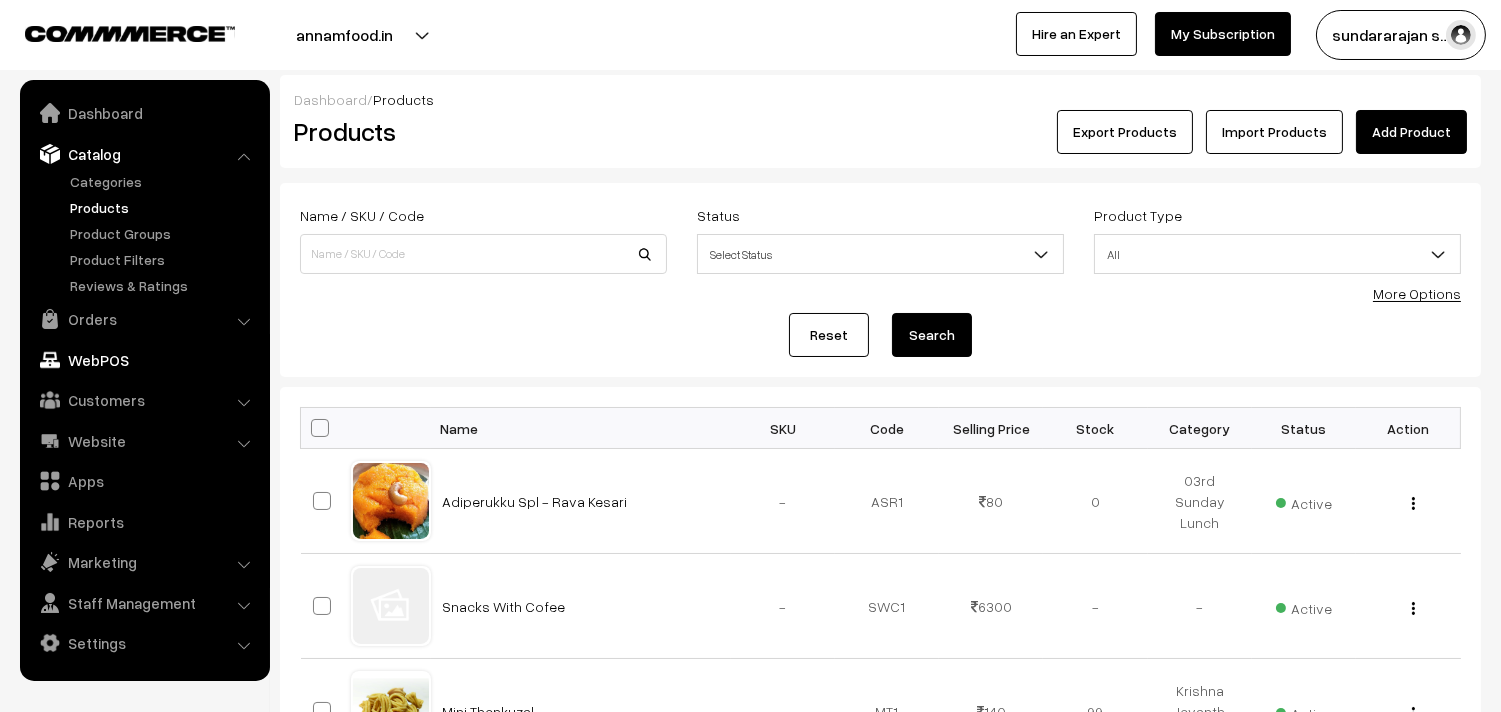 click on "WebPOS" at bounding box center [144, 360] 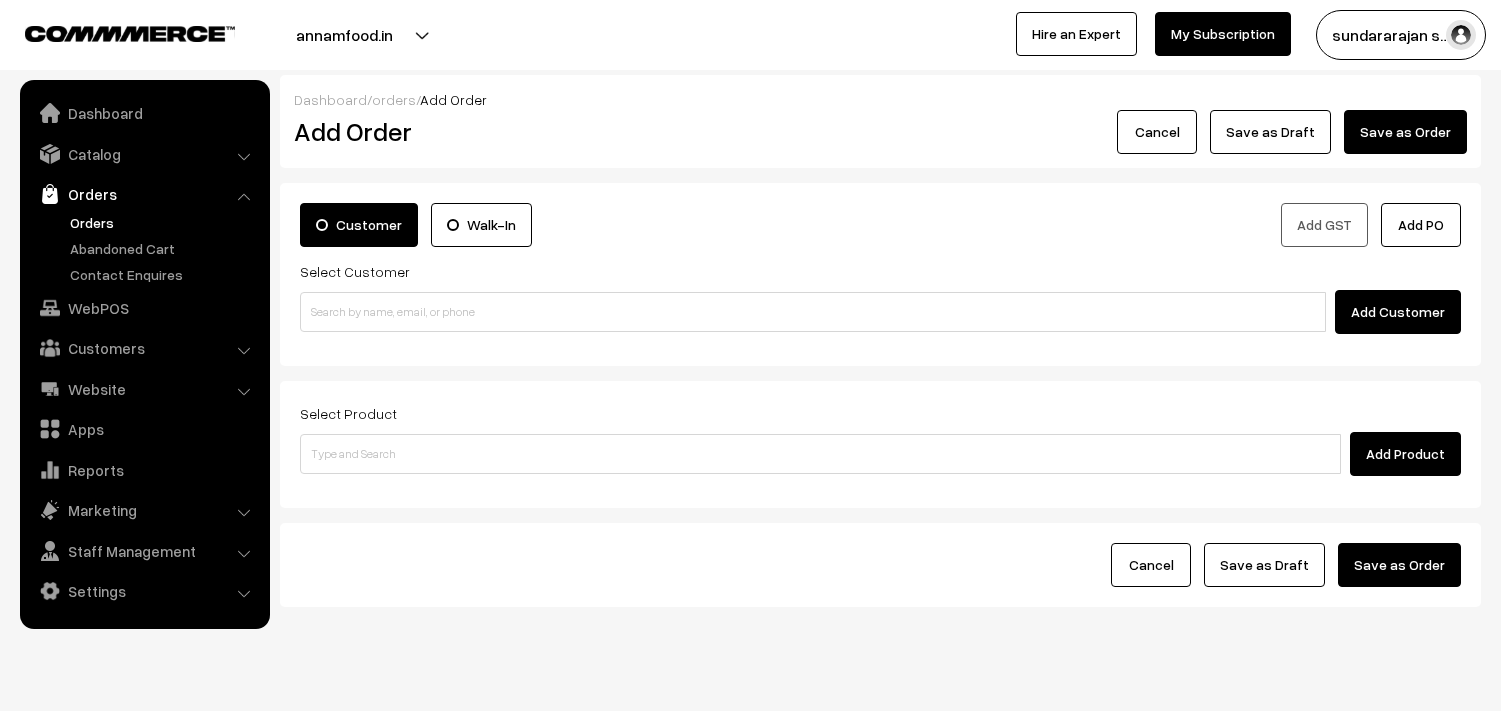 scroll, scrollTop: 0, scrollLeft: 0, axis: both 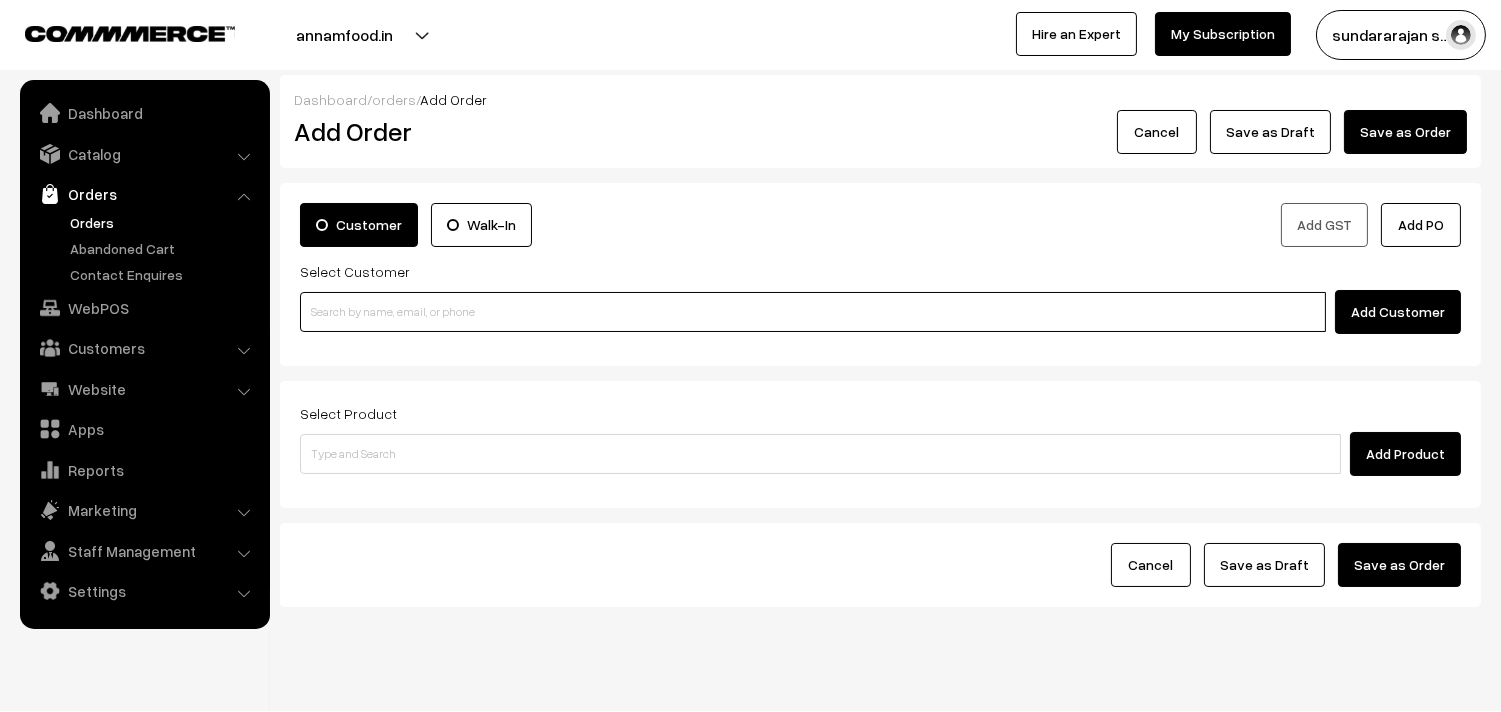 click at bounding box center (813, 312) 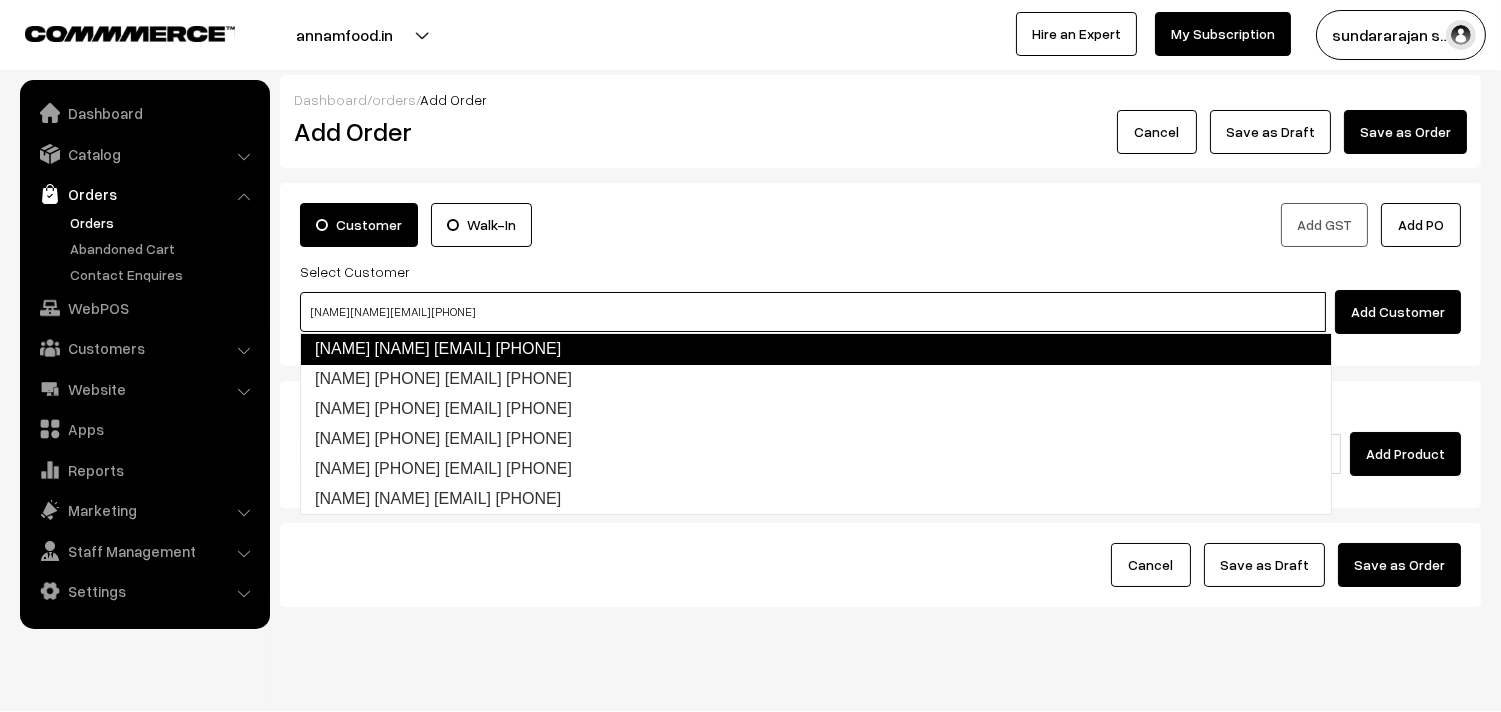 type on "sundararajan sathiyanarayanan [annamsfoods@gmail.com] [9551079550]" 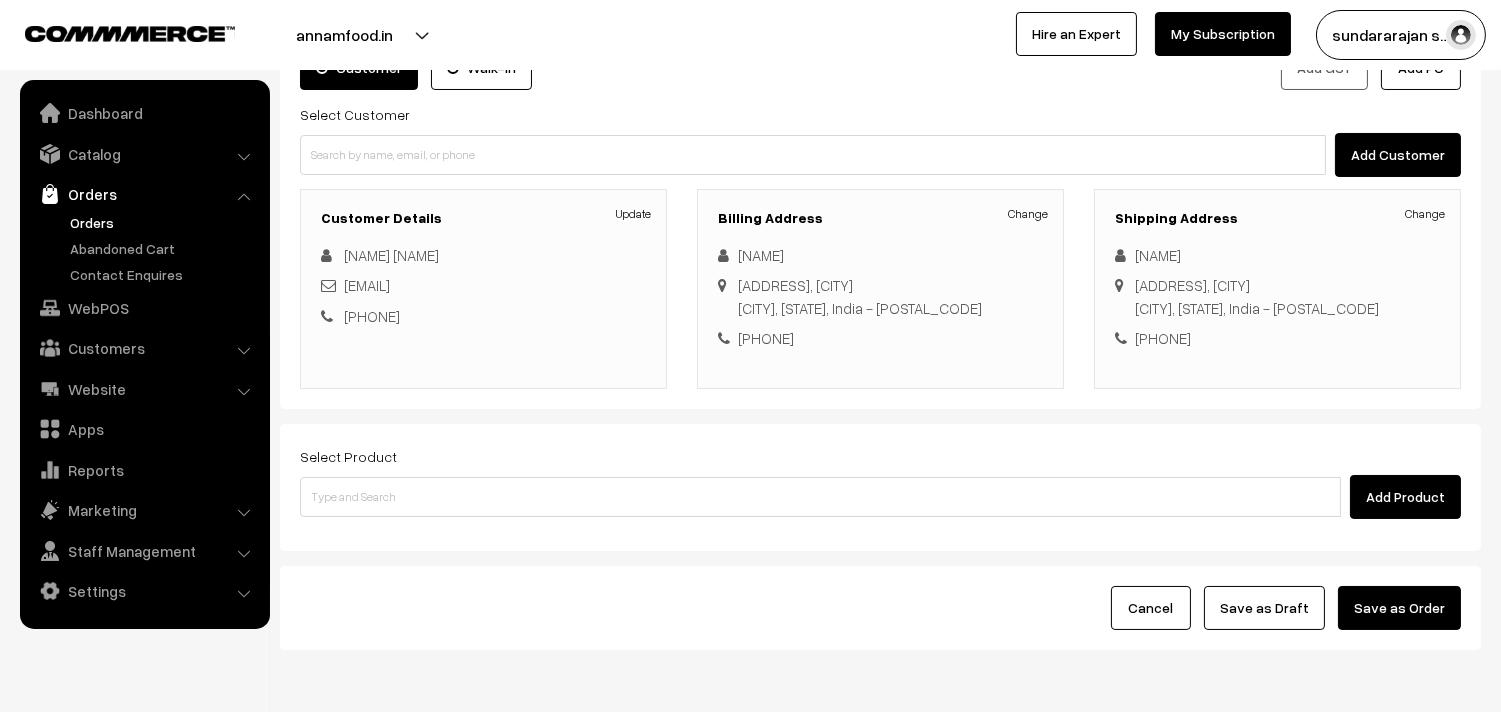 scroll, scrollTop: 18, scrollLeft: 0, axis: vertical 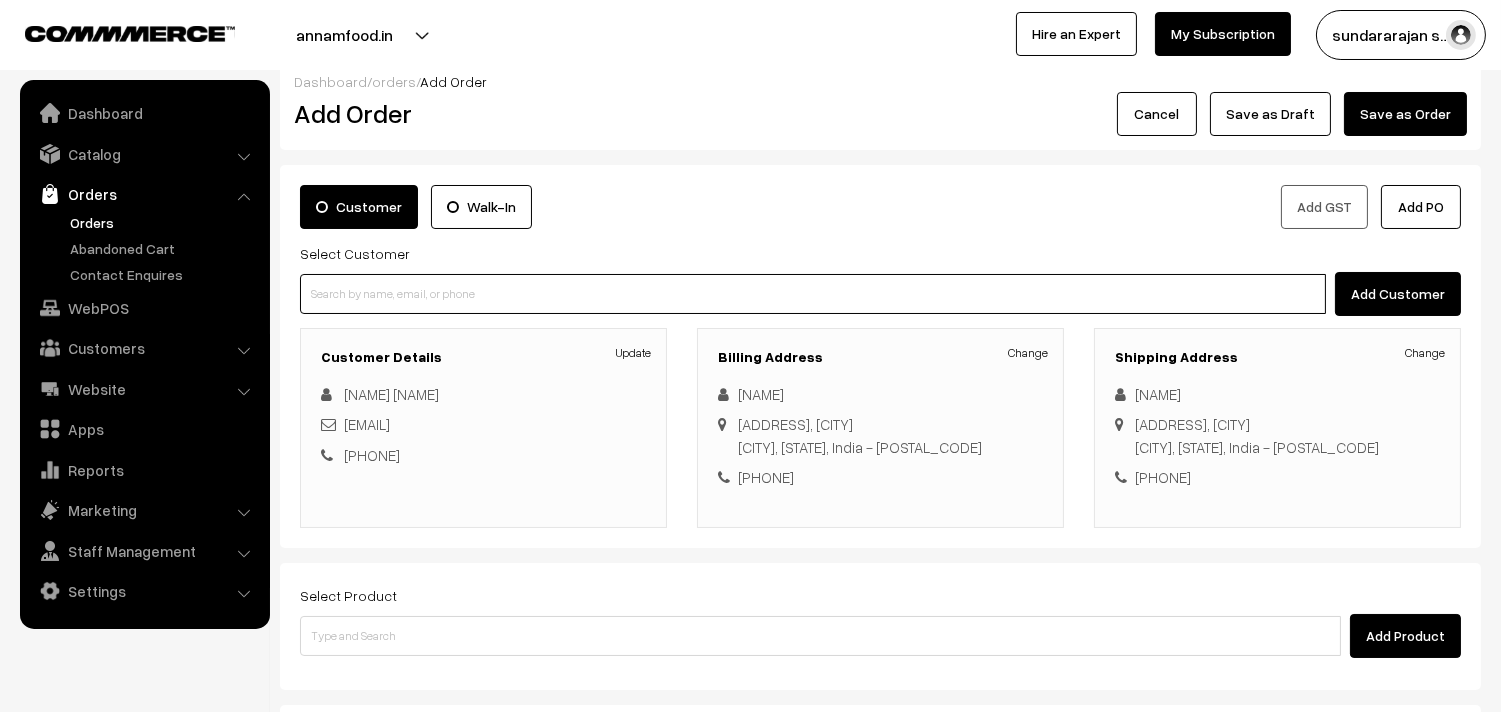 click at bounding box center [813, 294] 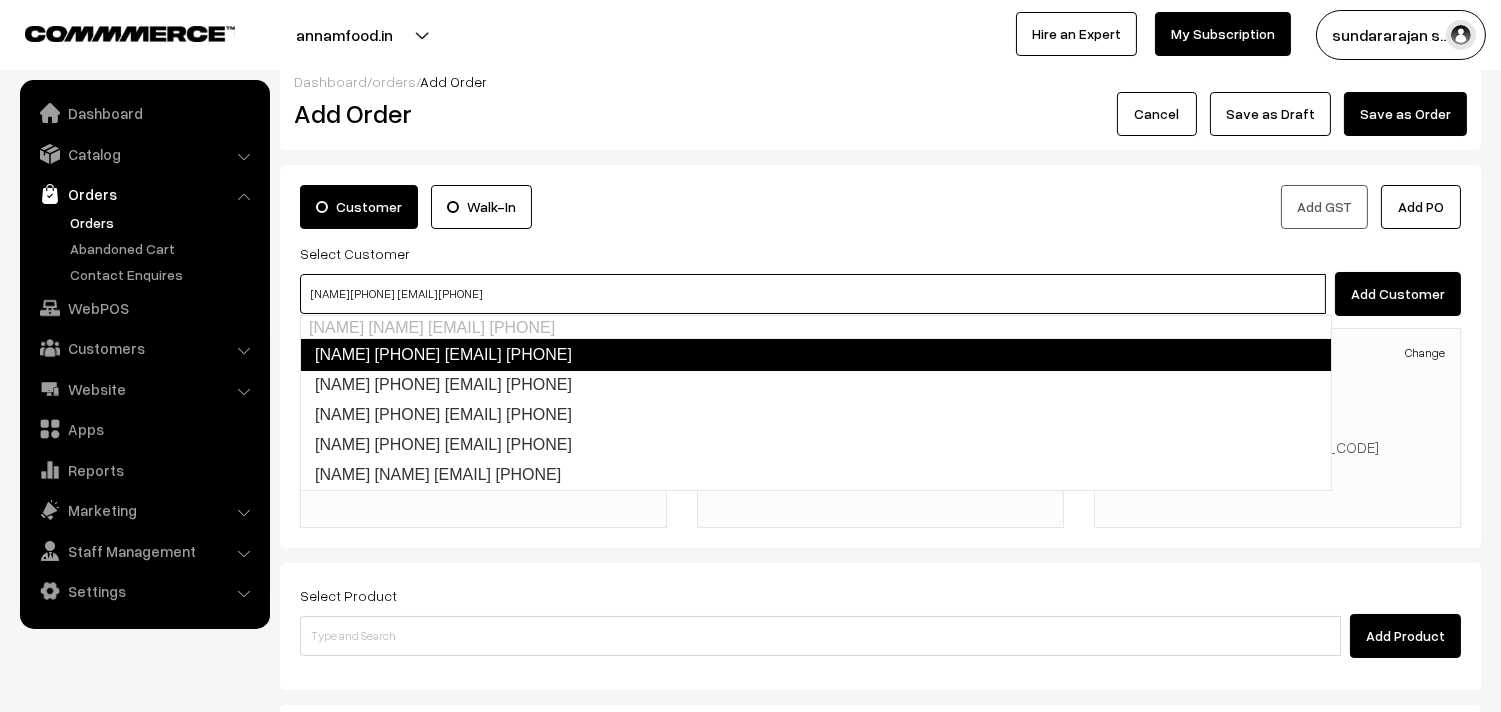 type on "sundararajan 9445316658  [test6@gmail.com] [9445316658]" 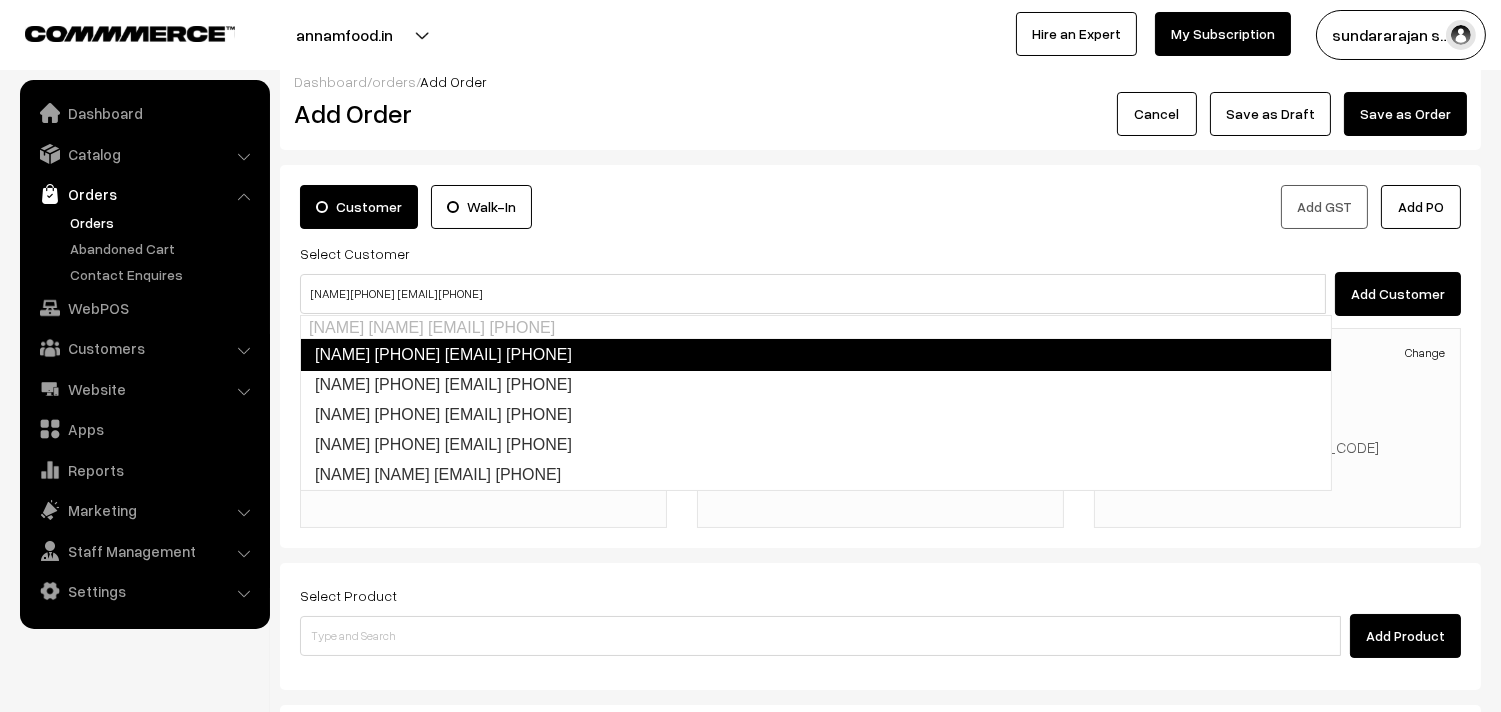 type 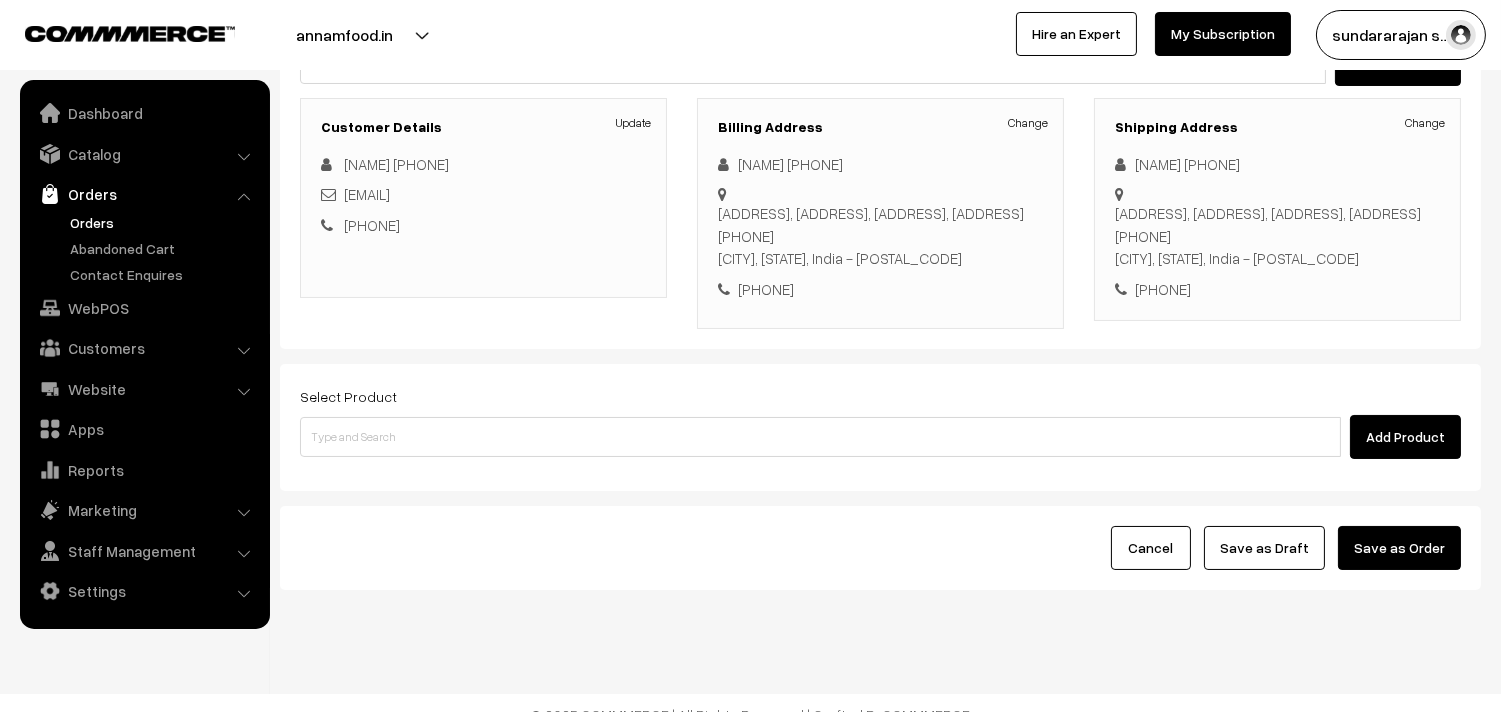 scroll, scrollTop: 272, scrollLeft: 0, axis: vertical 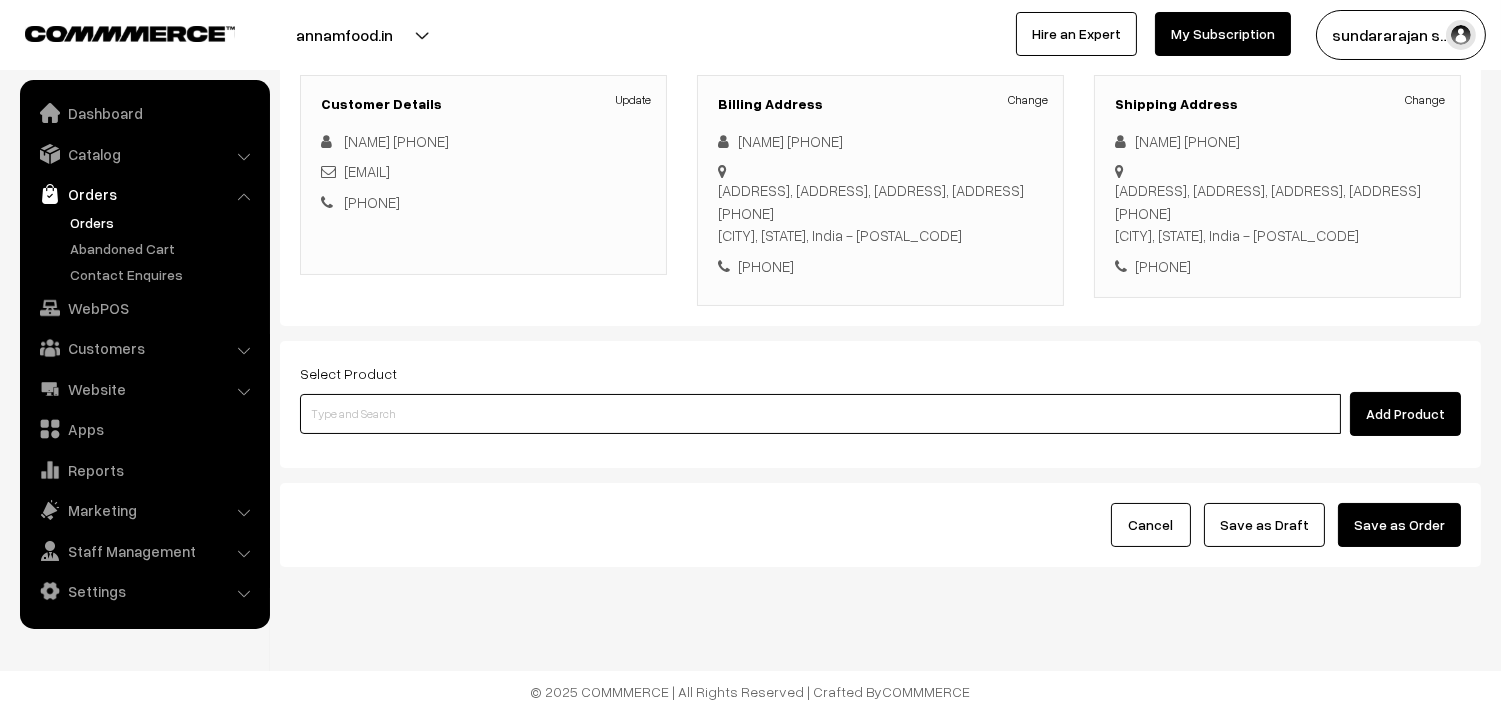 click at bounding box center [820, 414] 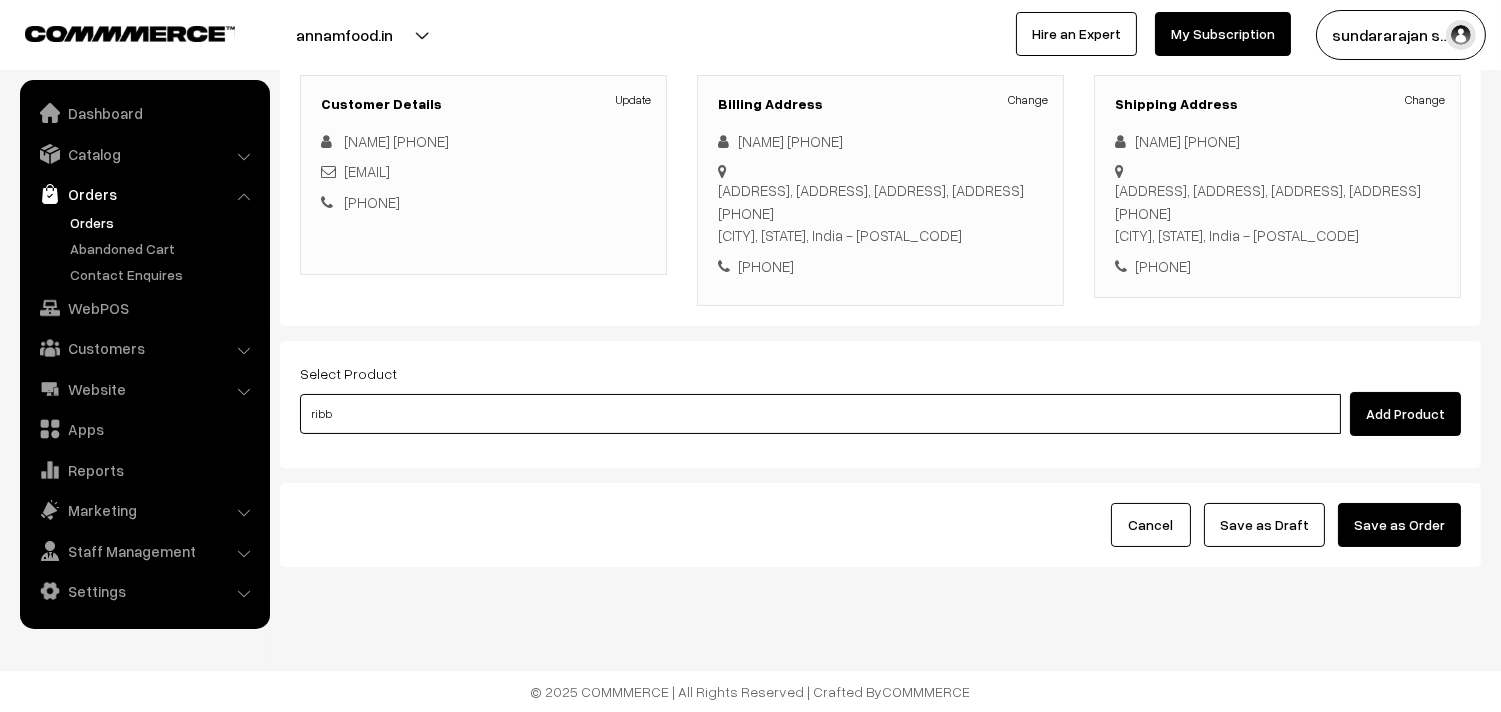 type on "Ribbon Pakkoda" 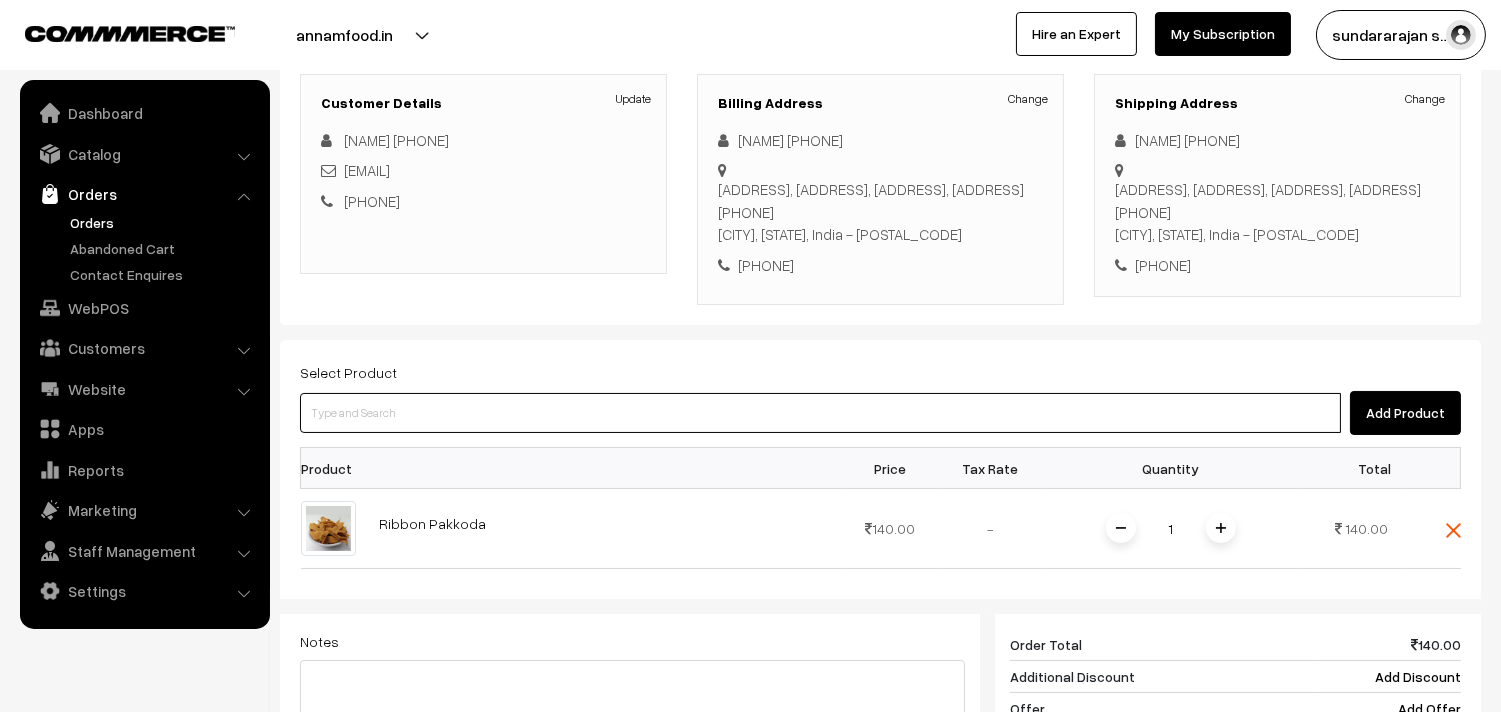 click at bounding box center (820, 413) 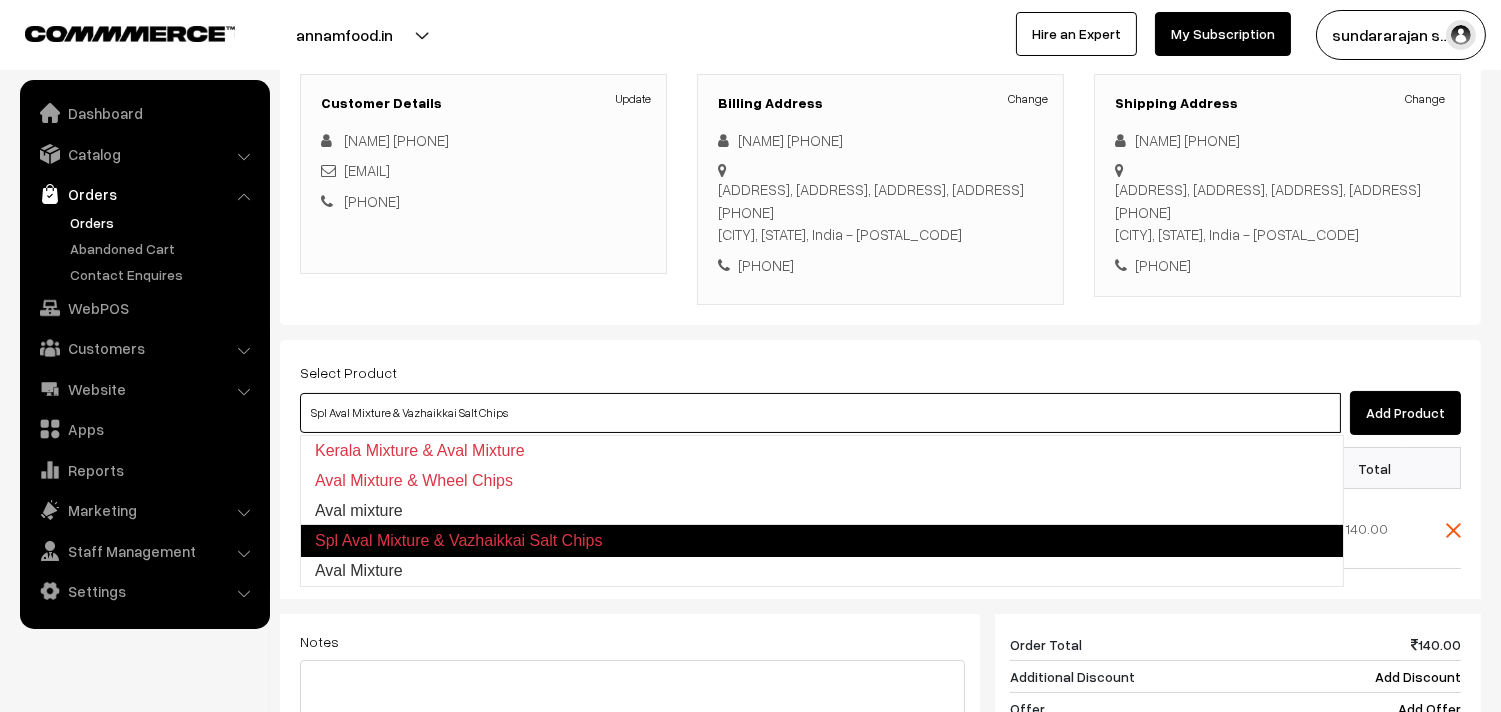 type on "Aval Mixture" 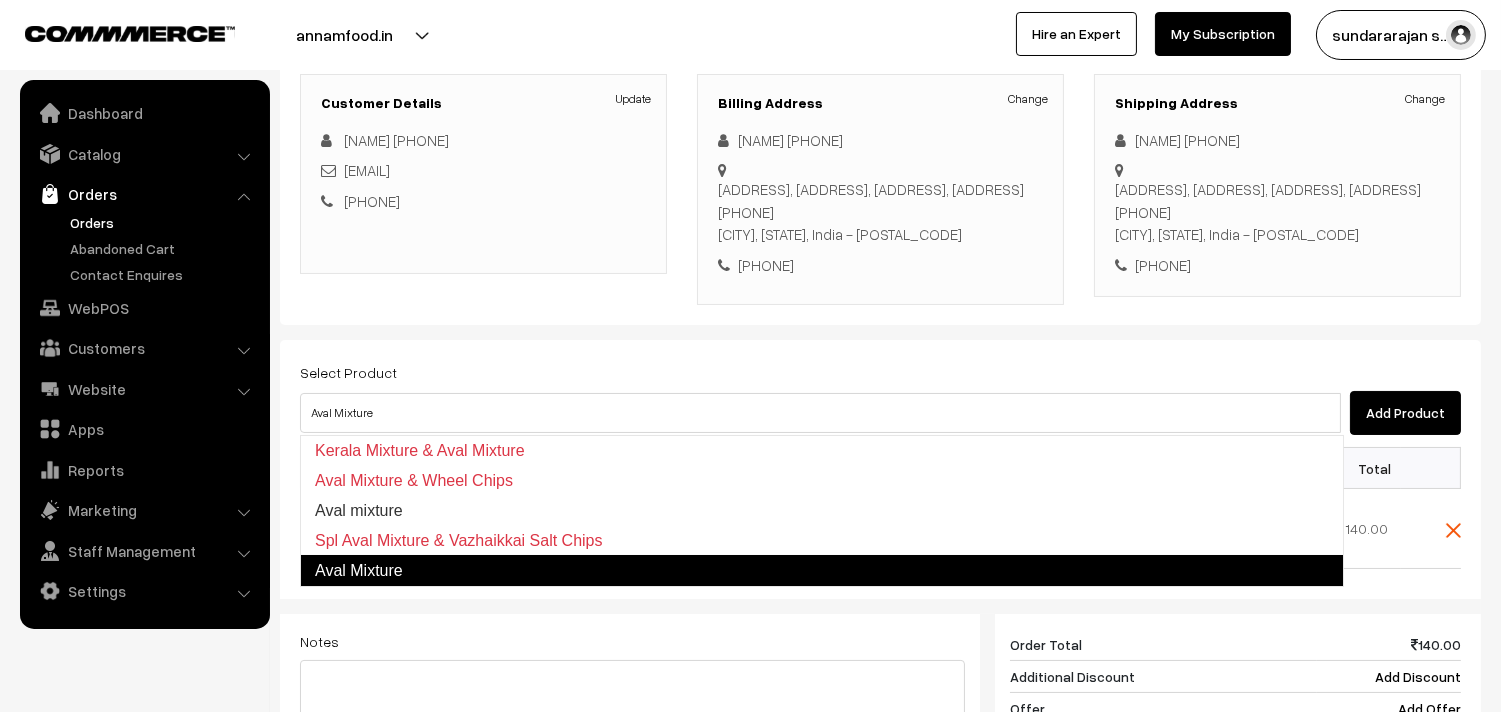 type 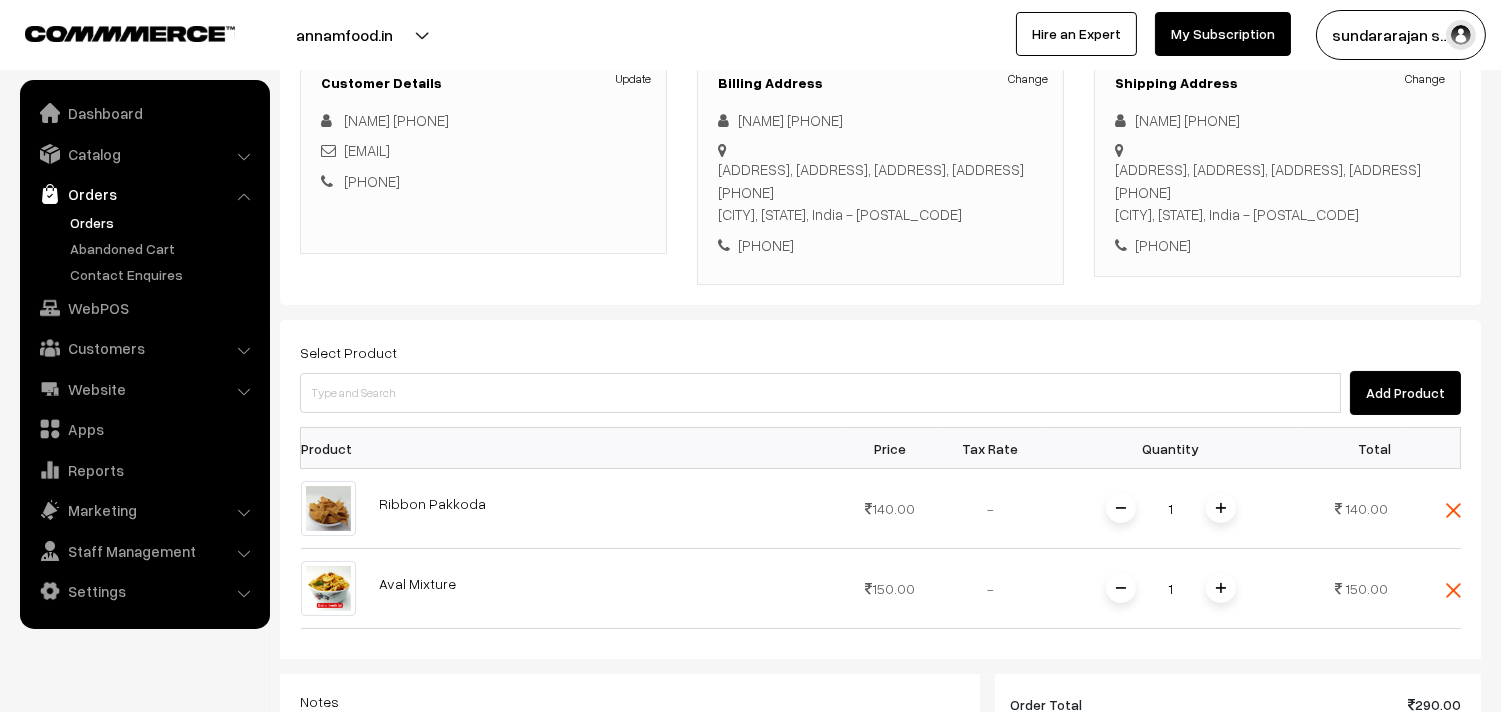 scroll, scrollTop: 716, scrollLeft: 0, axis: vertical 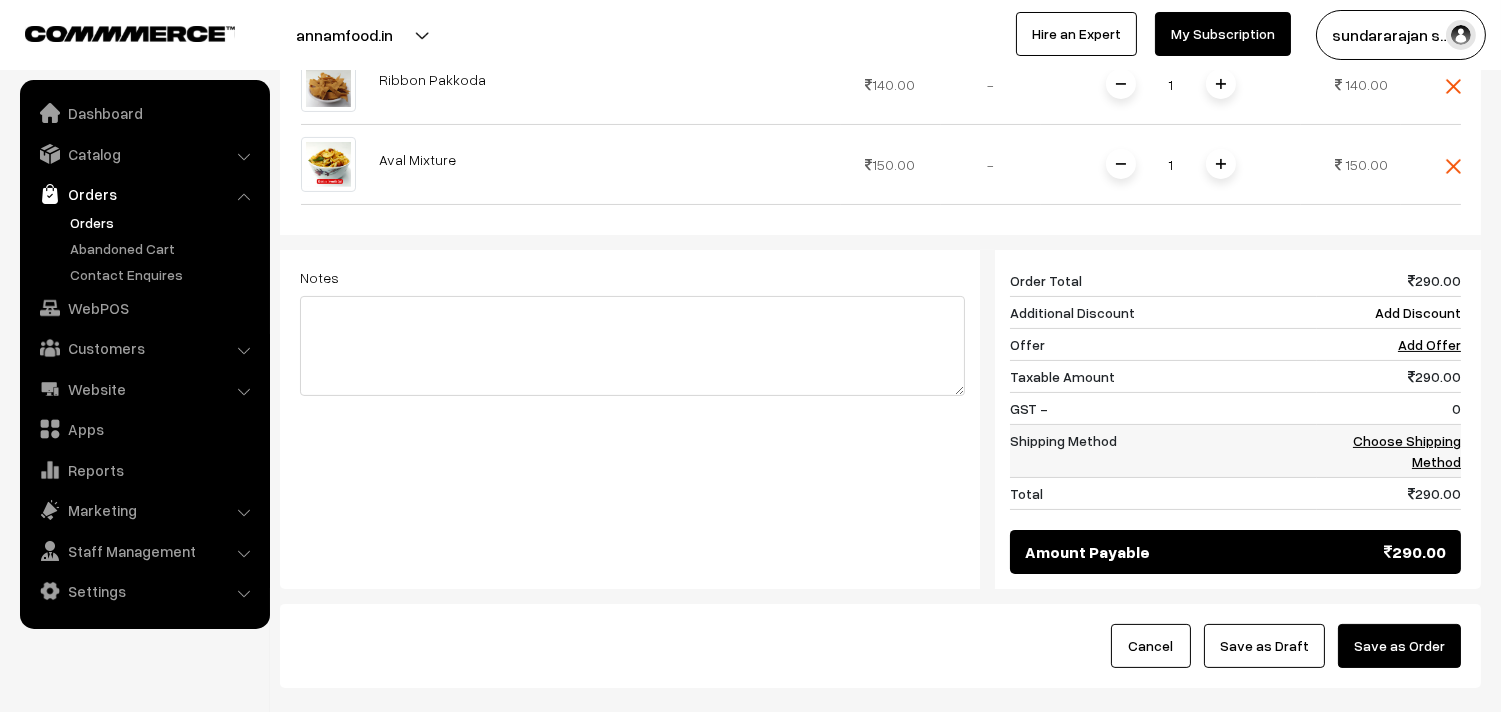 click on "Choose Shipping Method" at bounding box center [1407, 451] 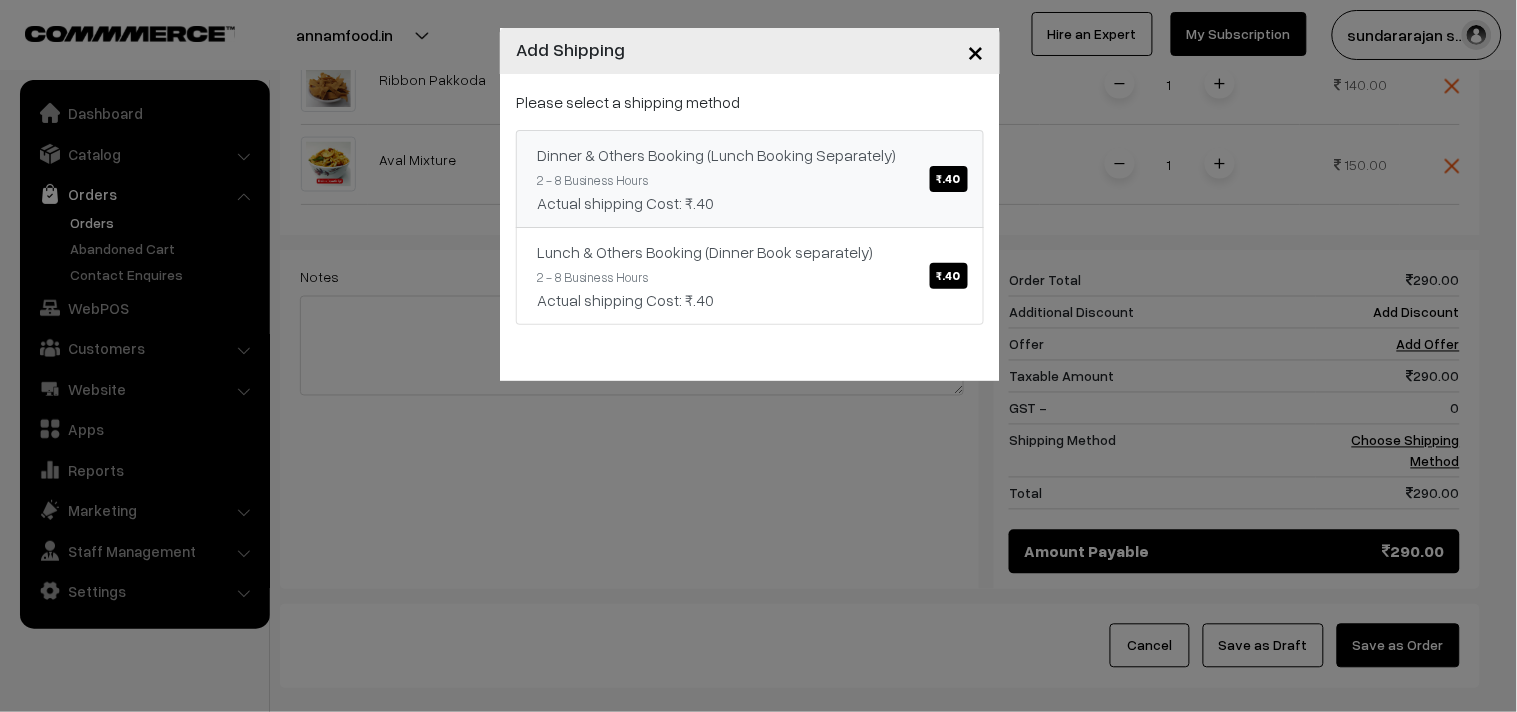 click on "Dinner & Others Booking (Lunch Booking Separately)
₹.40
2 - 8 Business Hours Actual shipping Cost: ₹.40" at bounding box center (750, 179) 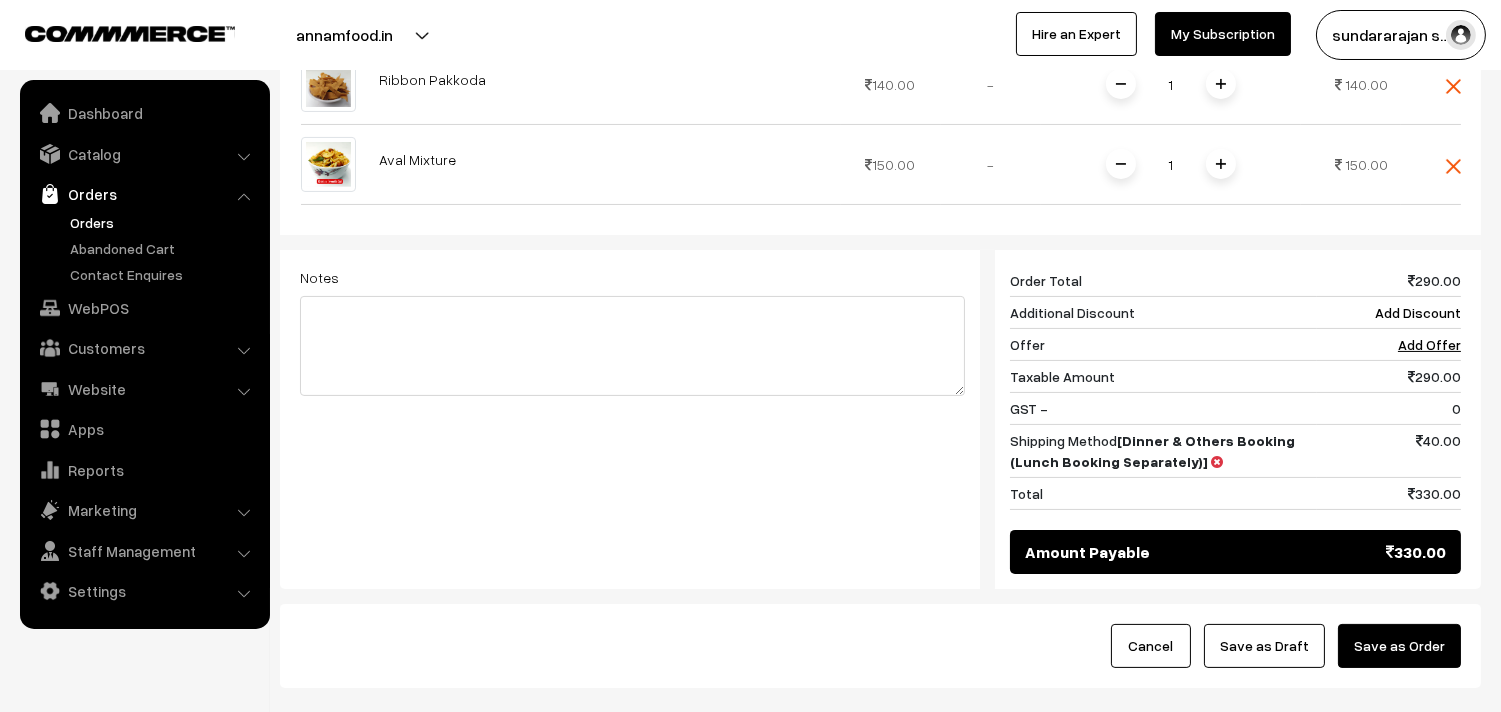 click on "Save as Draft" at bounding box center [1264, 646] 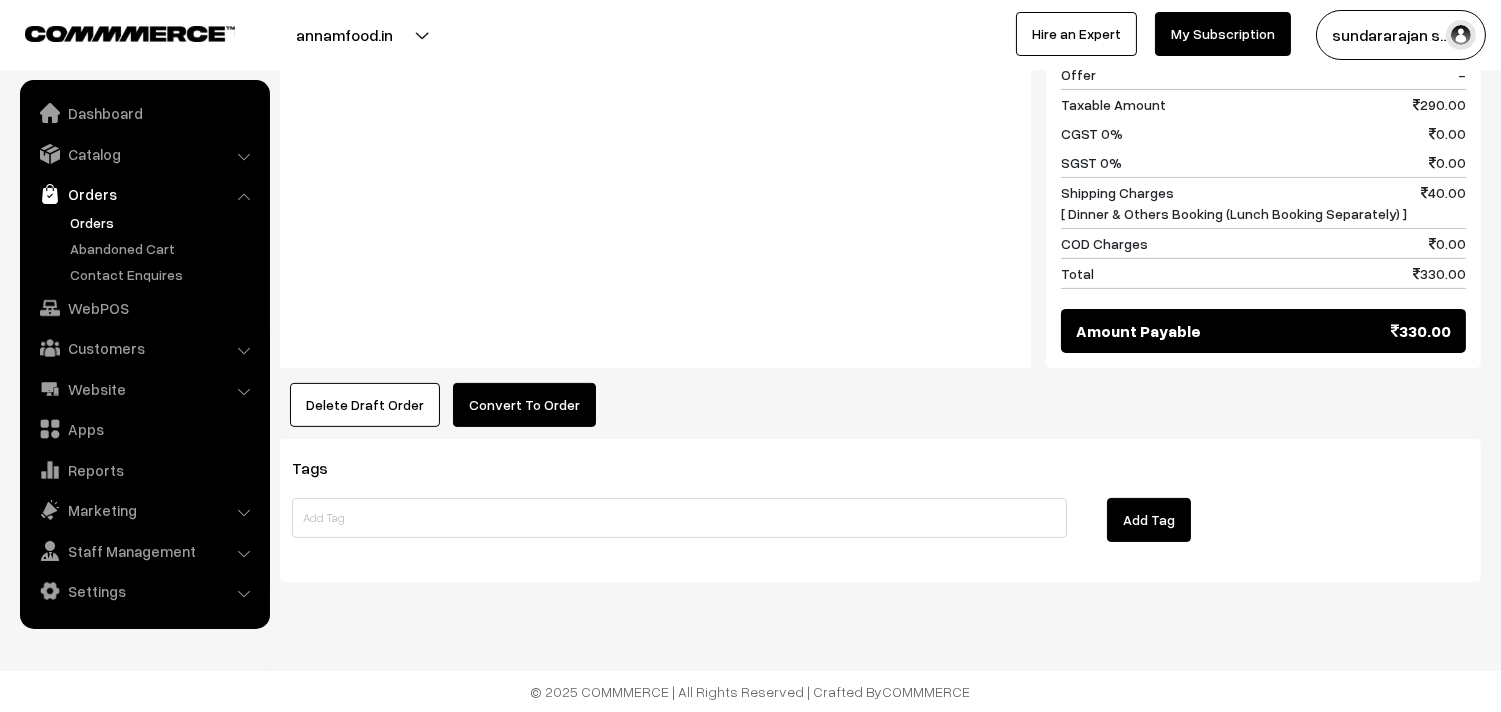 click on "Convert To Order" at bounding box center [524, 405] 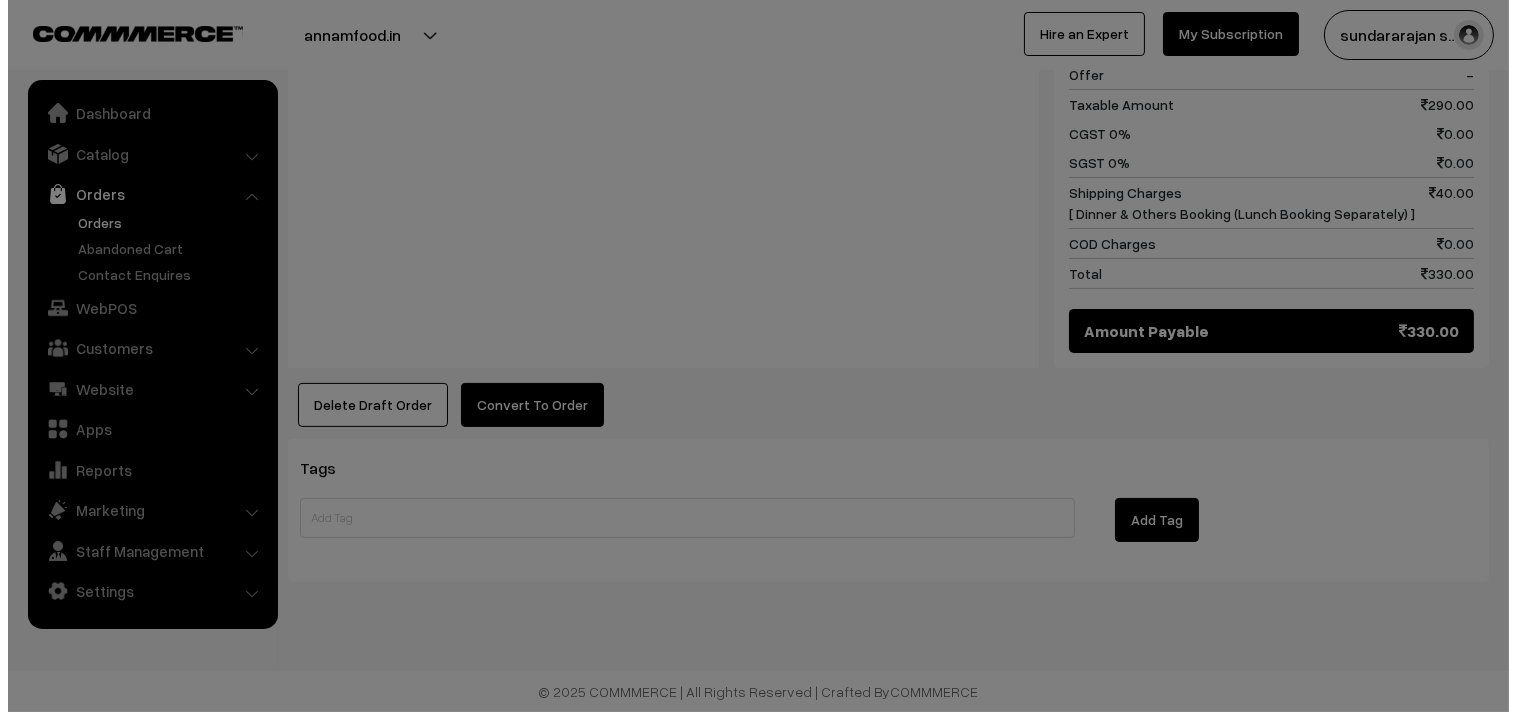 scroll, scrollTop: 1091, scrollLeft: 0, axis: vertical 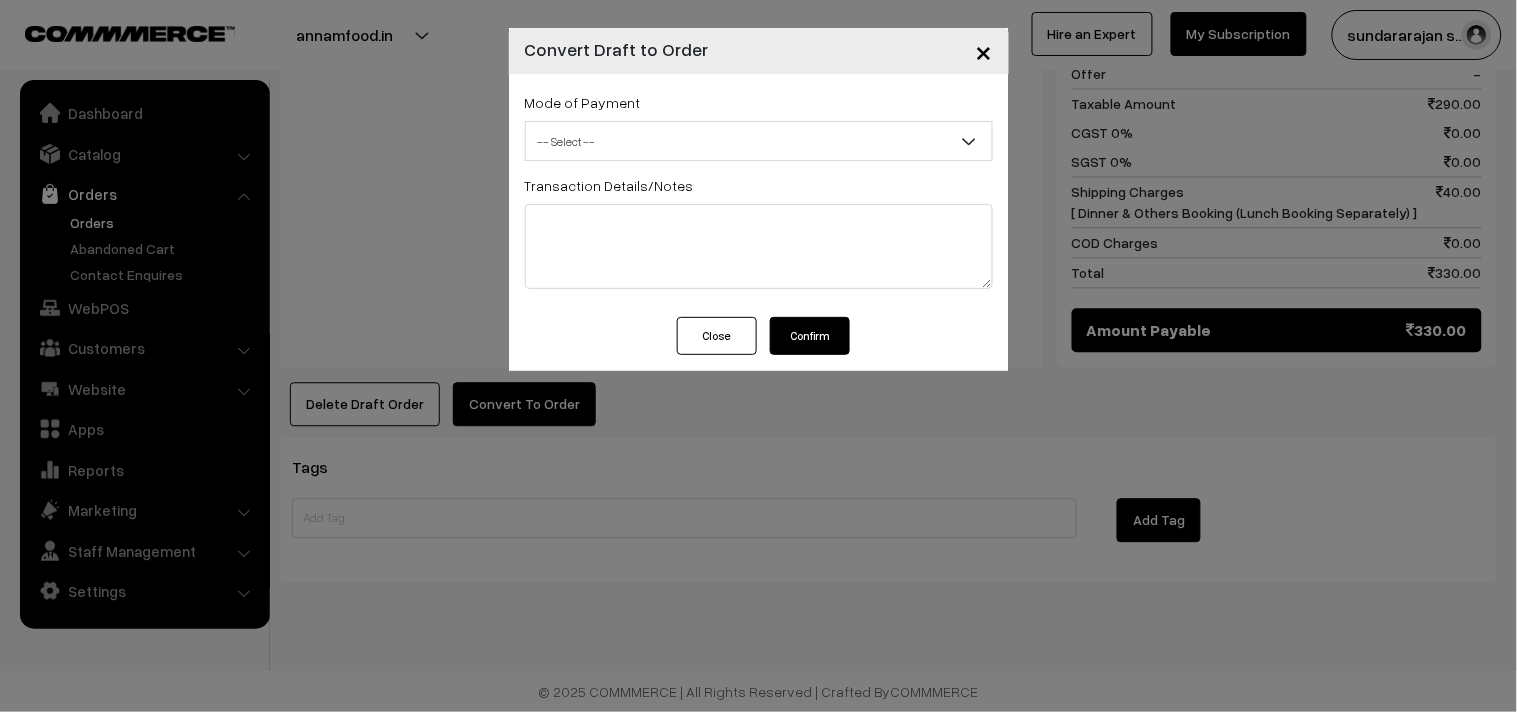 click on "-- Select --" at bounding box center [759, 141] 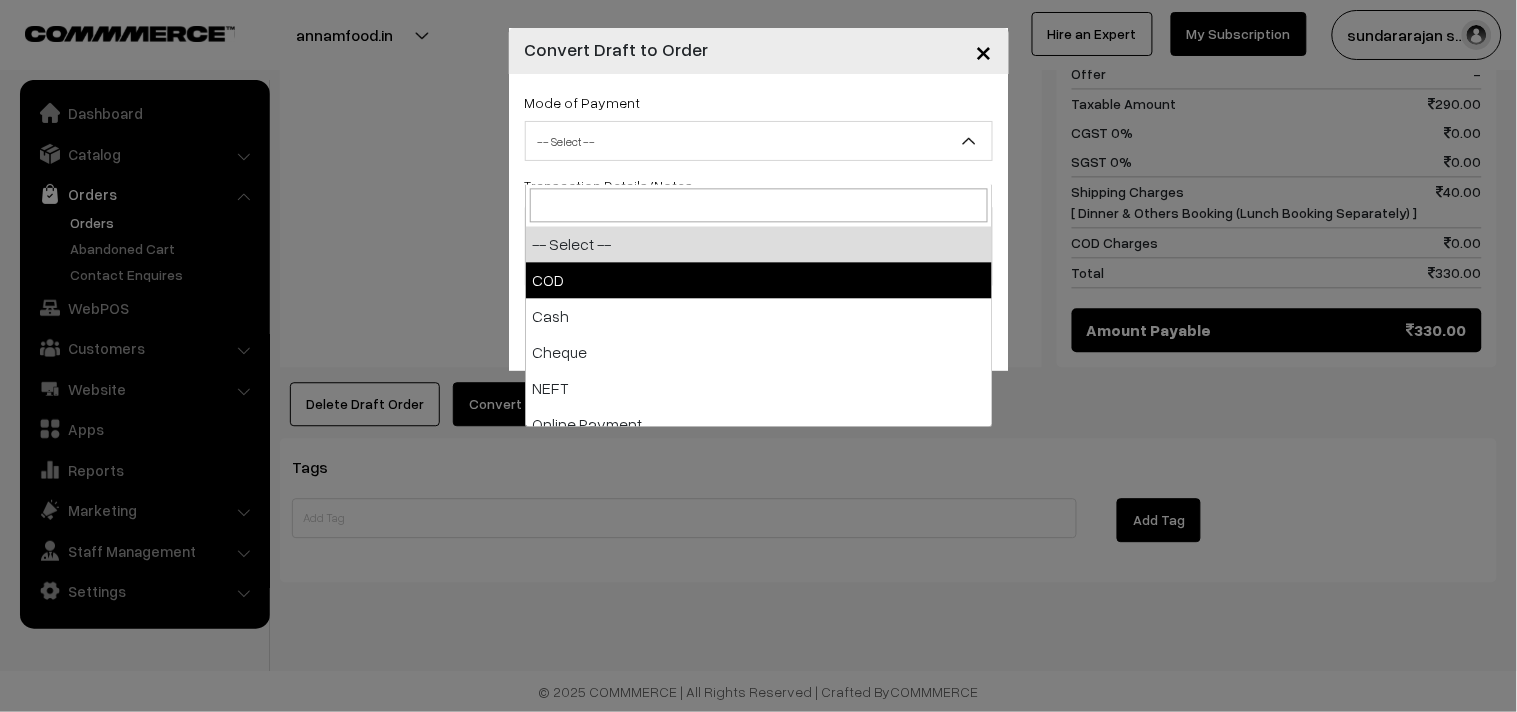 select on "1" 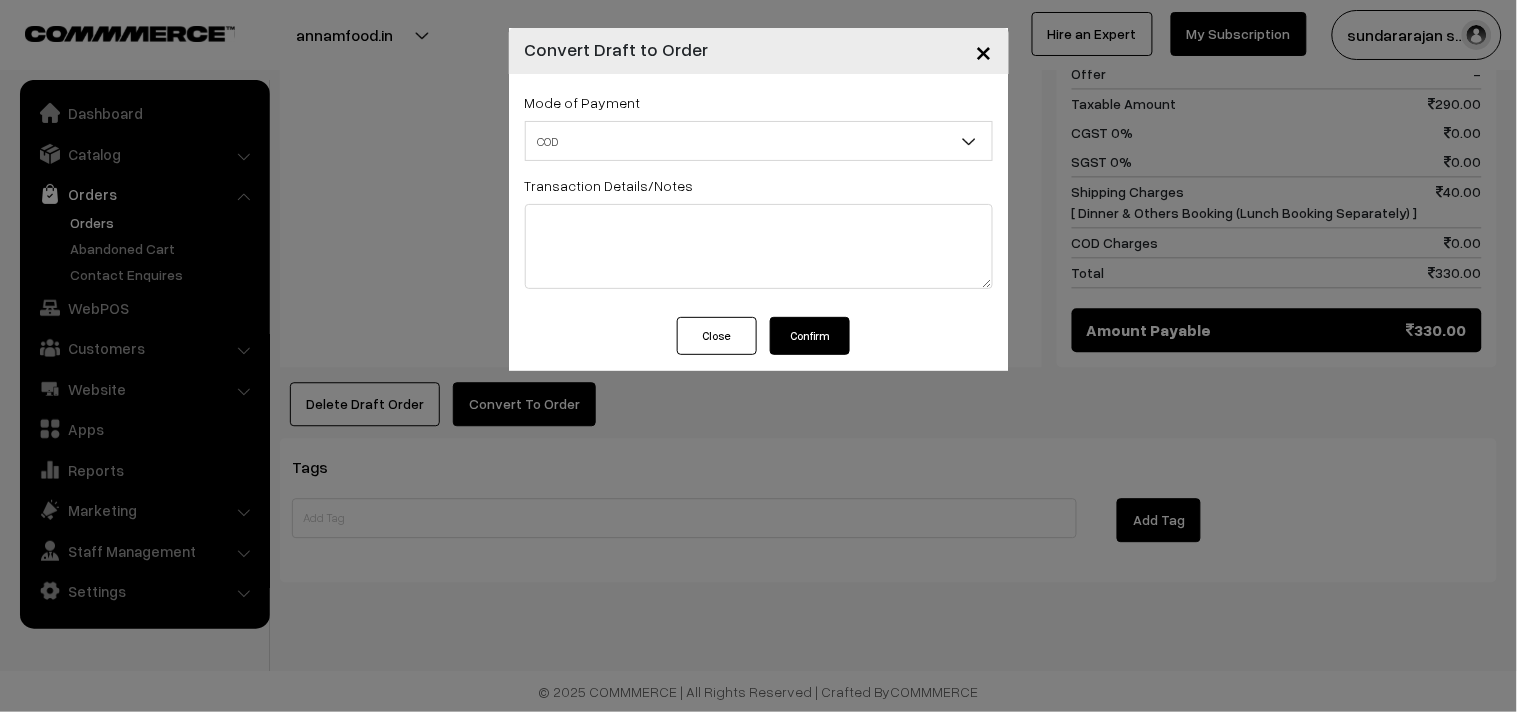 click on "Confirm" at bounding box center [810, 336] 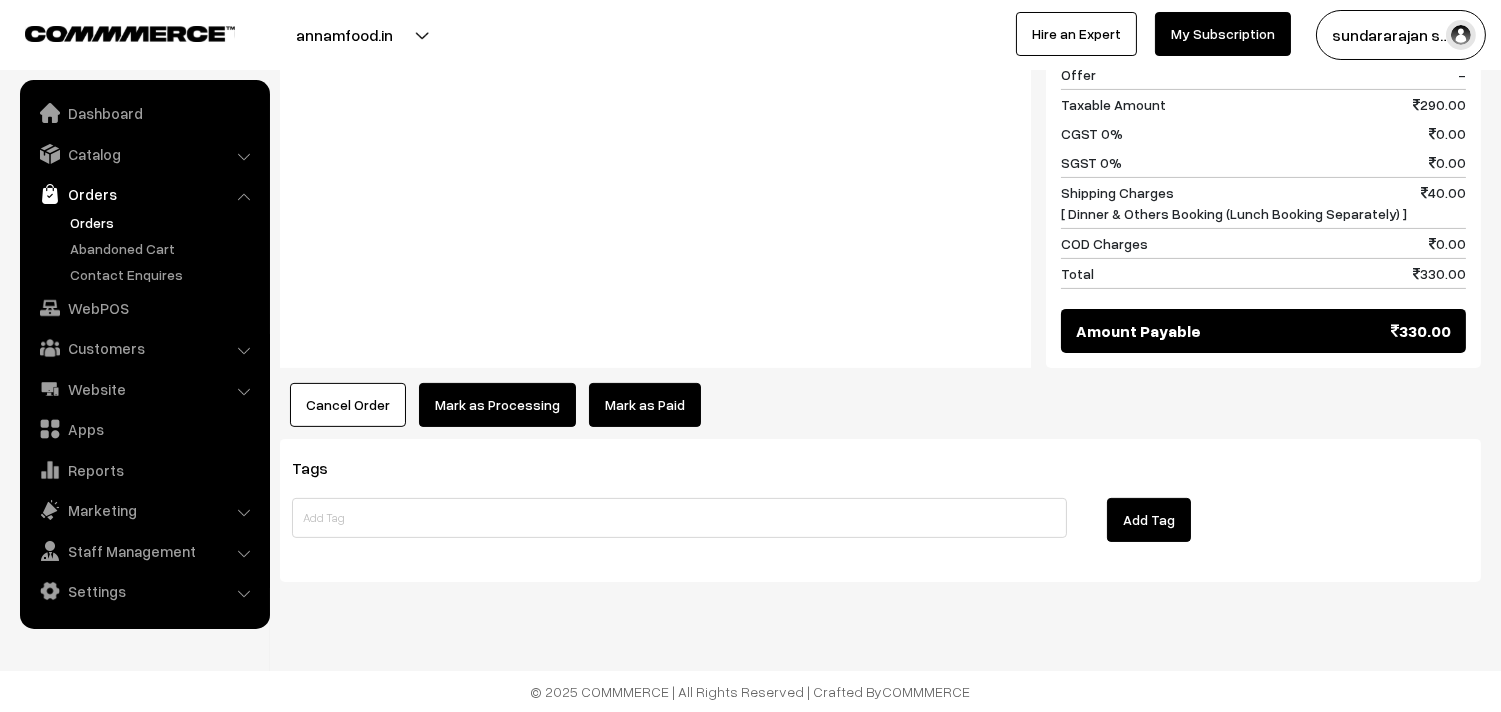 click on "Mark as Processing" at bounding box center (497, 405) 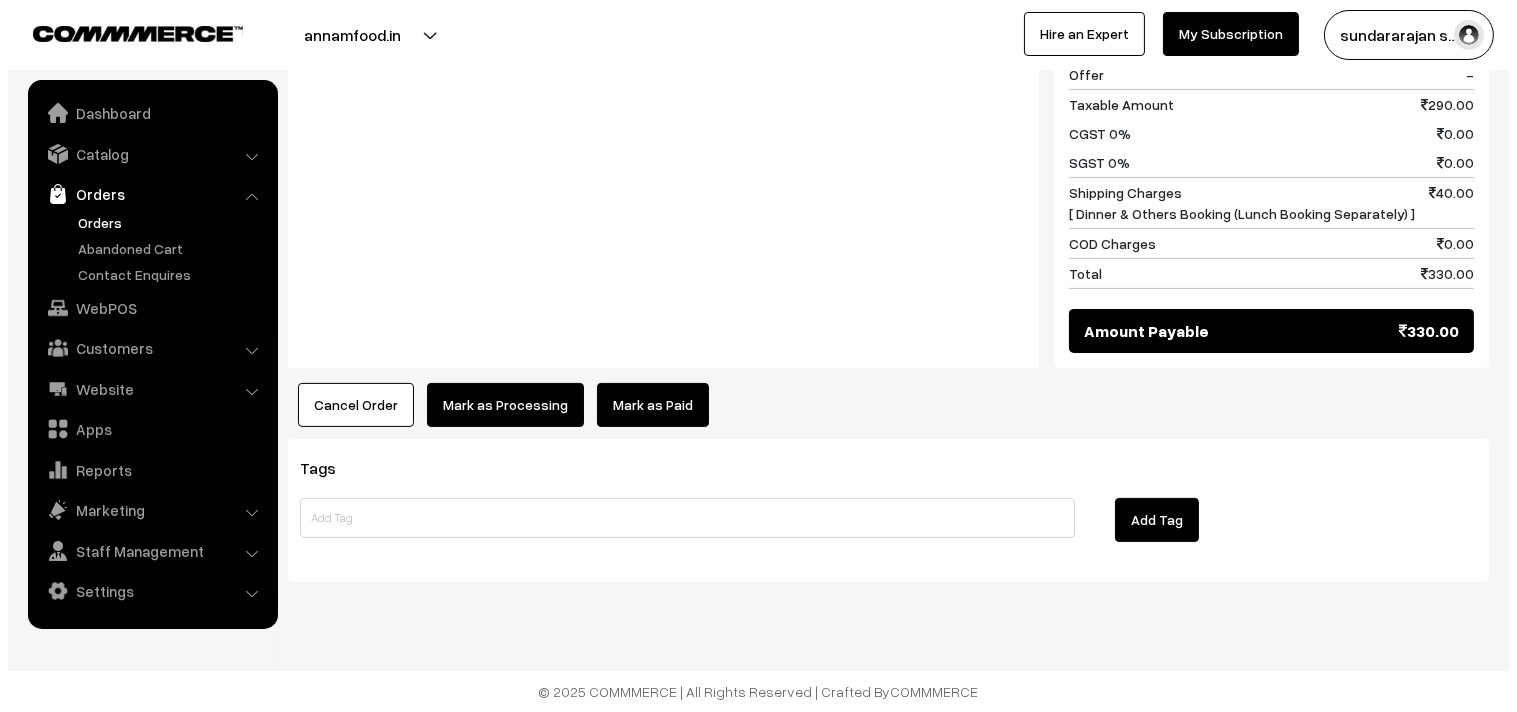 scroll, scrollTop: 1088, scrollLeft: 0, axis: vertical 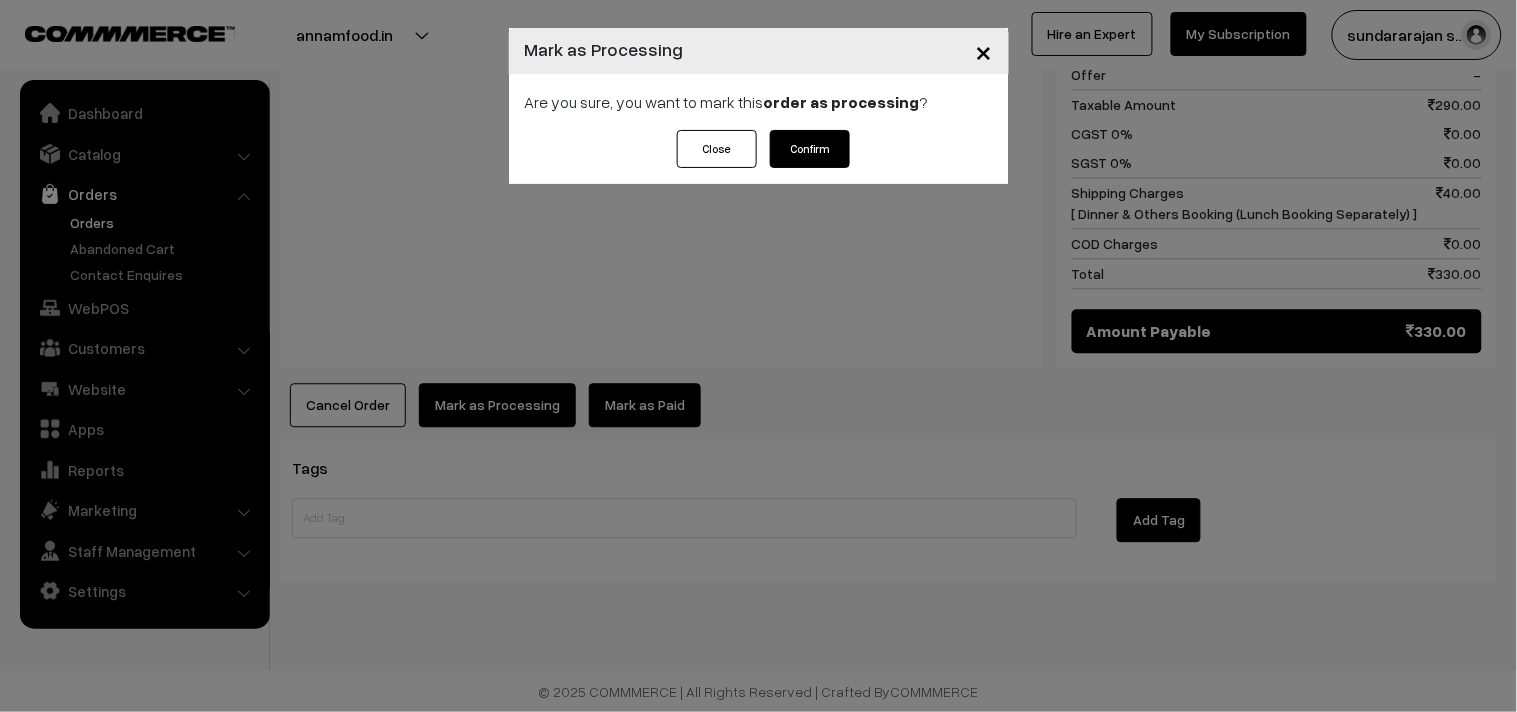 click on "Confirm" at bounding box center [810, 149] 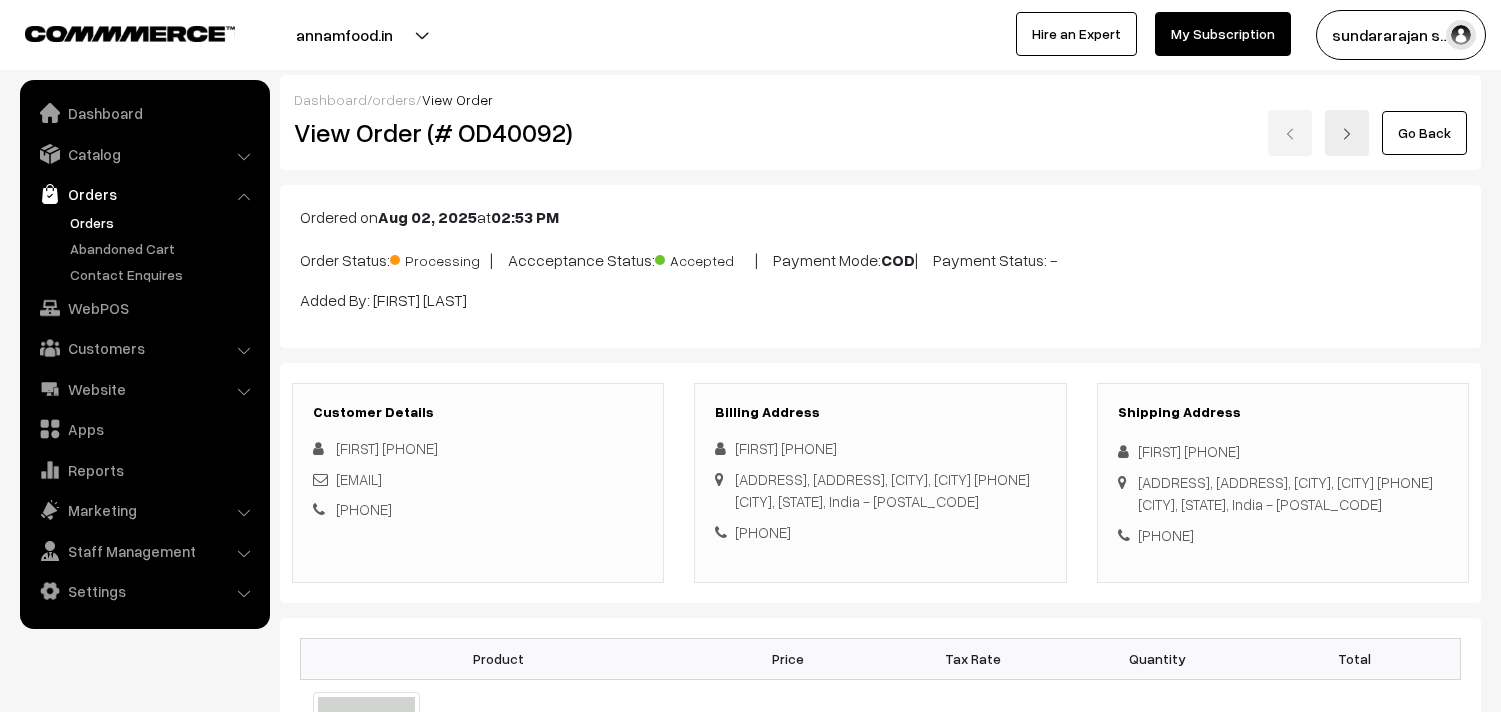 scroll, scrollTop: 0, scrollLeft: 0, axis: both 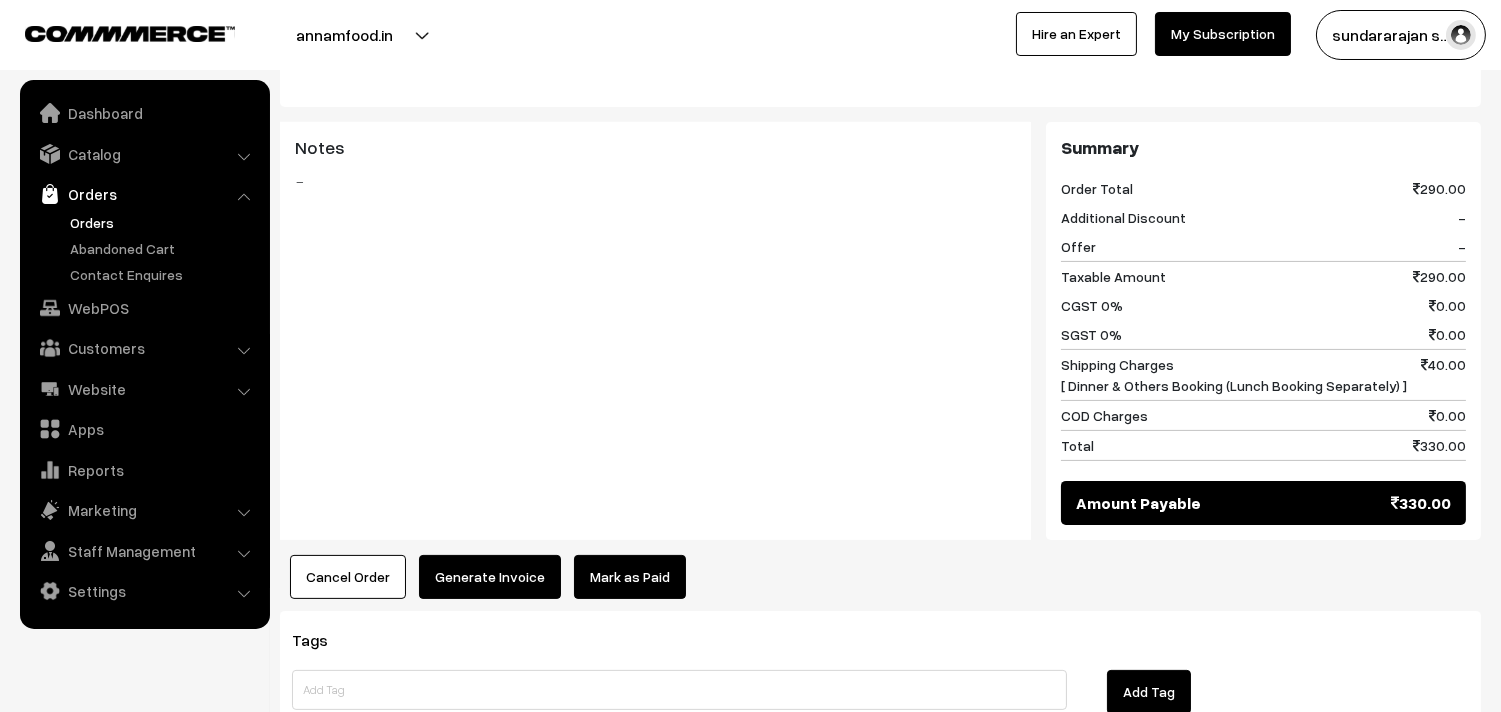click on "Generate Invoice" at bounding box center (490, 577) 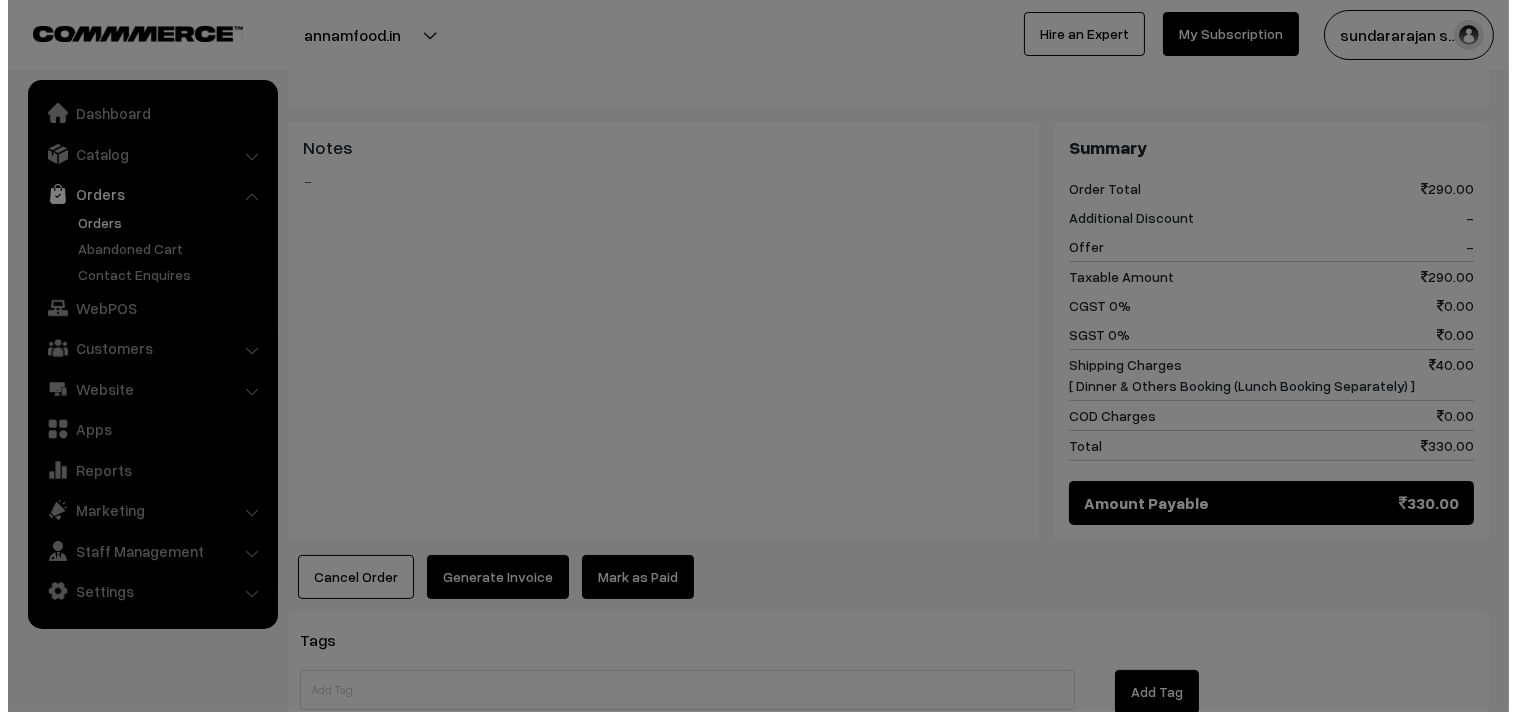 scroll, scrollTop: 891, scrollLeft: 0, axis: vertical 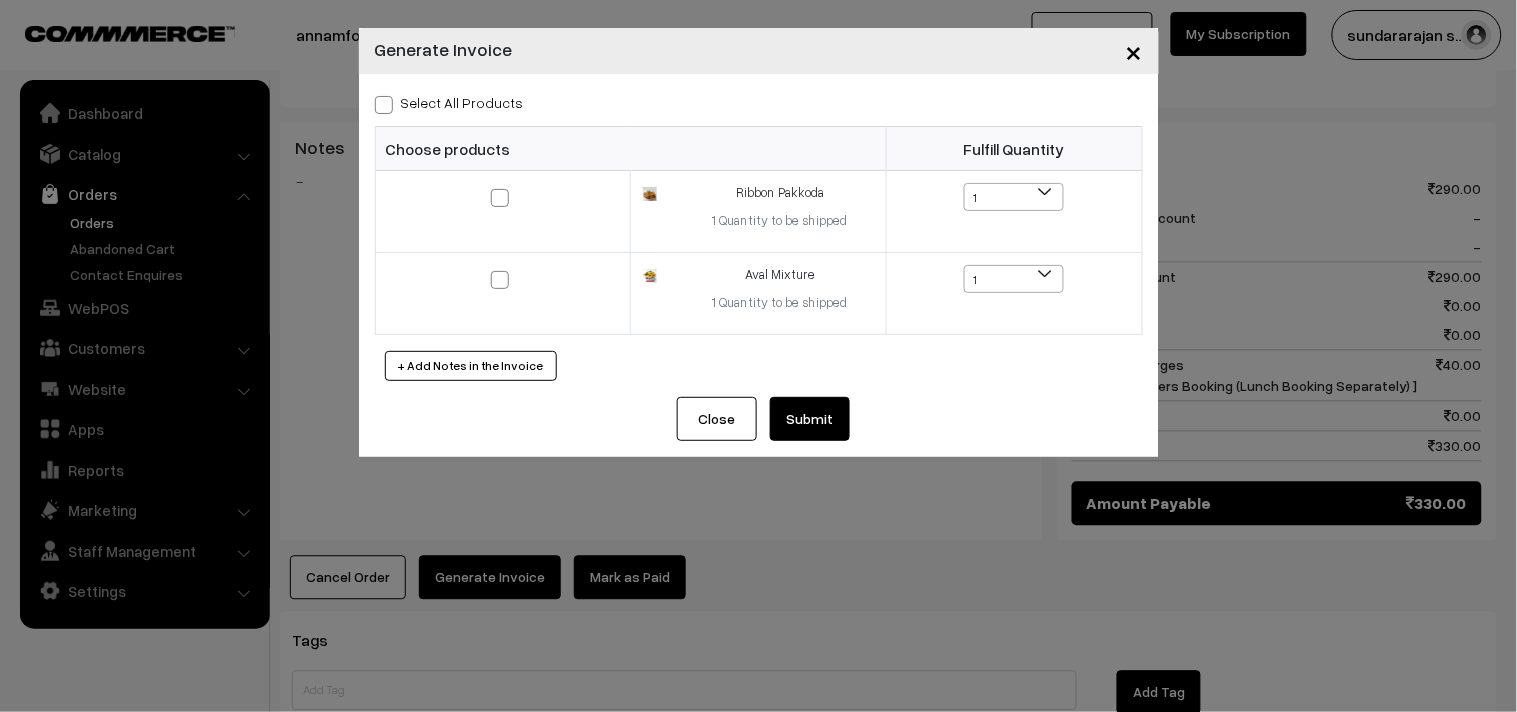 click on "Select All Products" at bounding box center [449, 102] 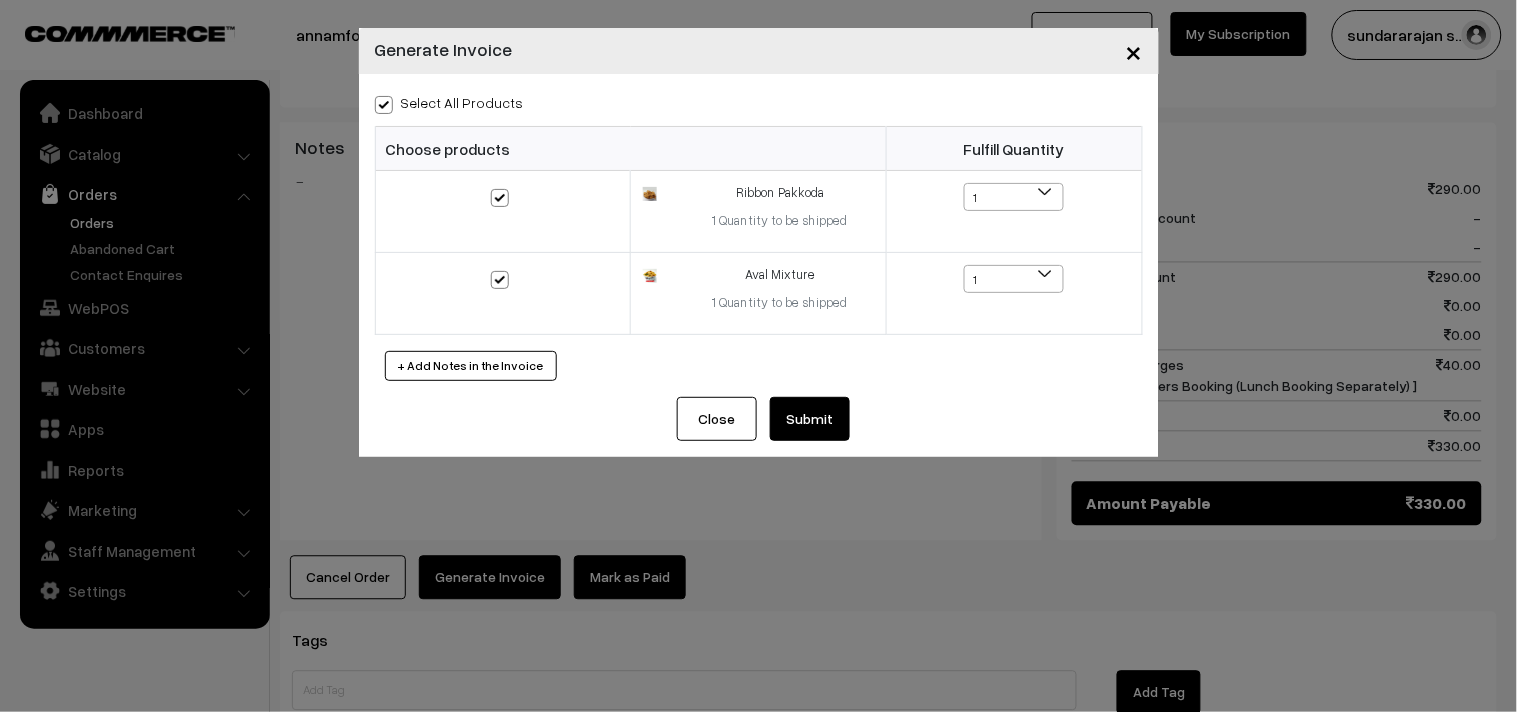 checkbox on "true" 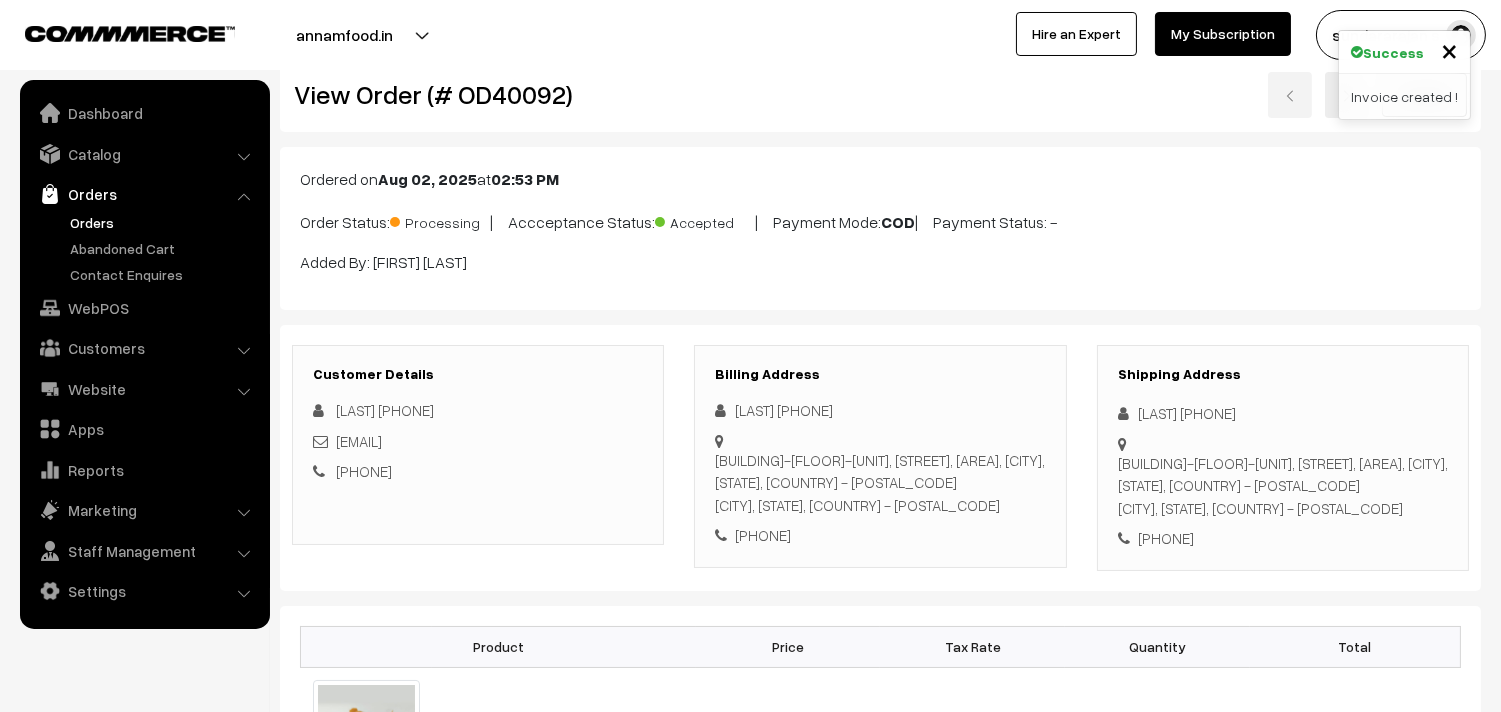 scroll, scrollTop: 0, scrollLeft: 0, axis: both 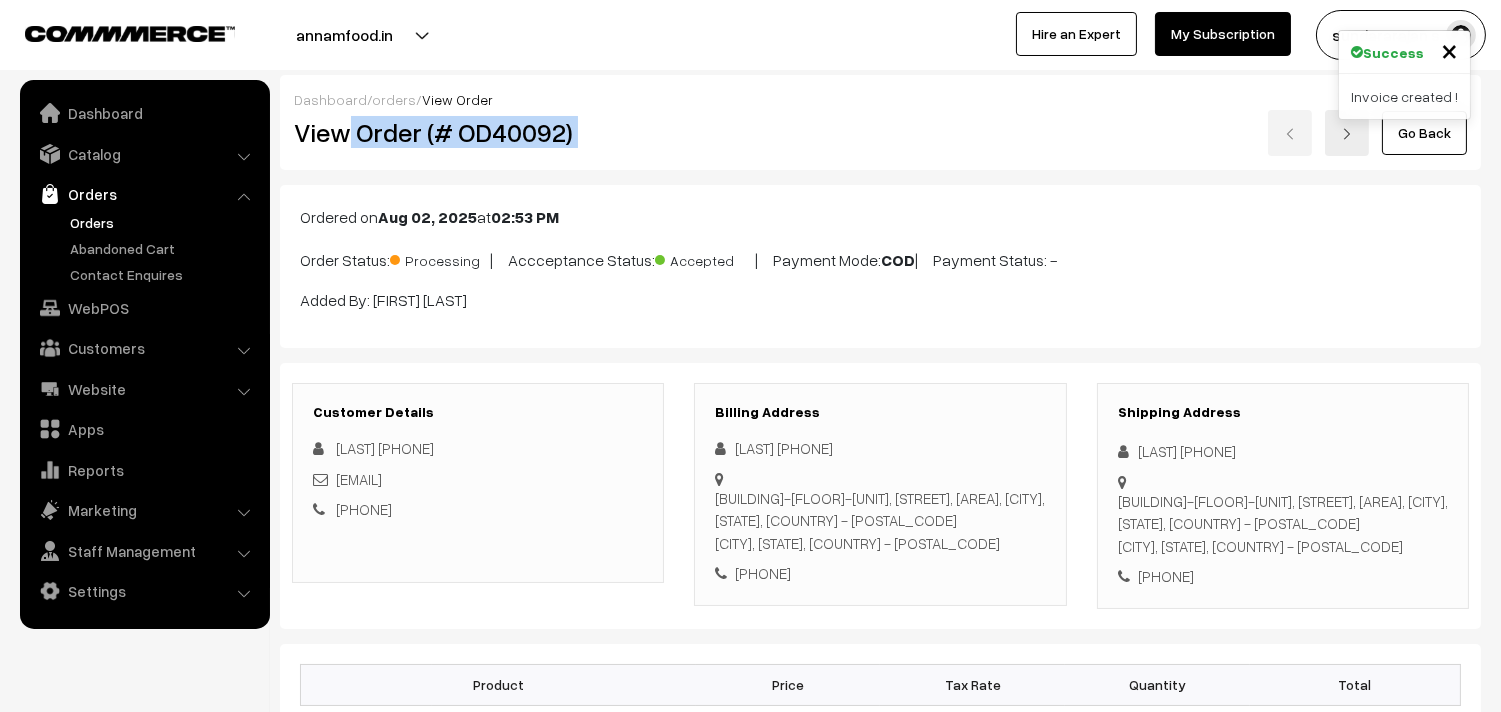 drag, startPoint x: 348, startPoint y: 127, endPoint x: 787, endPoint y: 123, distance: 439.01822 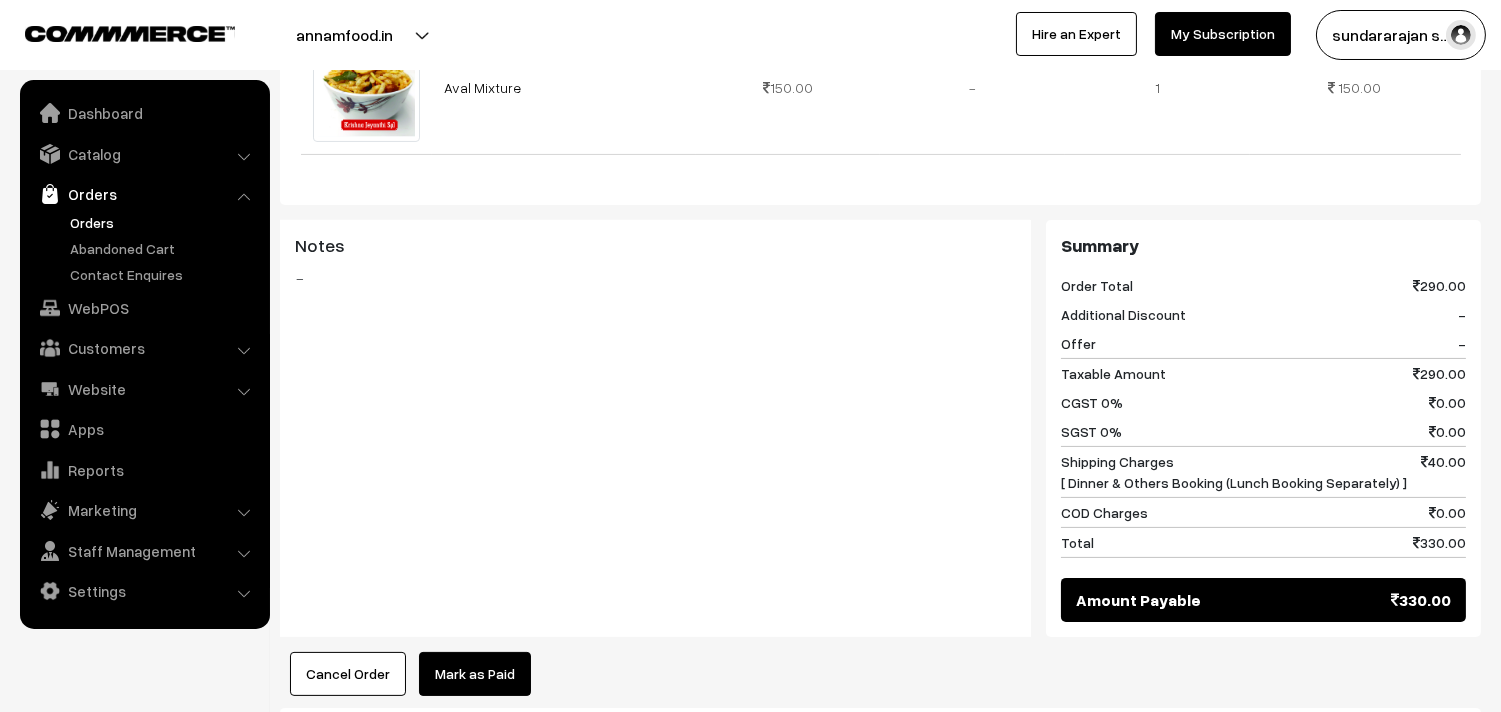 scroll, scrollTop: 1111, scrollLeft: 0, axis: vertical 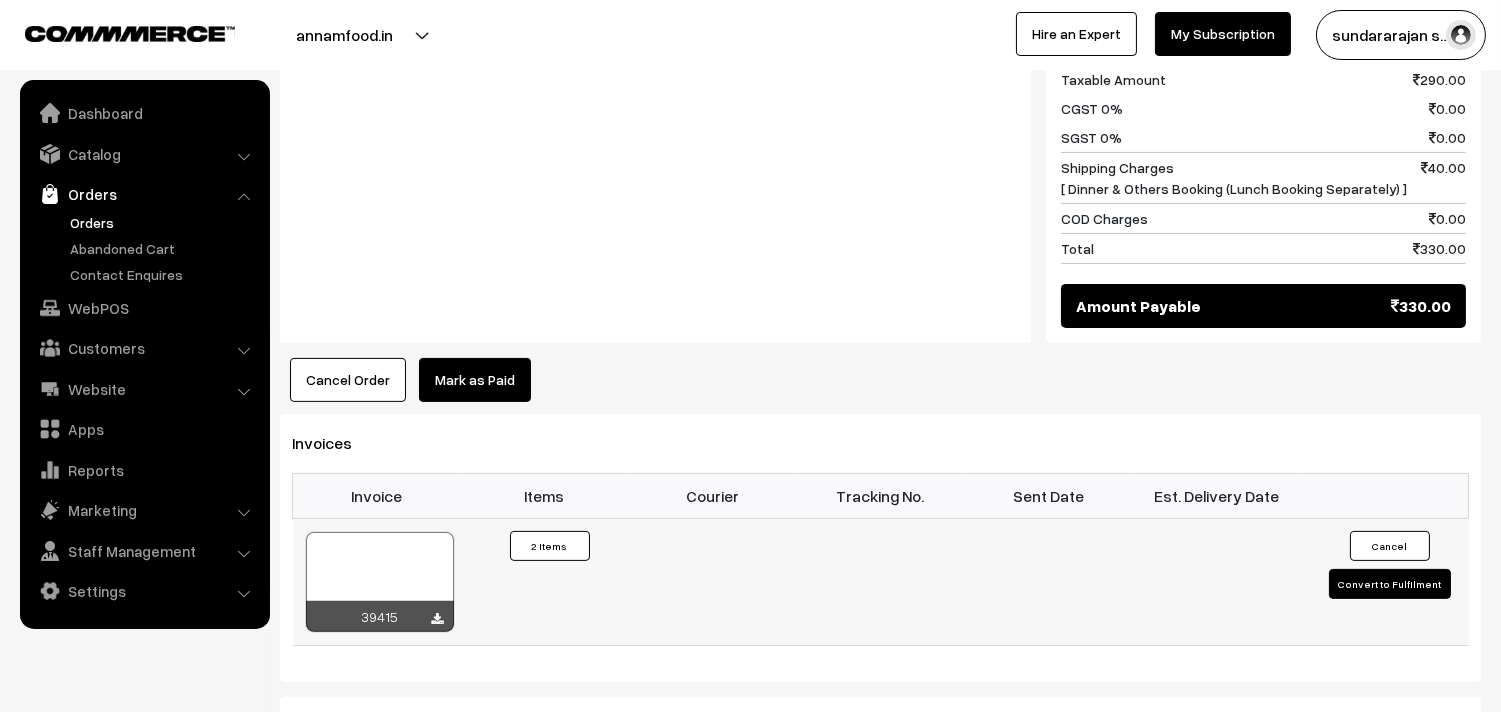 click on "39415" at bounding box center [377, 581] 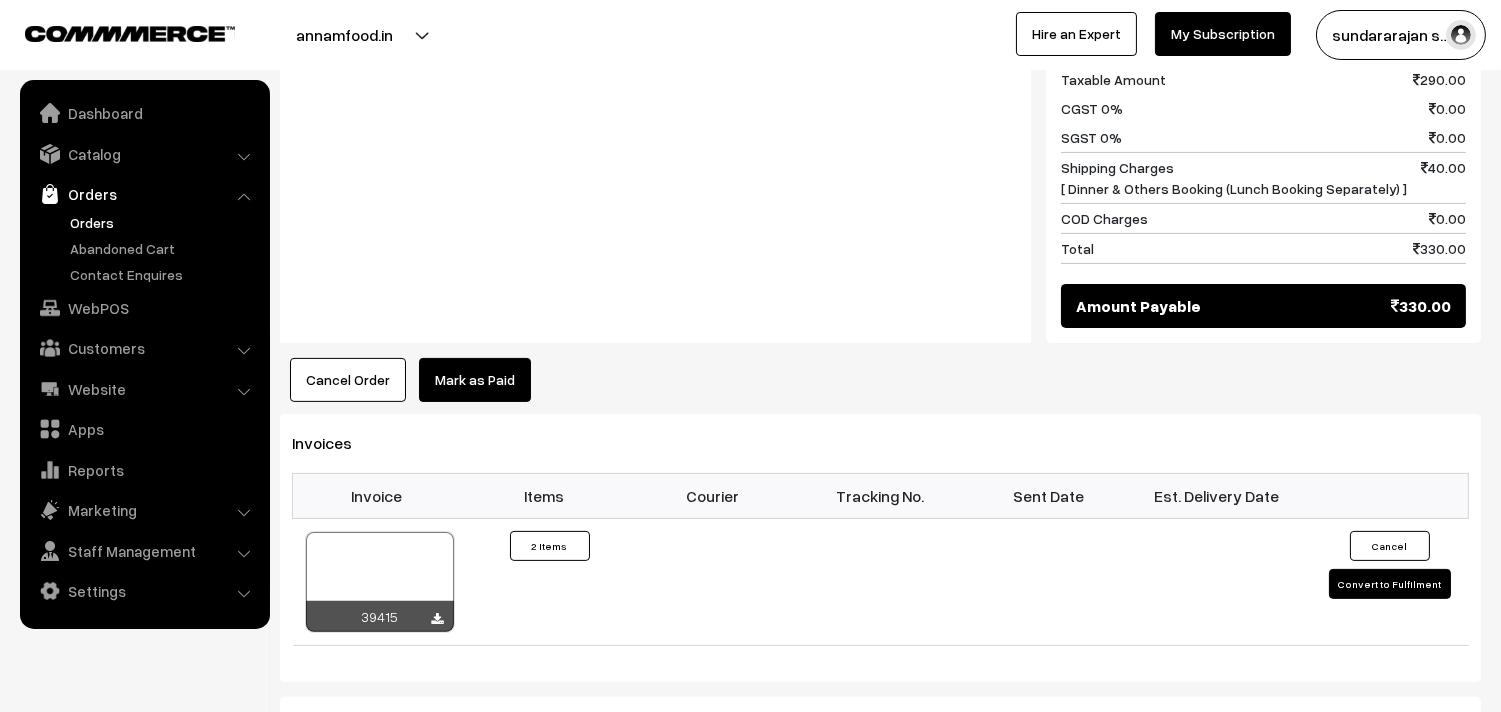 click on "Orders" at bounding box center [164, 222] 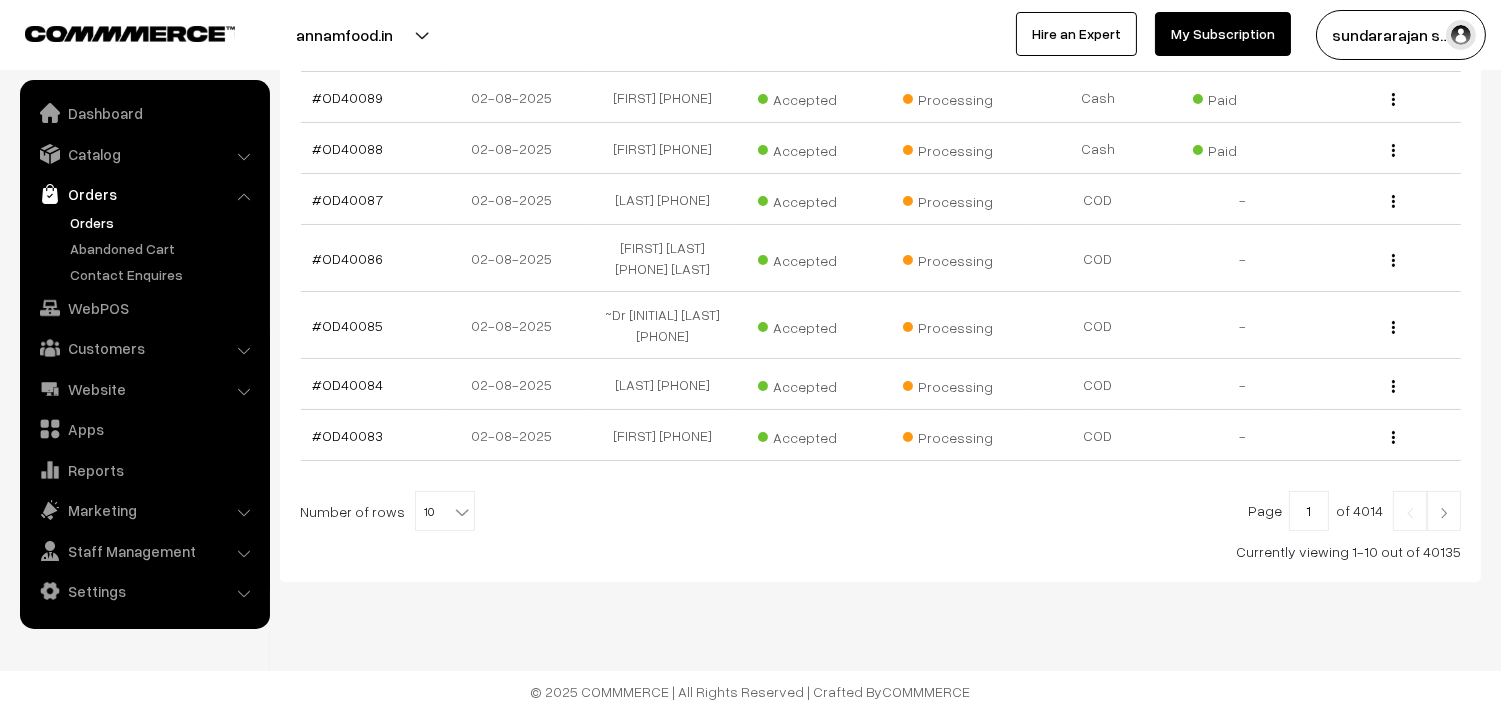 scroll, scrollTop: 648, scrollLeft: 0, axis: vertical 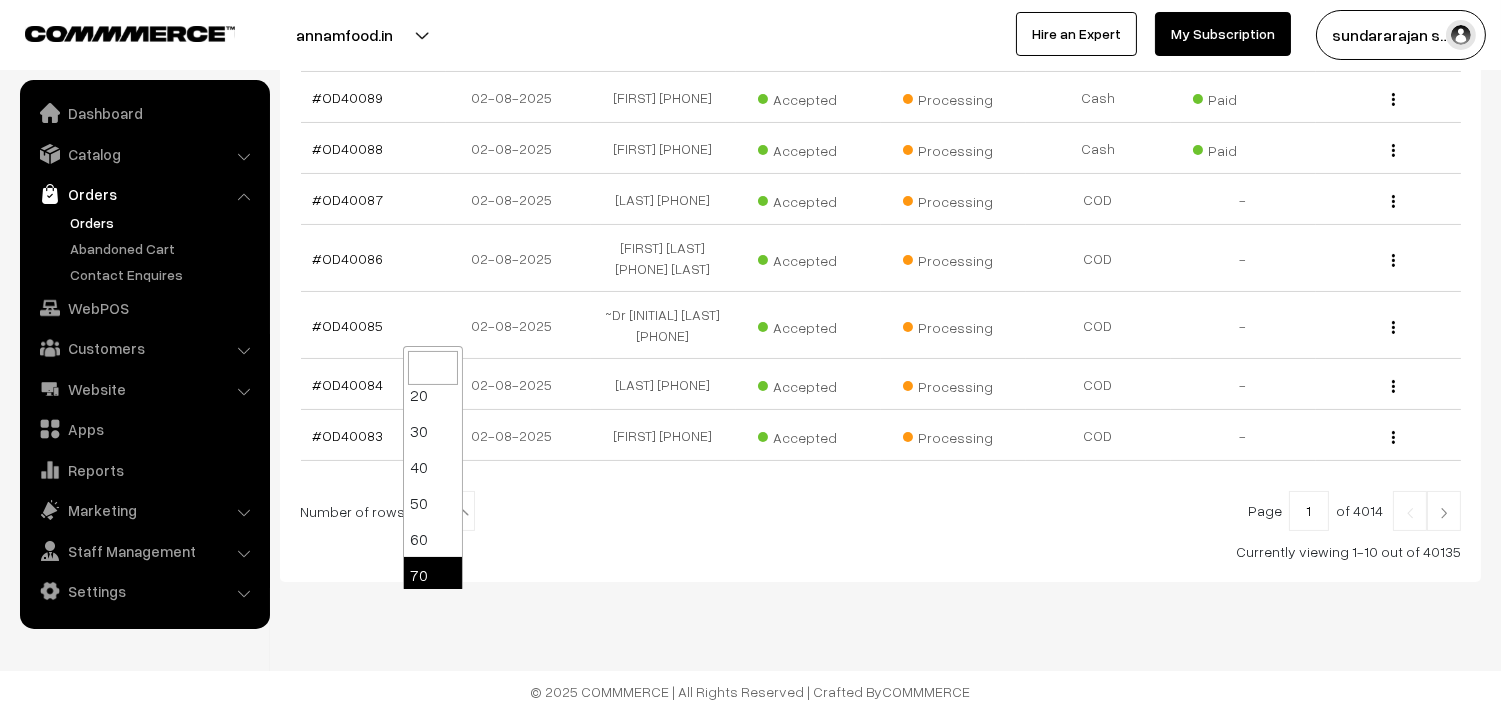 select on "70" 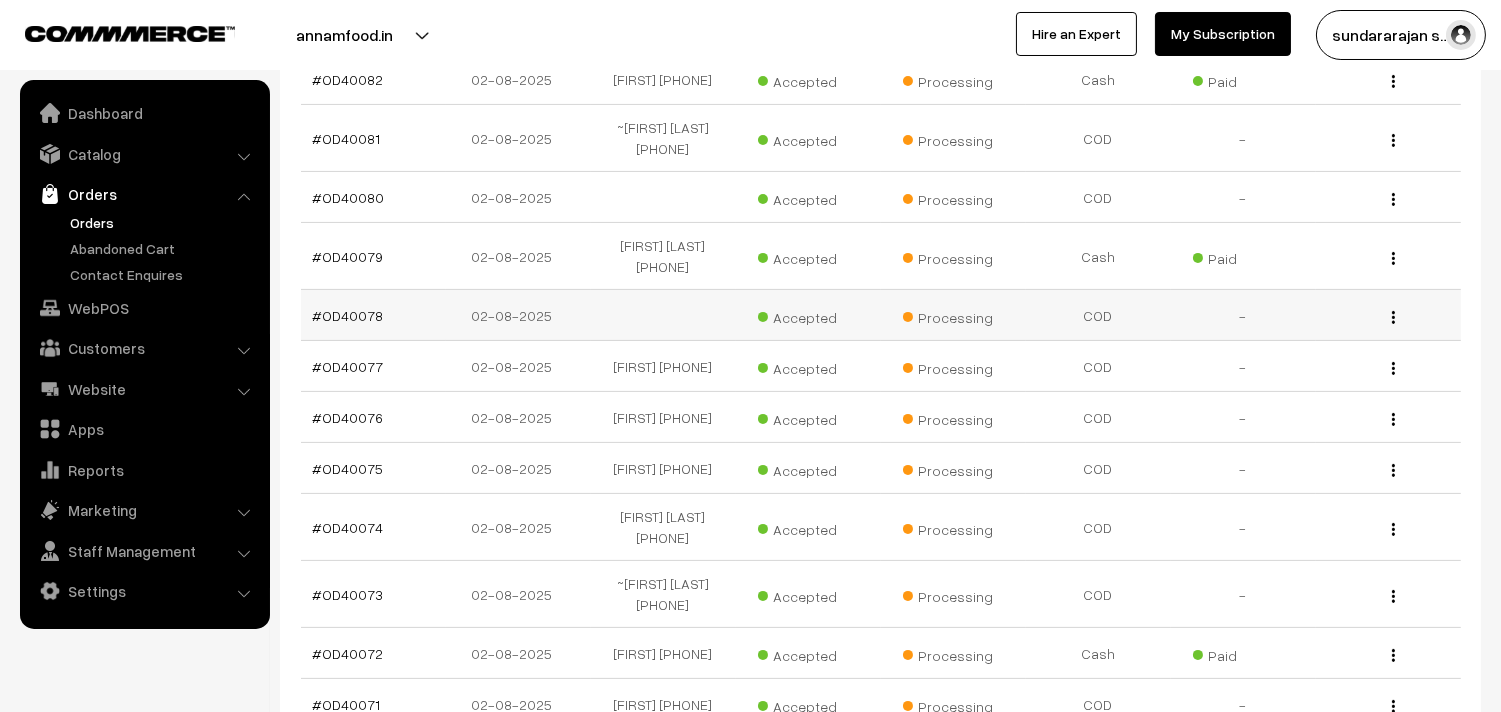 scroll, scrollTop: 888, scrollLeft: 0, axis: vertical 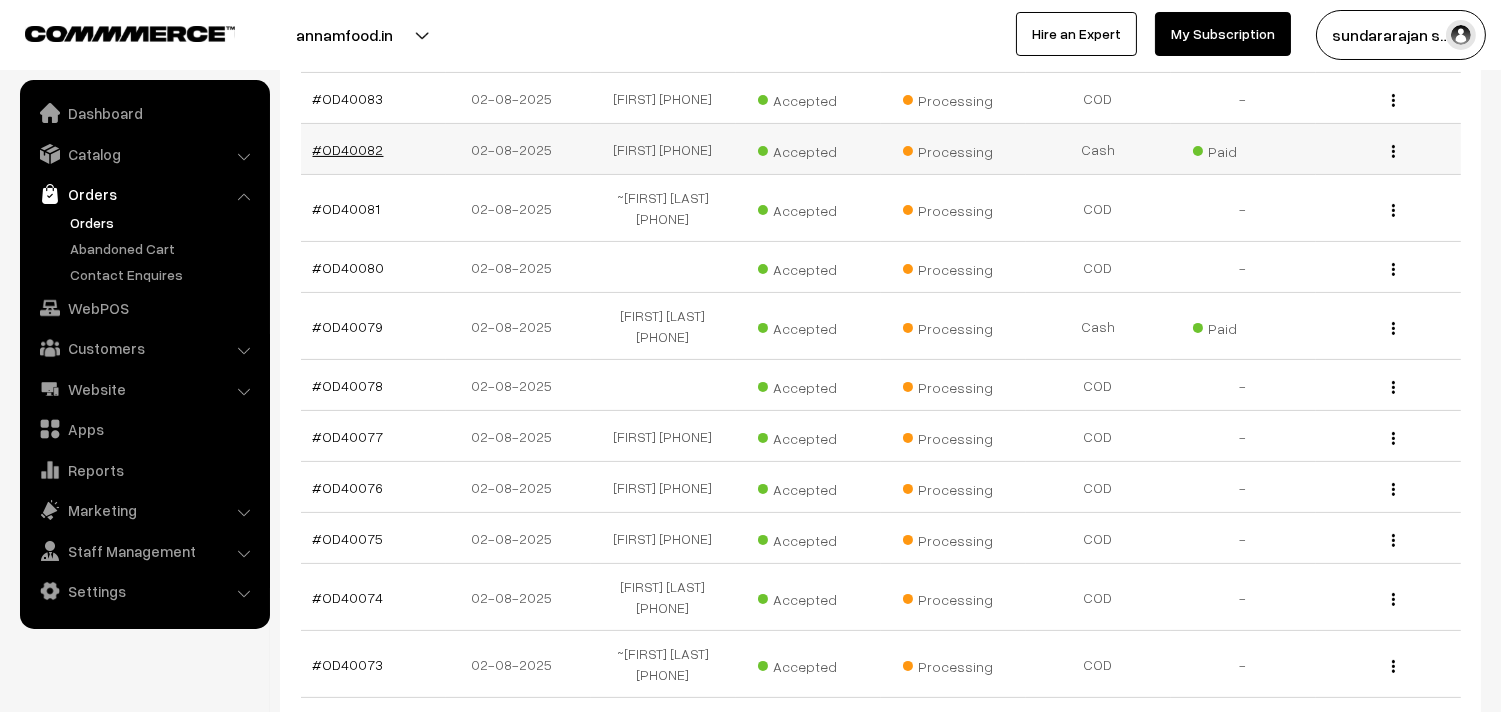 click on "#OD40082" at bounding box center (348, 149) 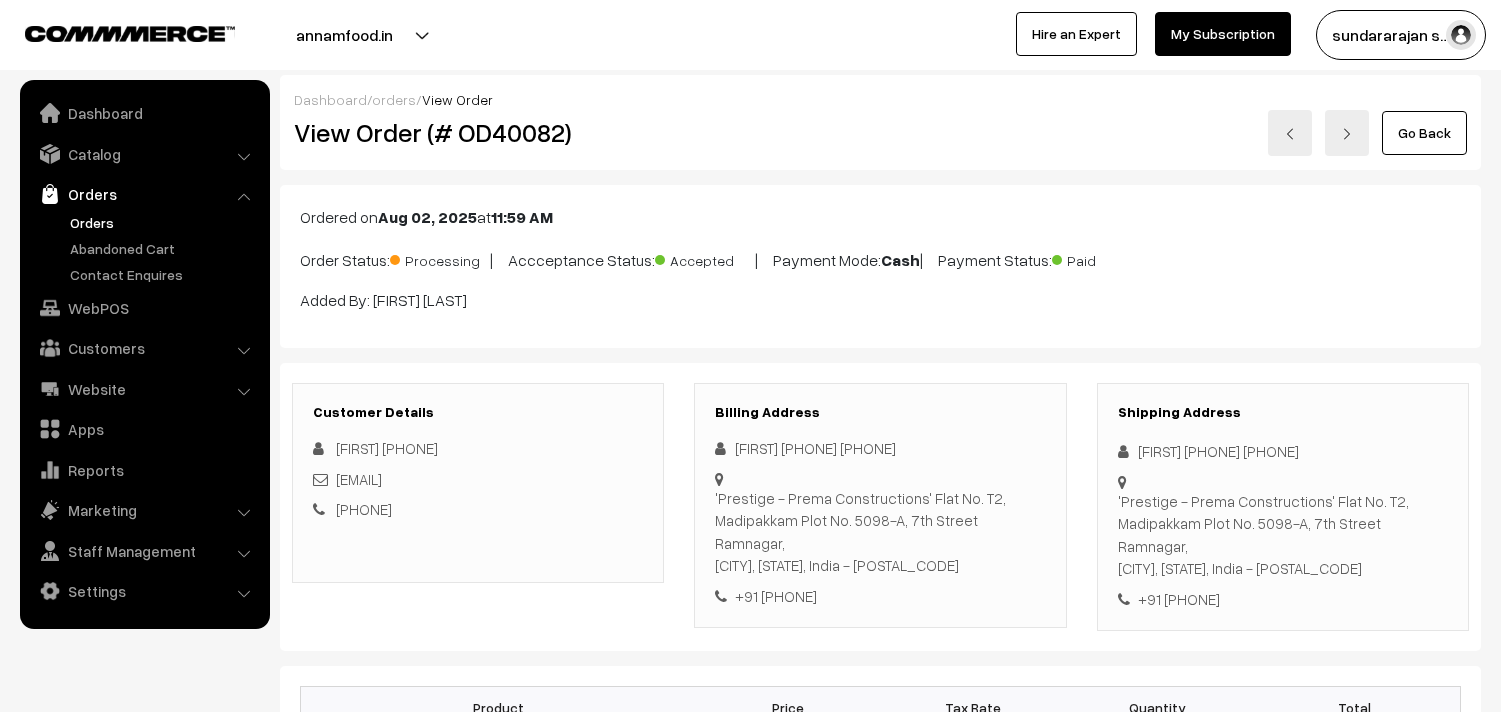 scroll, scrollTop: 0, scrollLeft: 0, axis: both 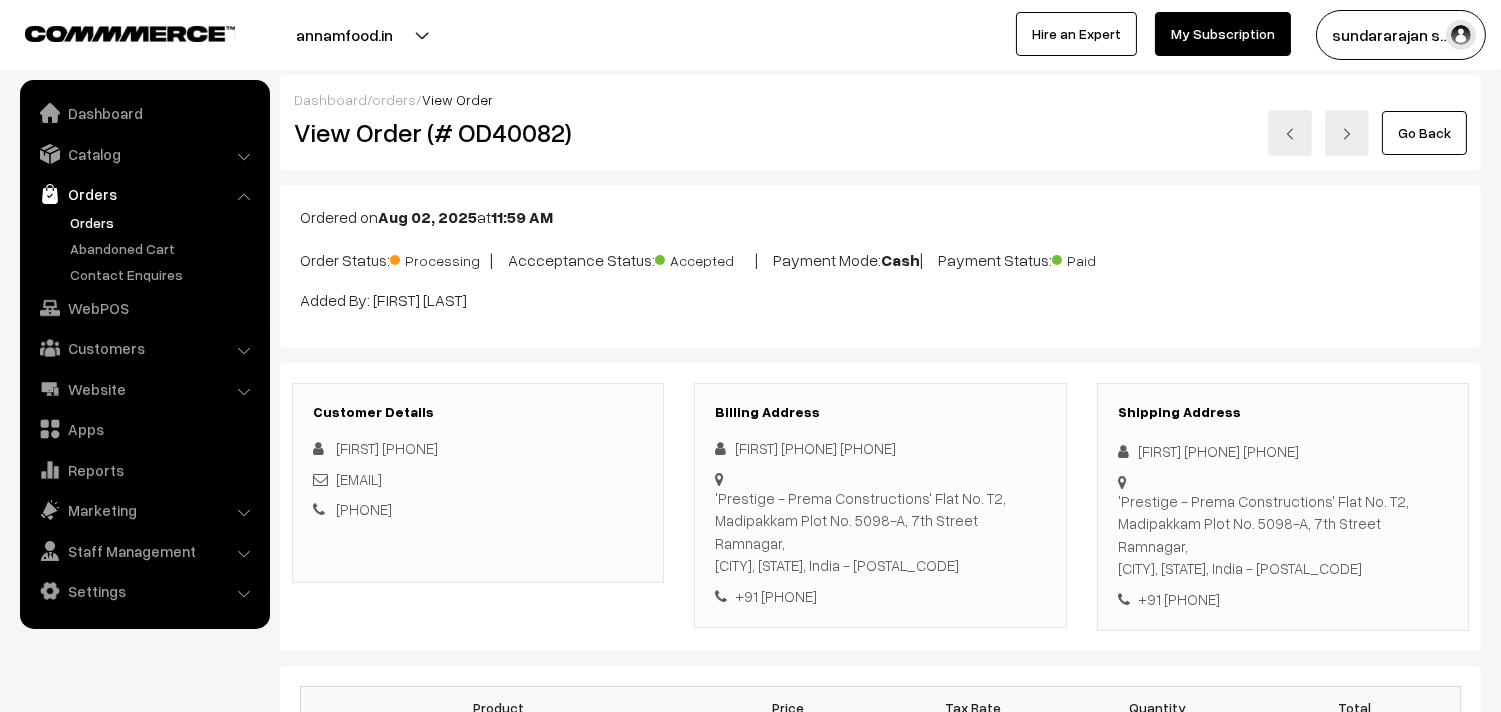 click on "Orders" at bounding box center [164, 222] 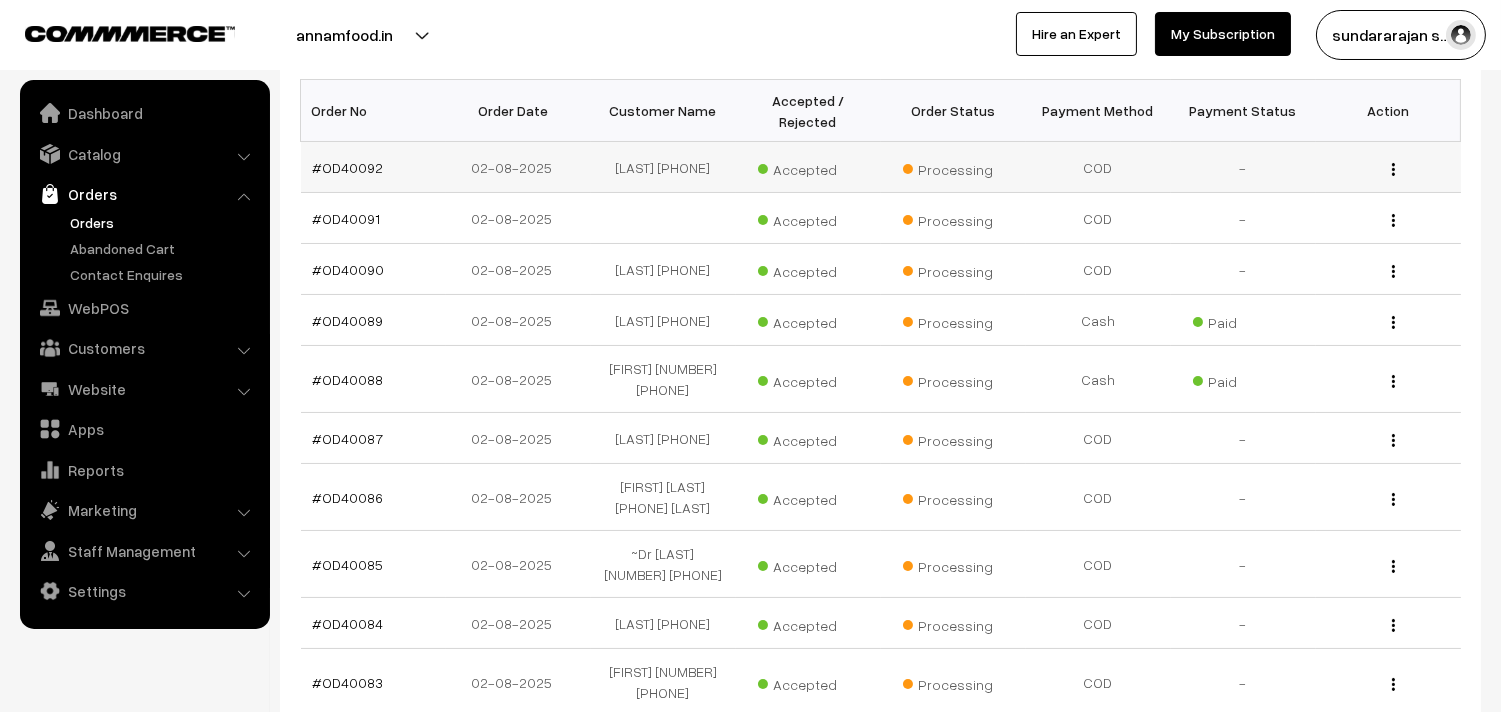 scroll, scrollTop: 333, scrollLeft: 0, axis: vertical 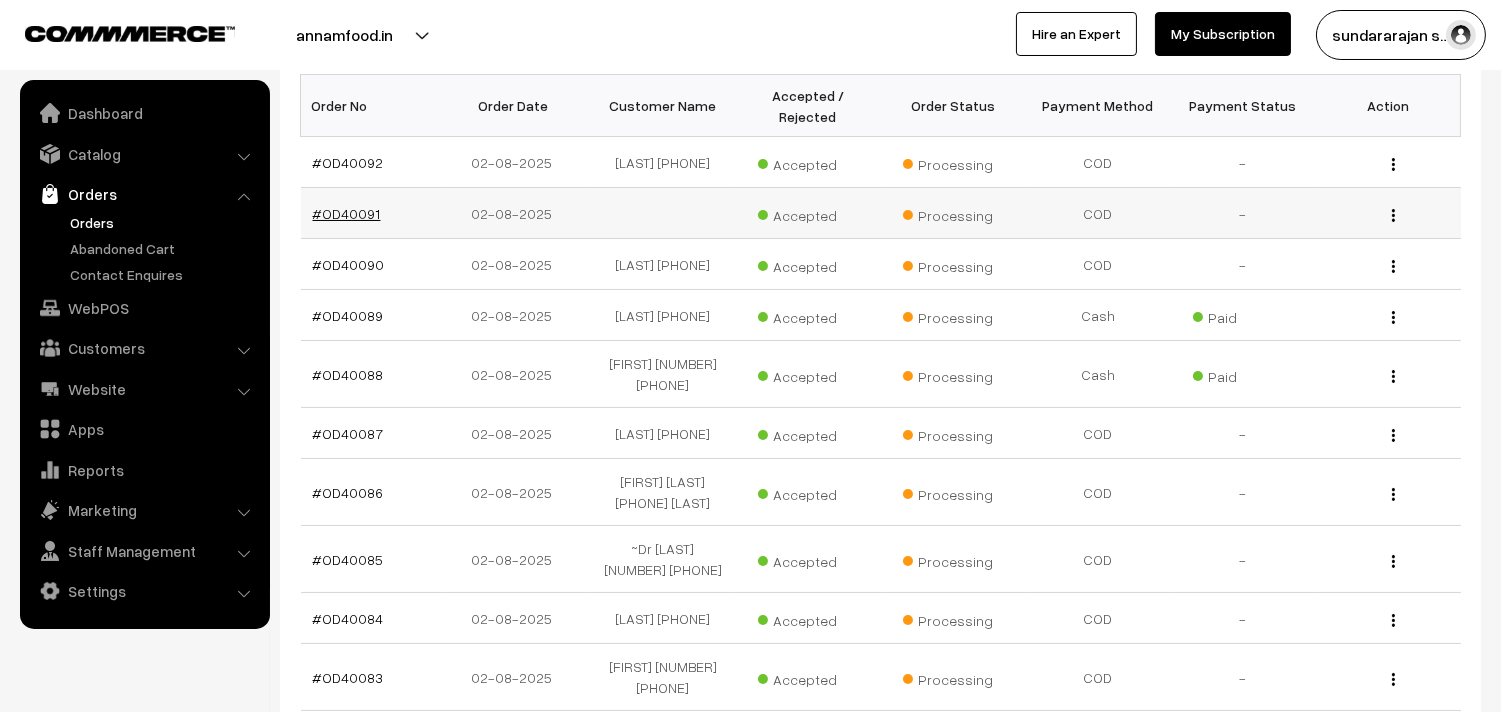 click on "#OD40091" at bounding box center [347, 213] 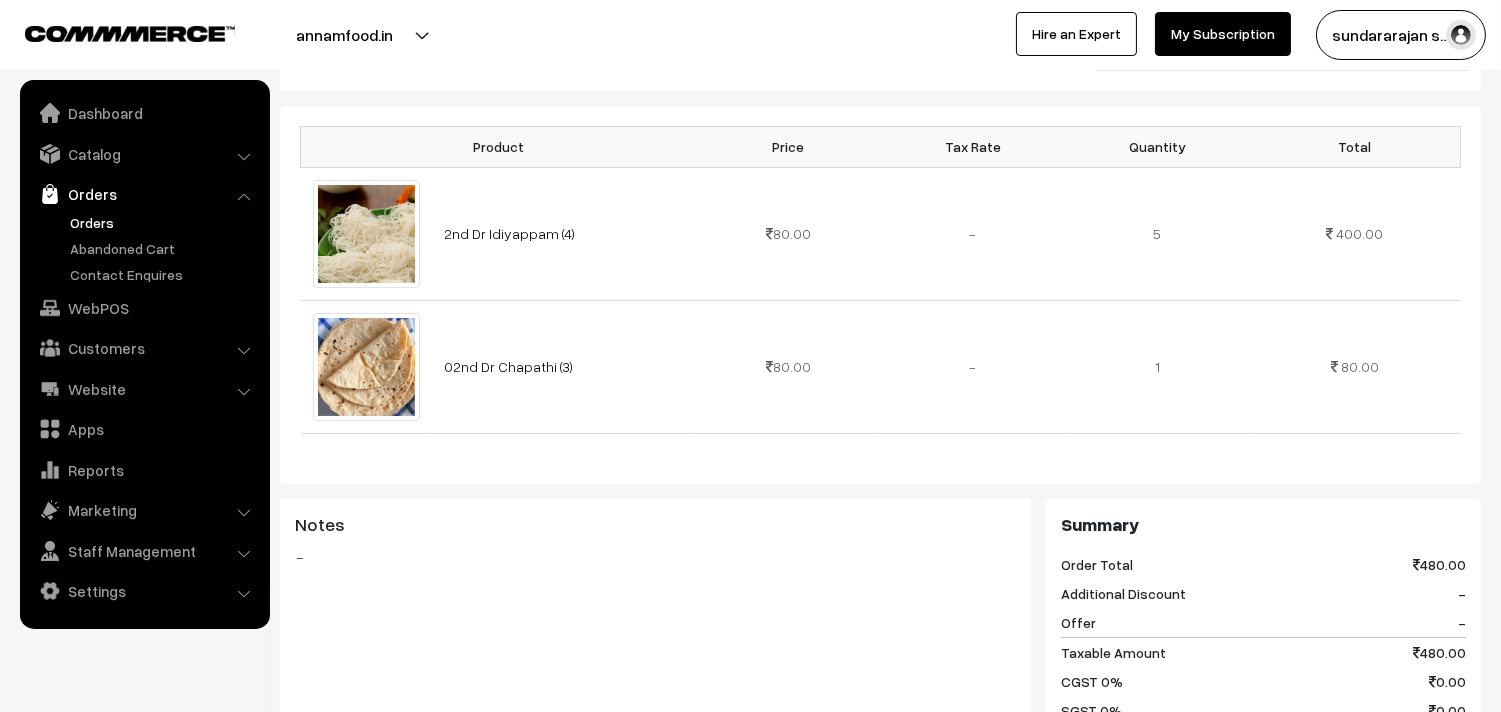 scroll, scrollTop: 555, scrollLeft: 0, axis: vertical 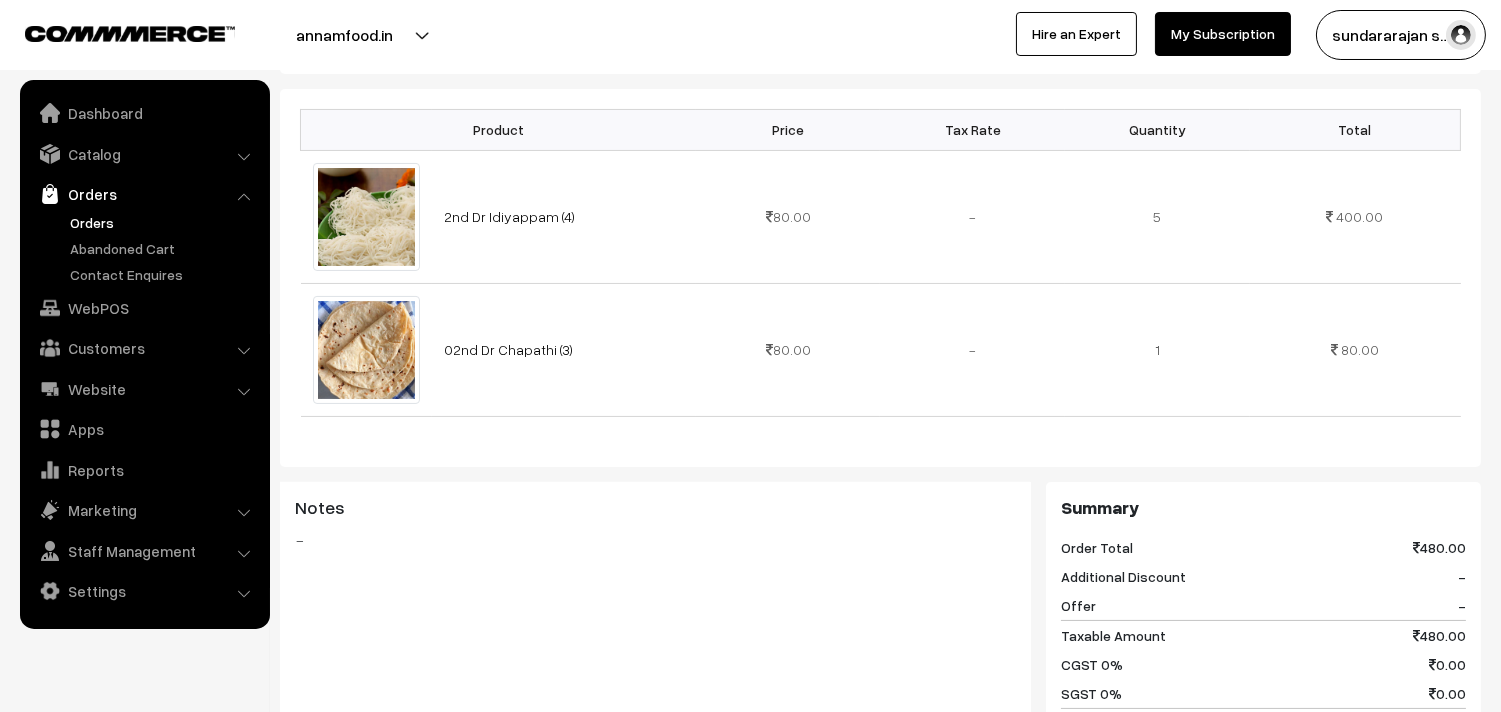 click on "Orders" at bounding box center (164, 222) 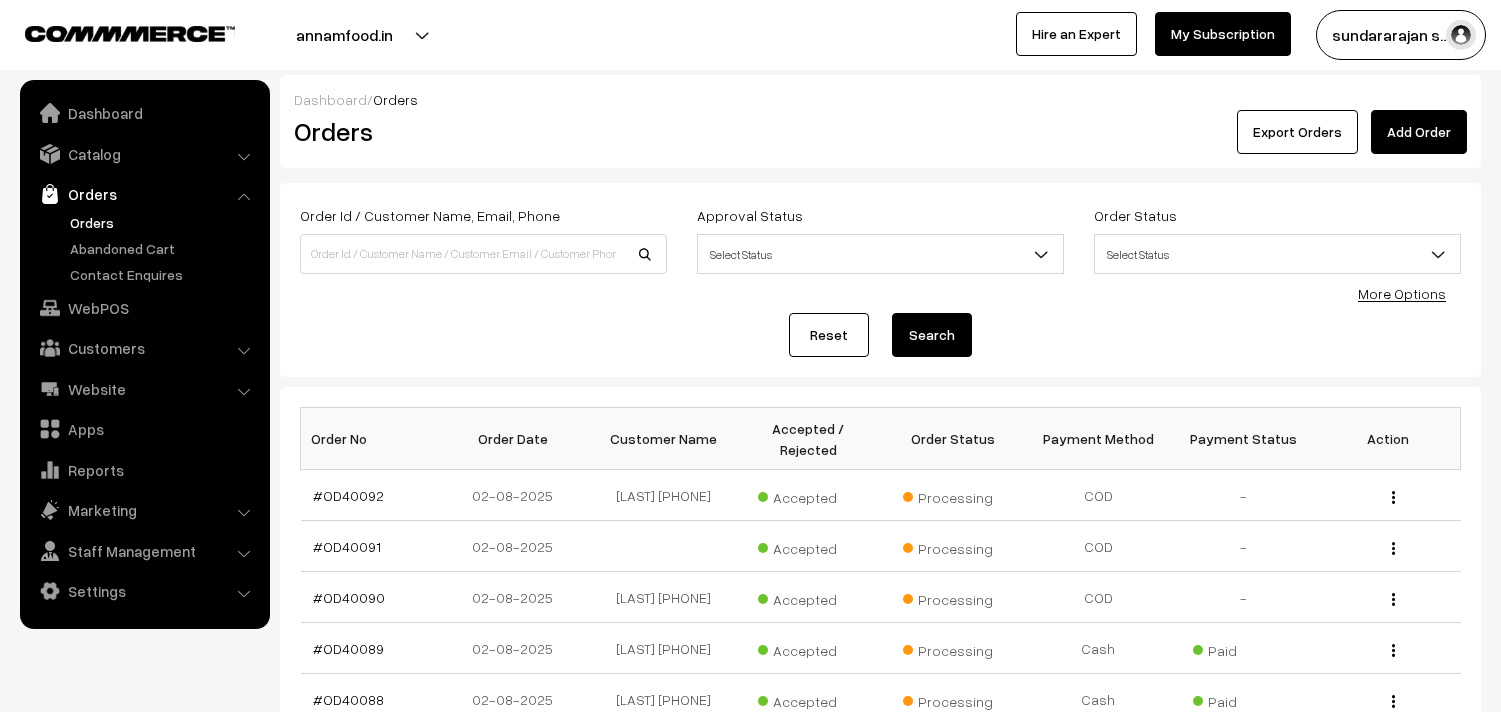 scroll, scrollTop: 0, scrollLeft: 0, axis: both 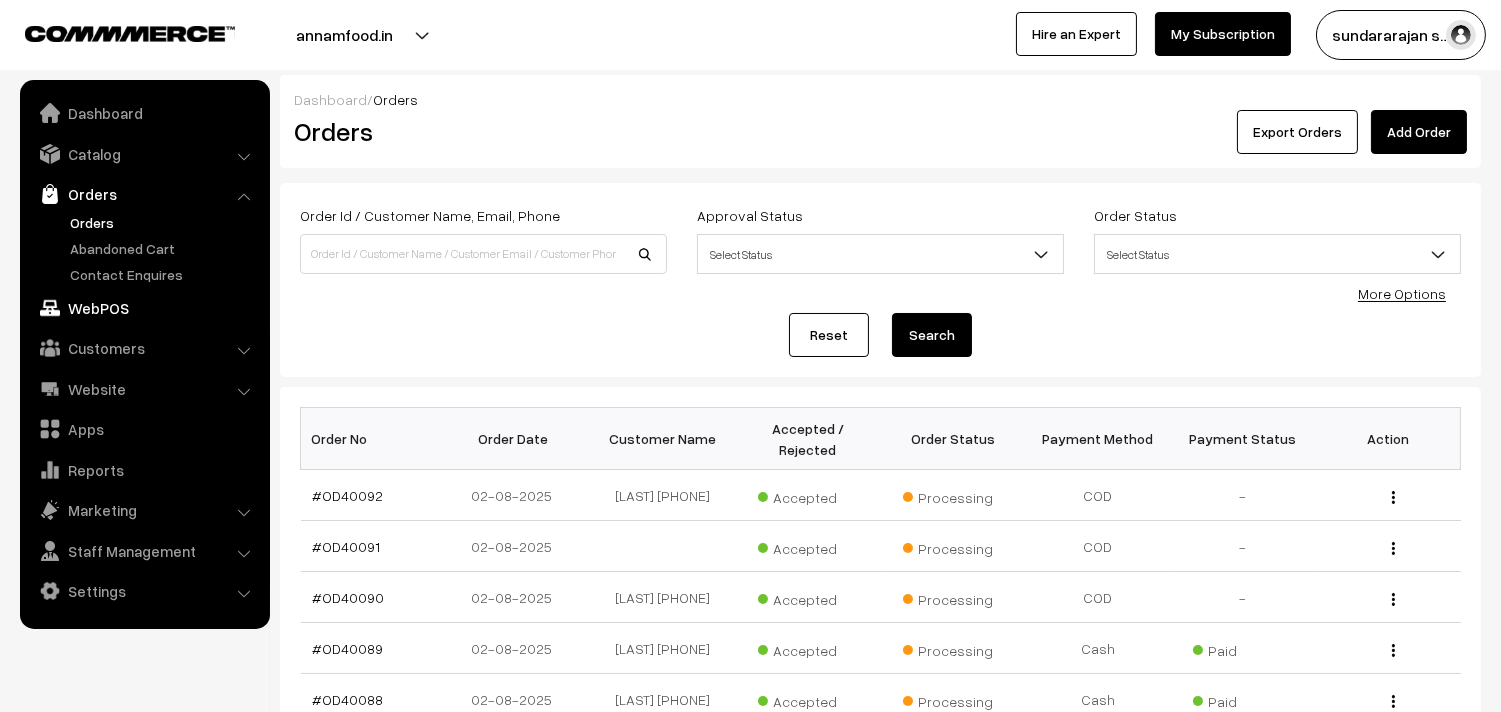 click on "WebPOS" at bounding box center [144, 308] 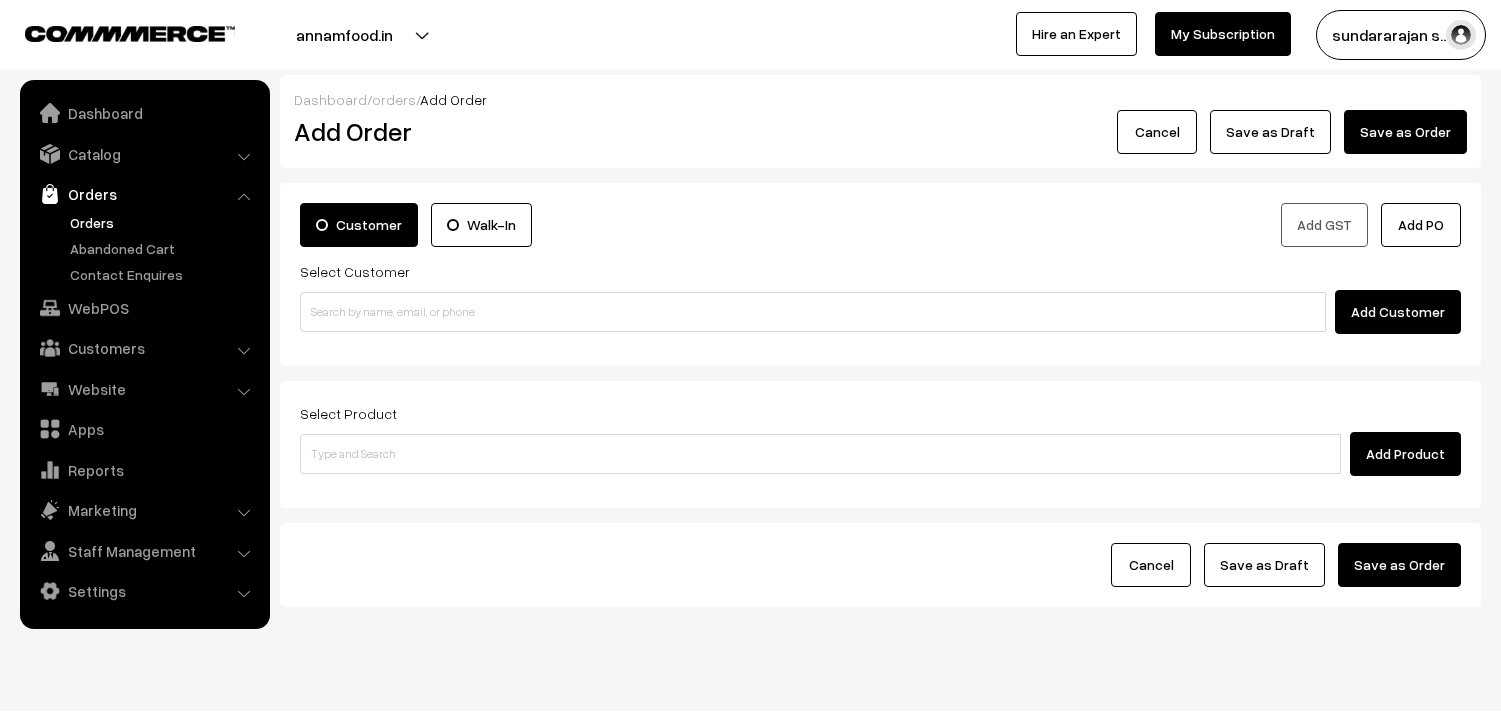 scroll, scrollTop: 0, scrollLeft: 0, axis: both 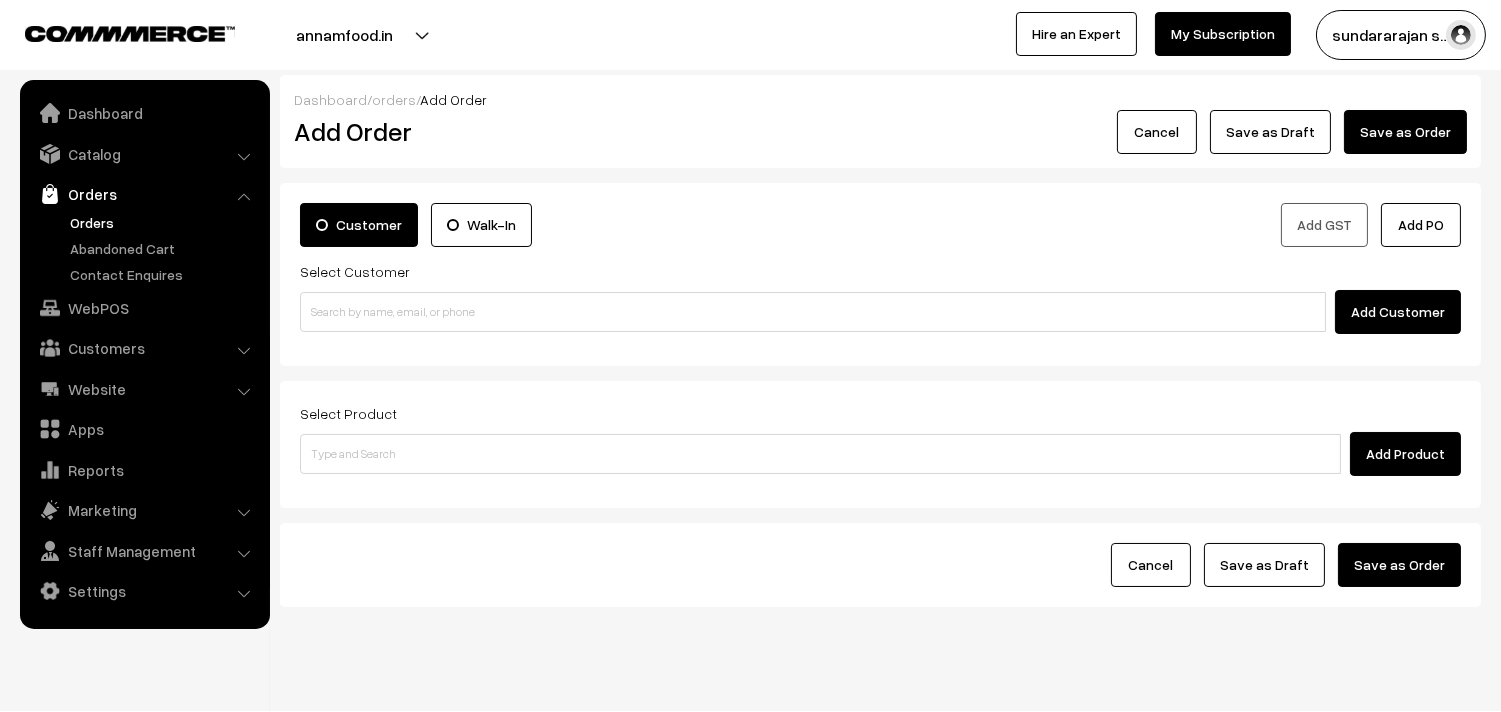 click at bounding box center [813, 312] 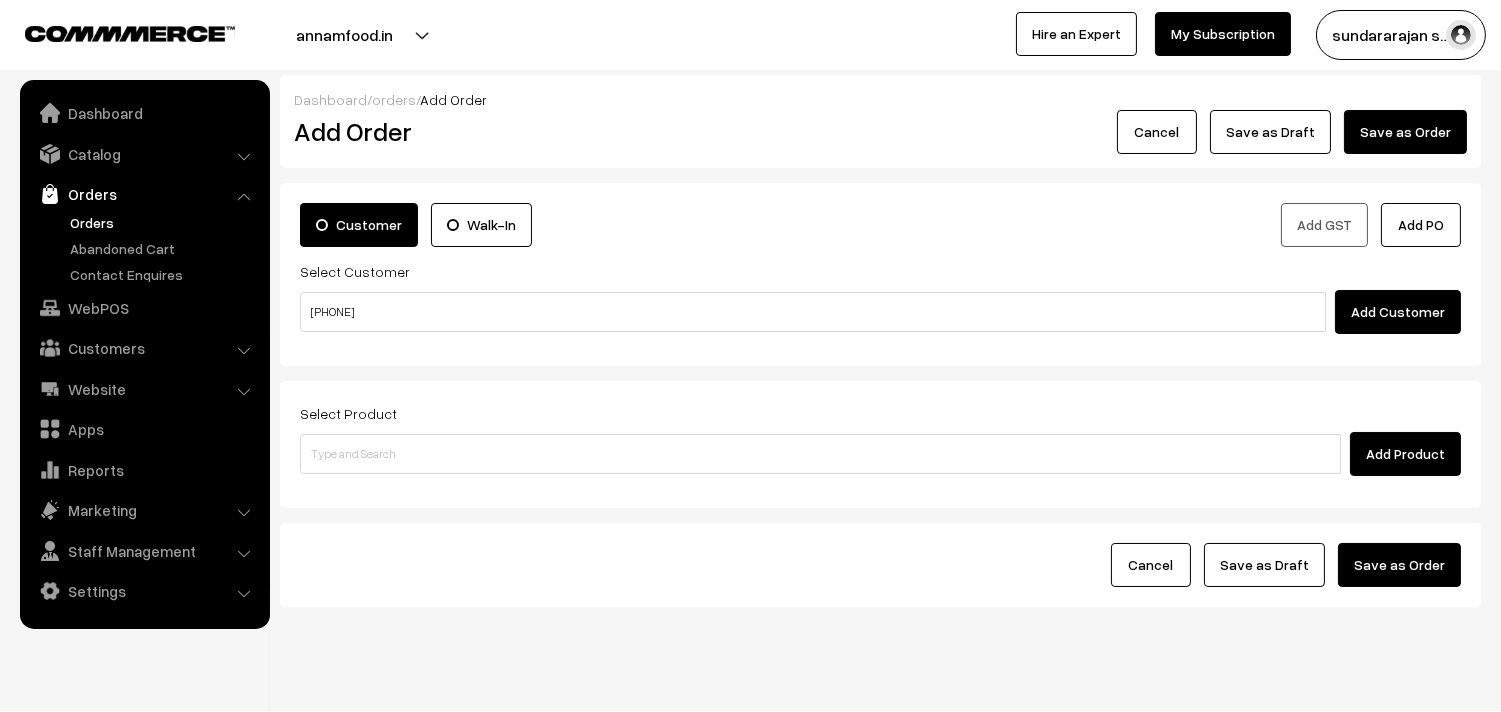 click on "98849 44081" at bounding box center [813, 312] 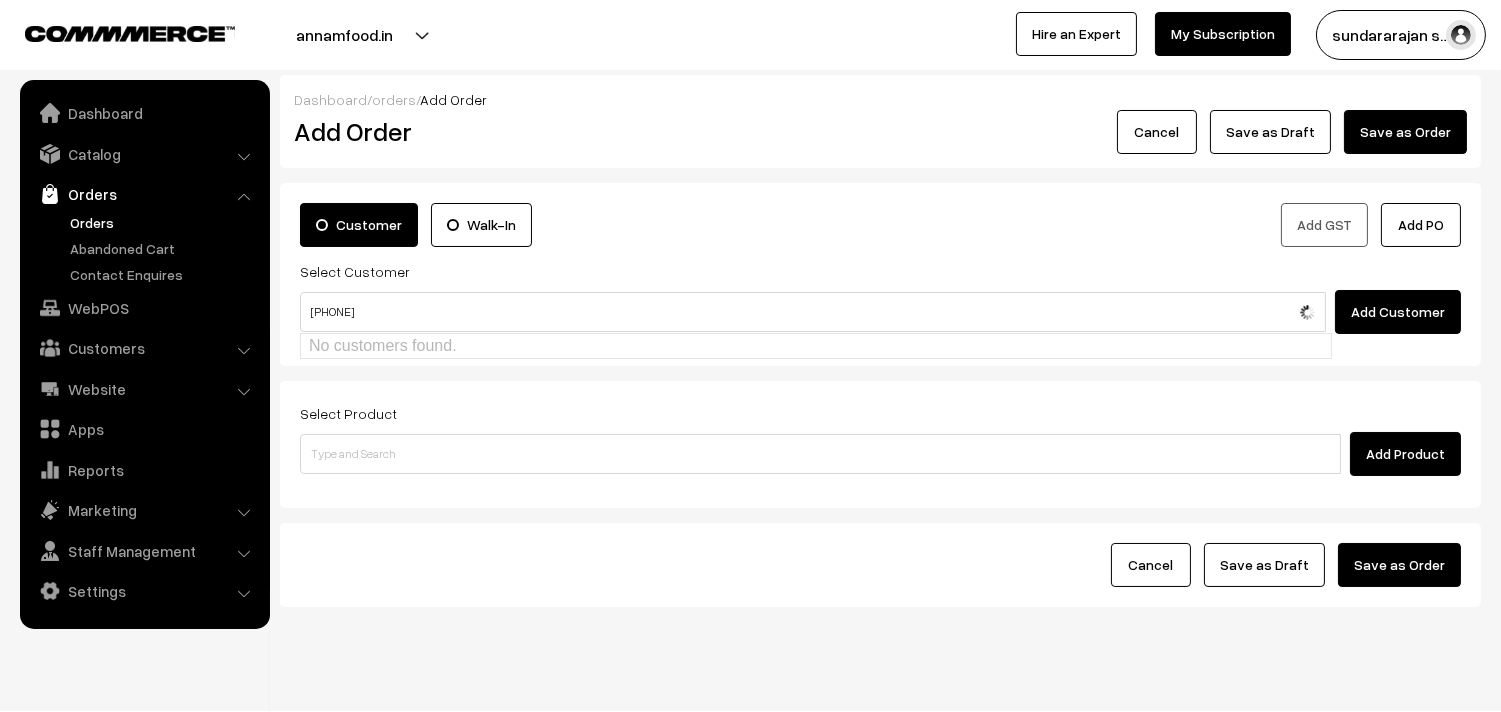 type on "98849 44081" 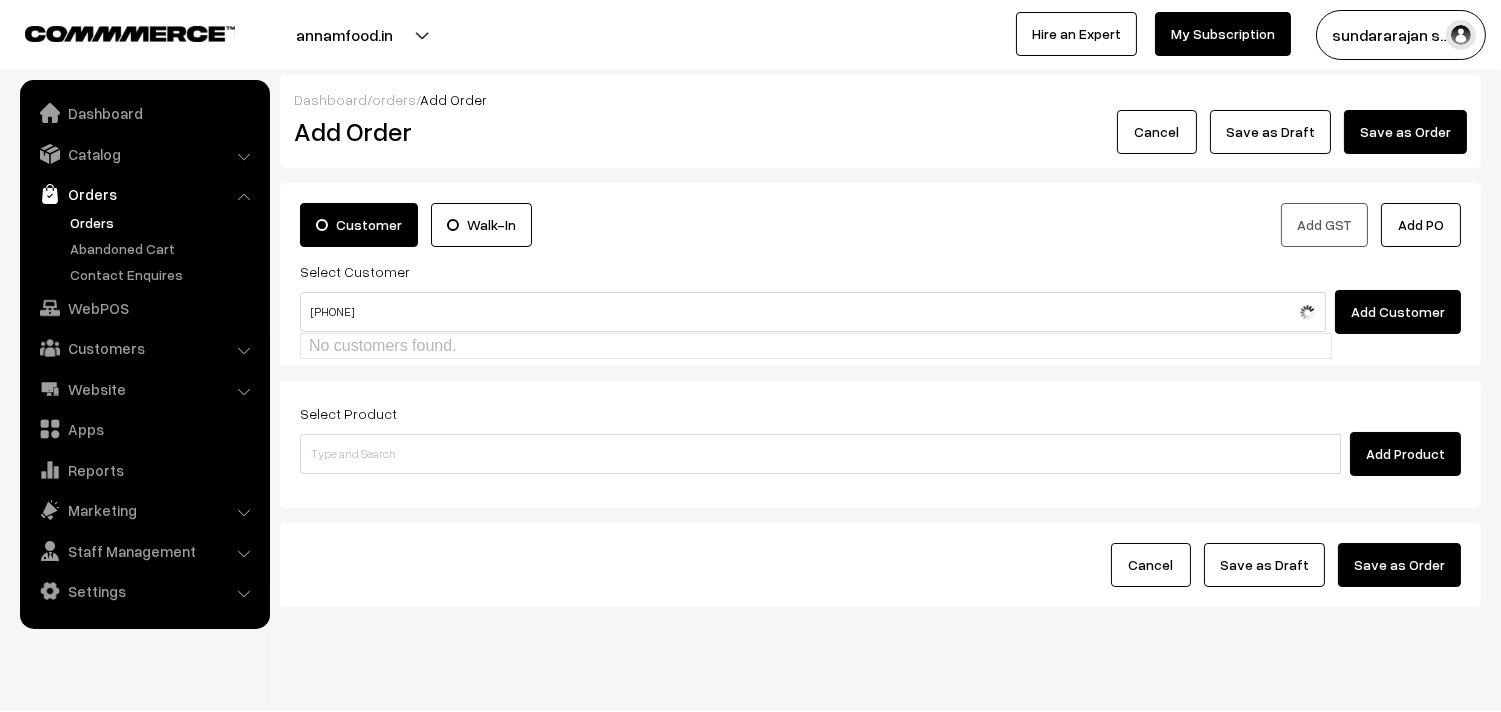type 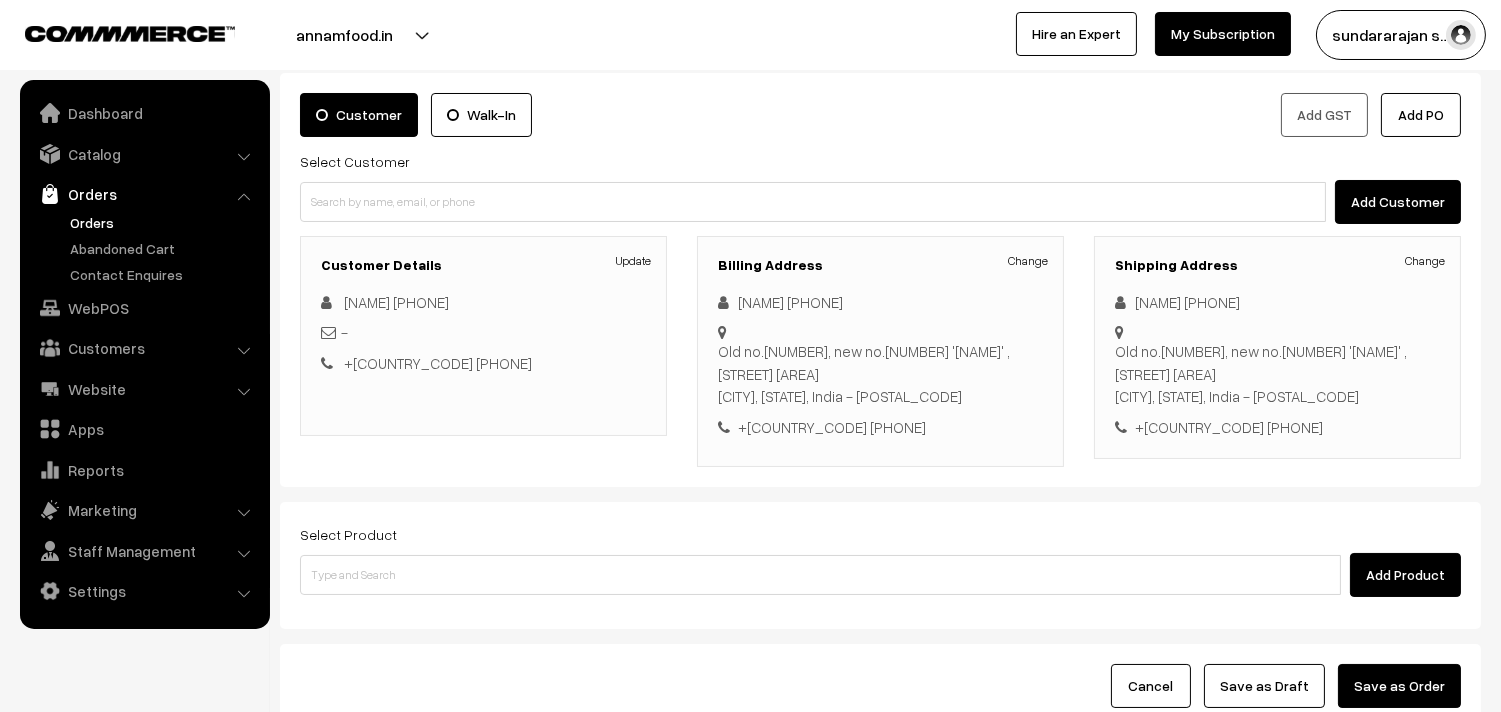 scroll, scrollTop: 111, scrollLeft: 0, axis: vertical 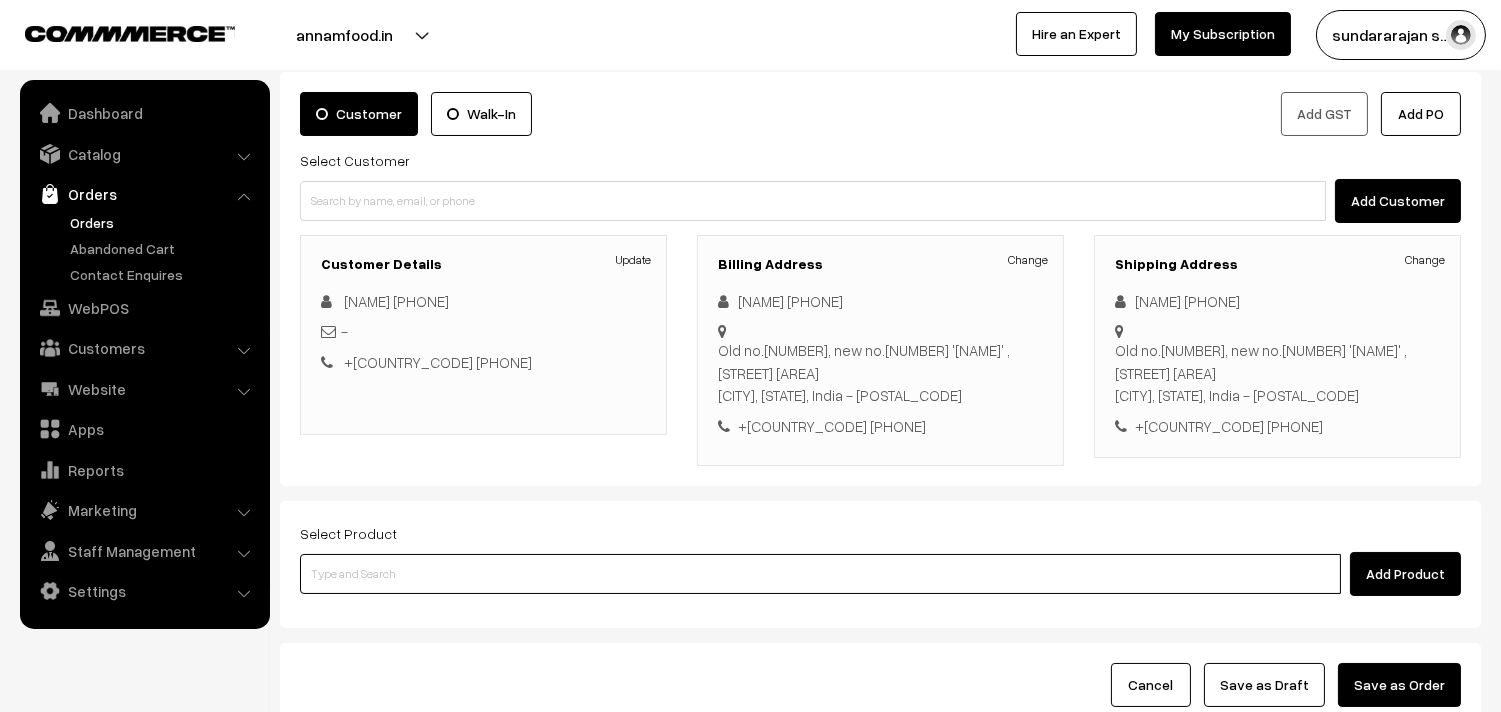 click at bounding box center (820, 574) 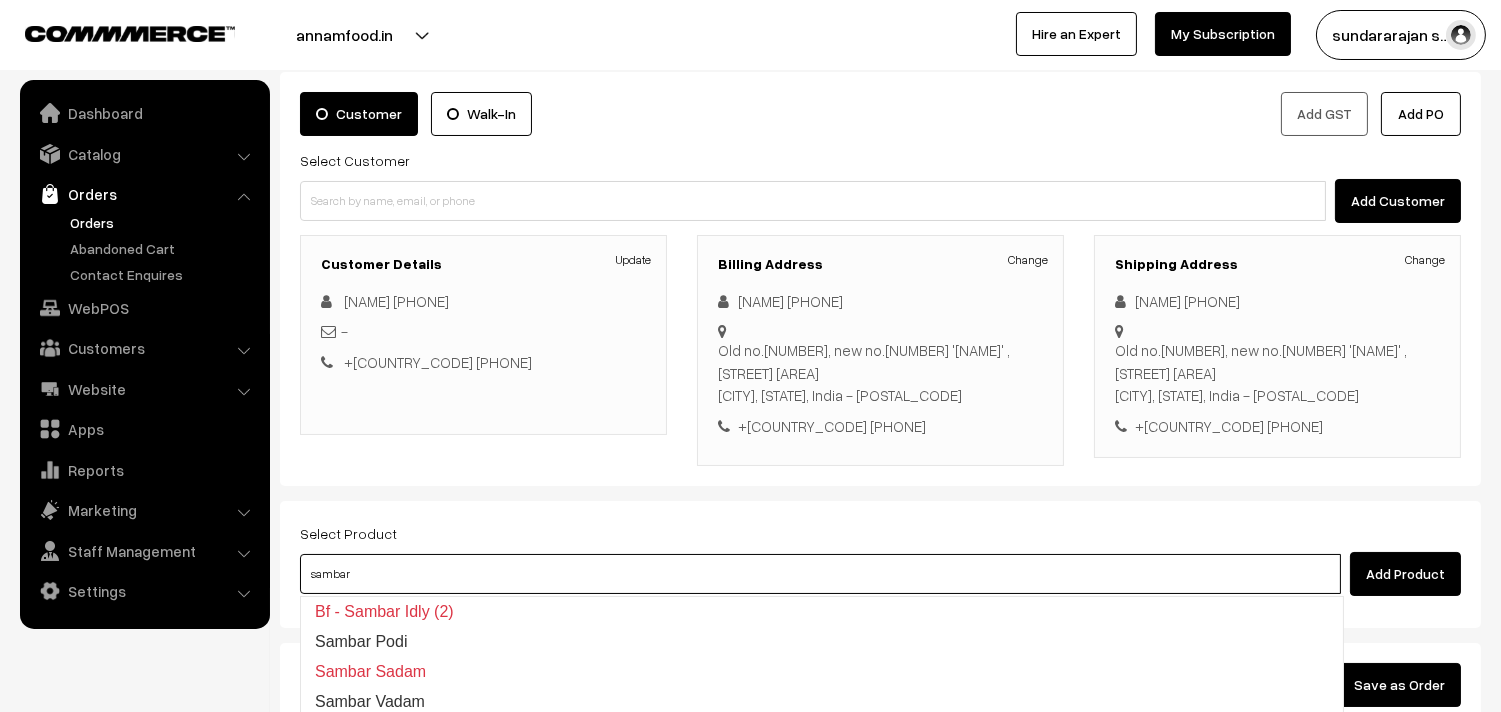 type on "03rd Spl Sambar Sadam" 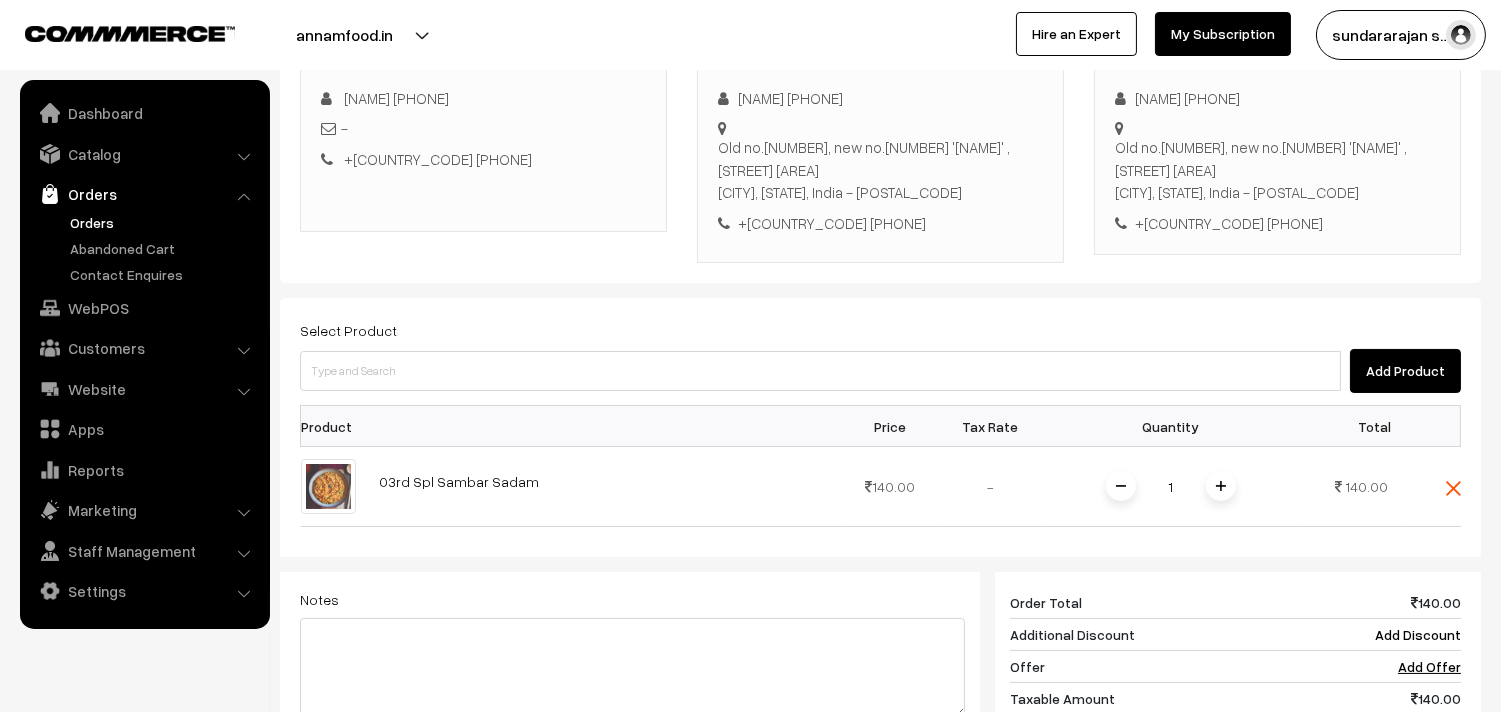 scroll, scrollTop: 444, scrollLeft: 0, axis: vertical 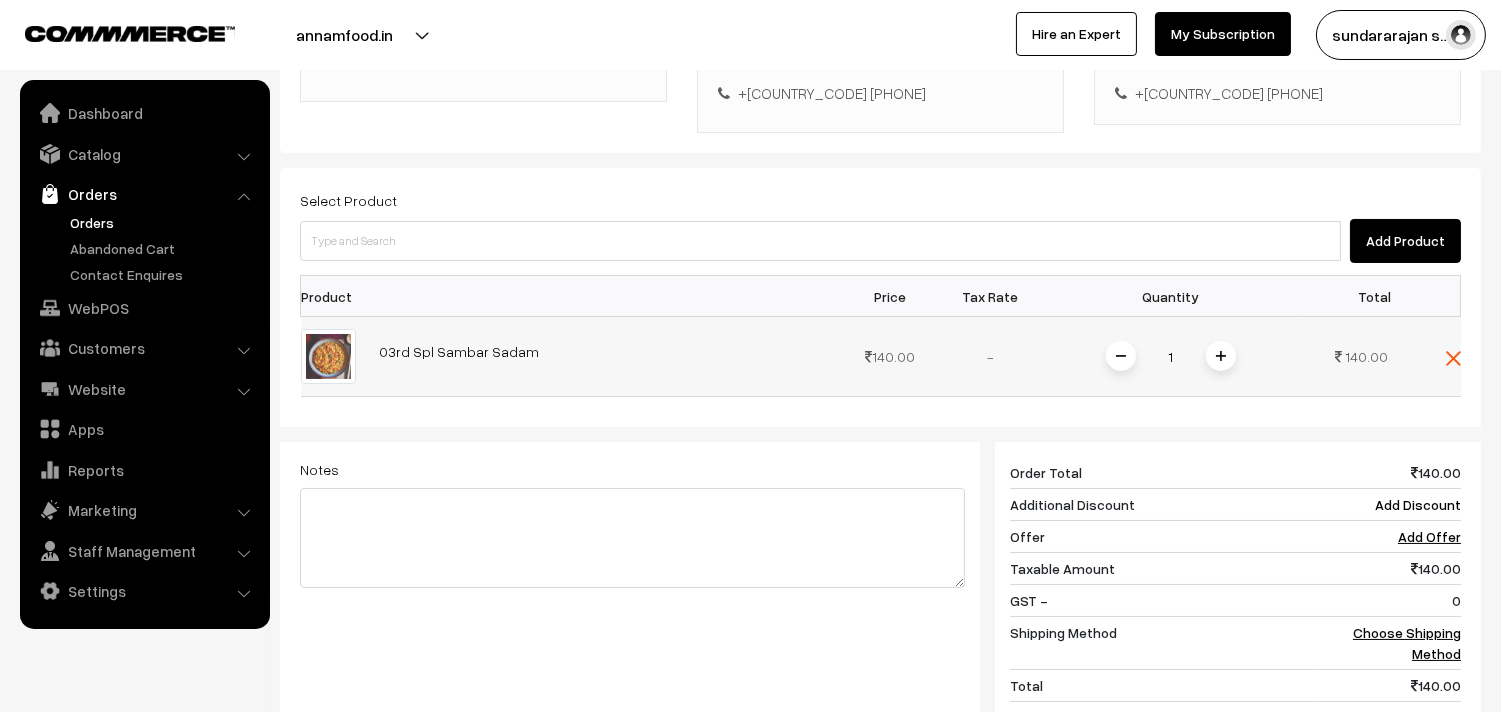 click at bounding box center [1221, 356] 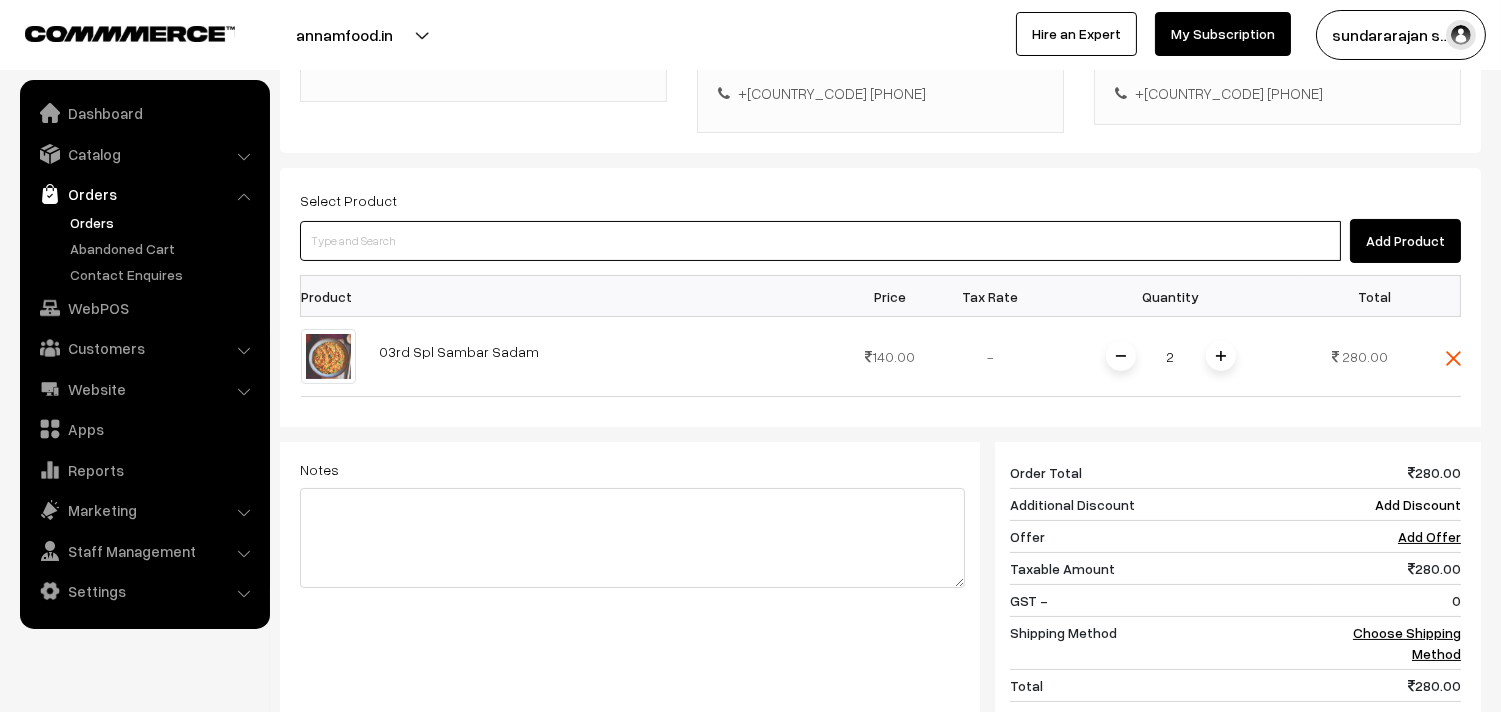 click at bounding box center [820, 241] 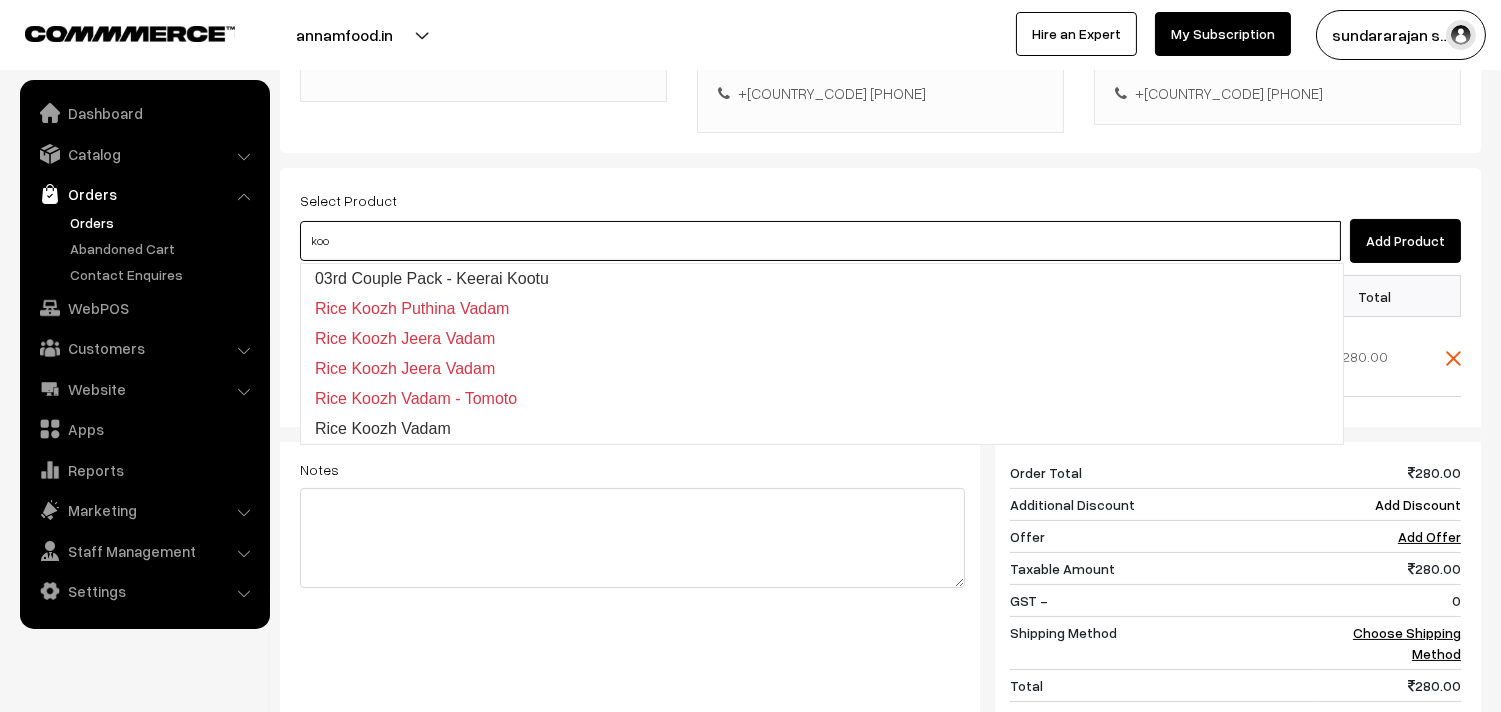 type on "03rd  Couple Pack - Keerai Kootu" 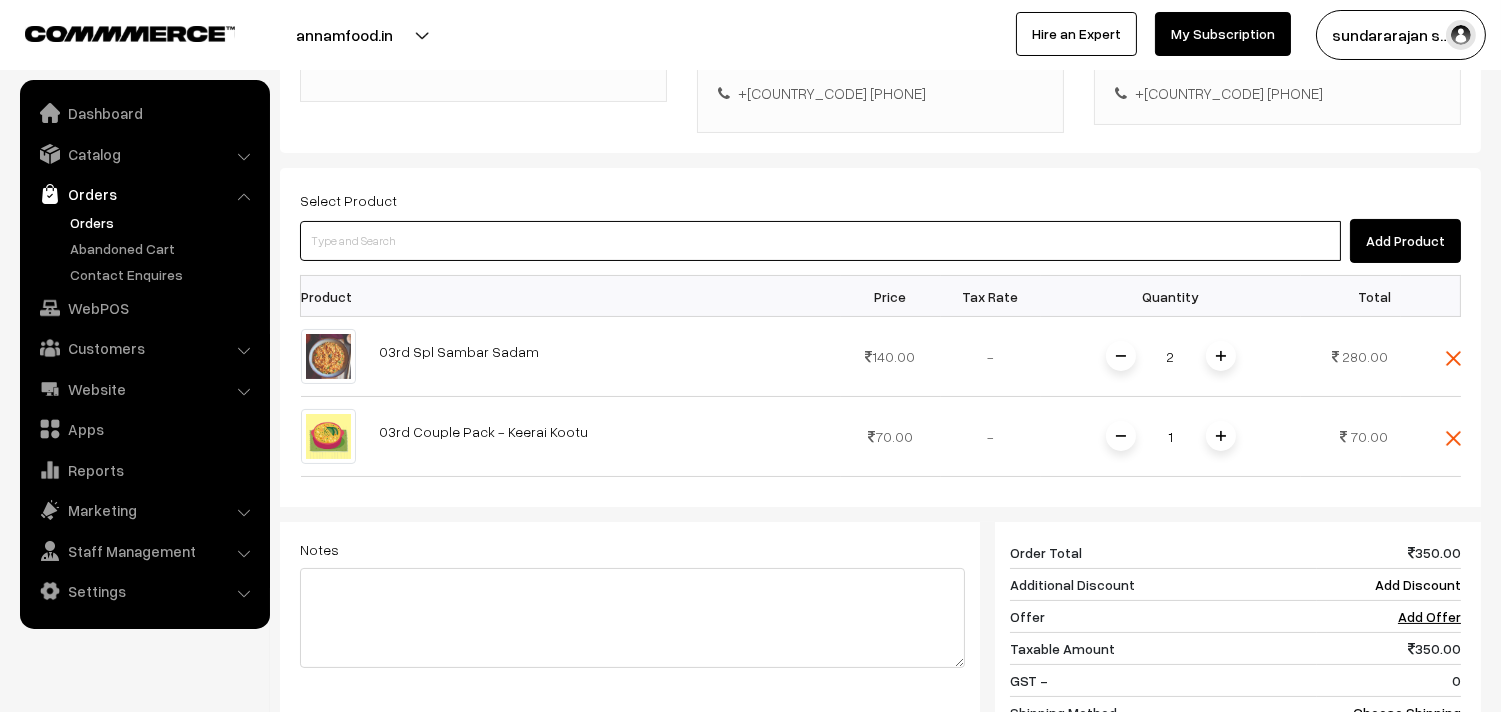click at bounding box center [820, 241] 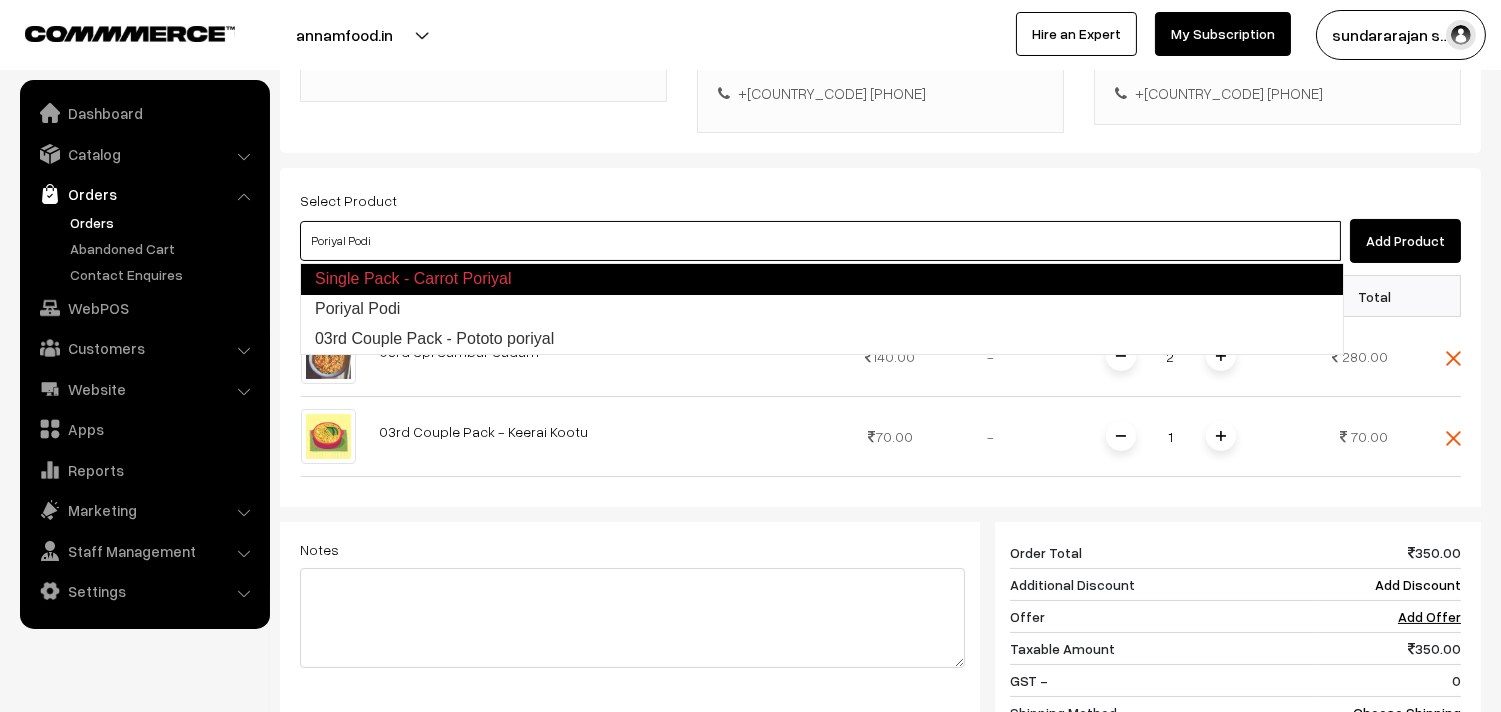 type on "03rd Couple Pack - Pototo  poriyal" 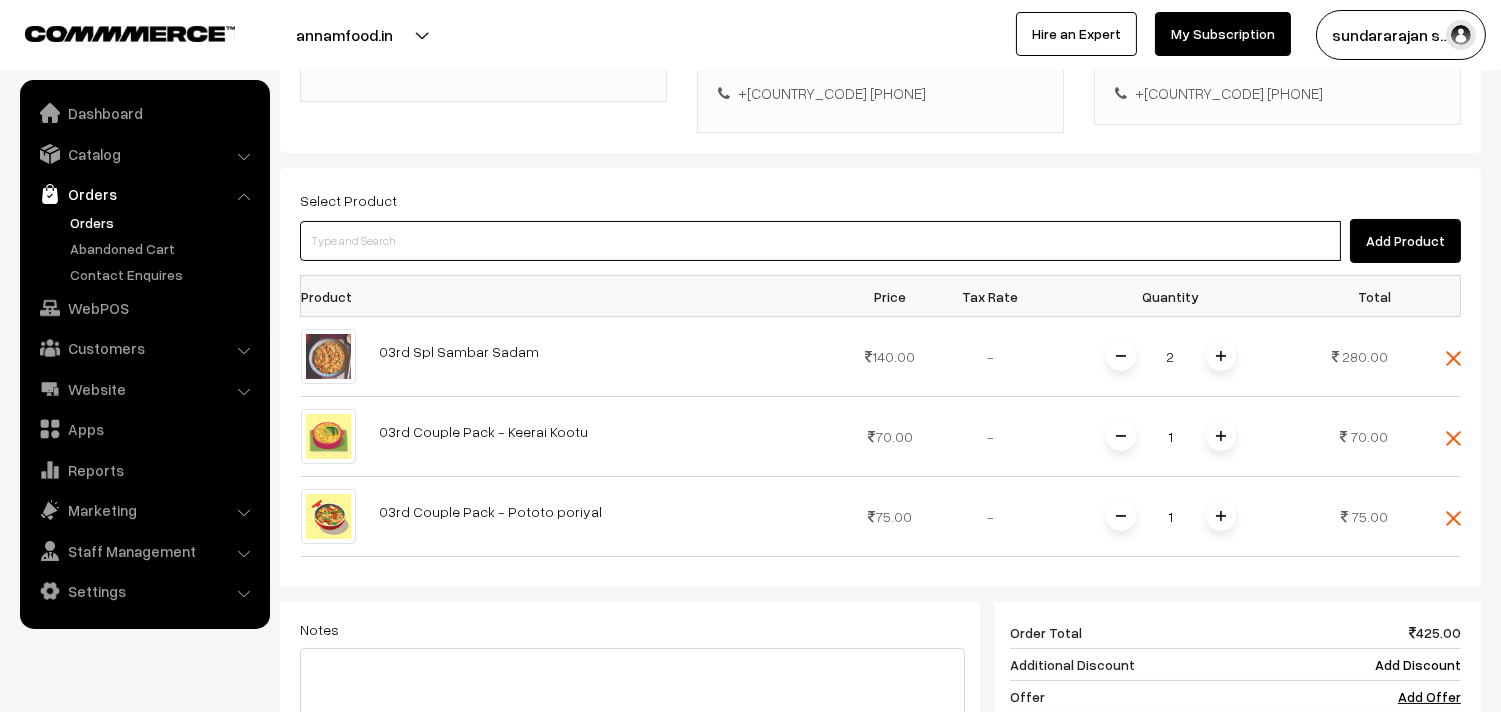 click at bounding box center [820, 241] 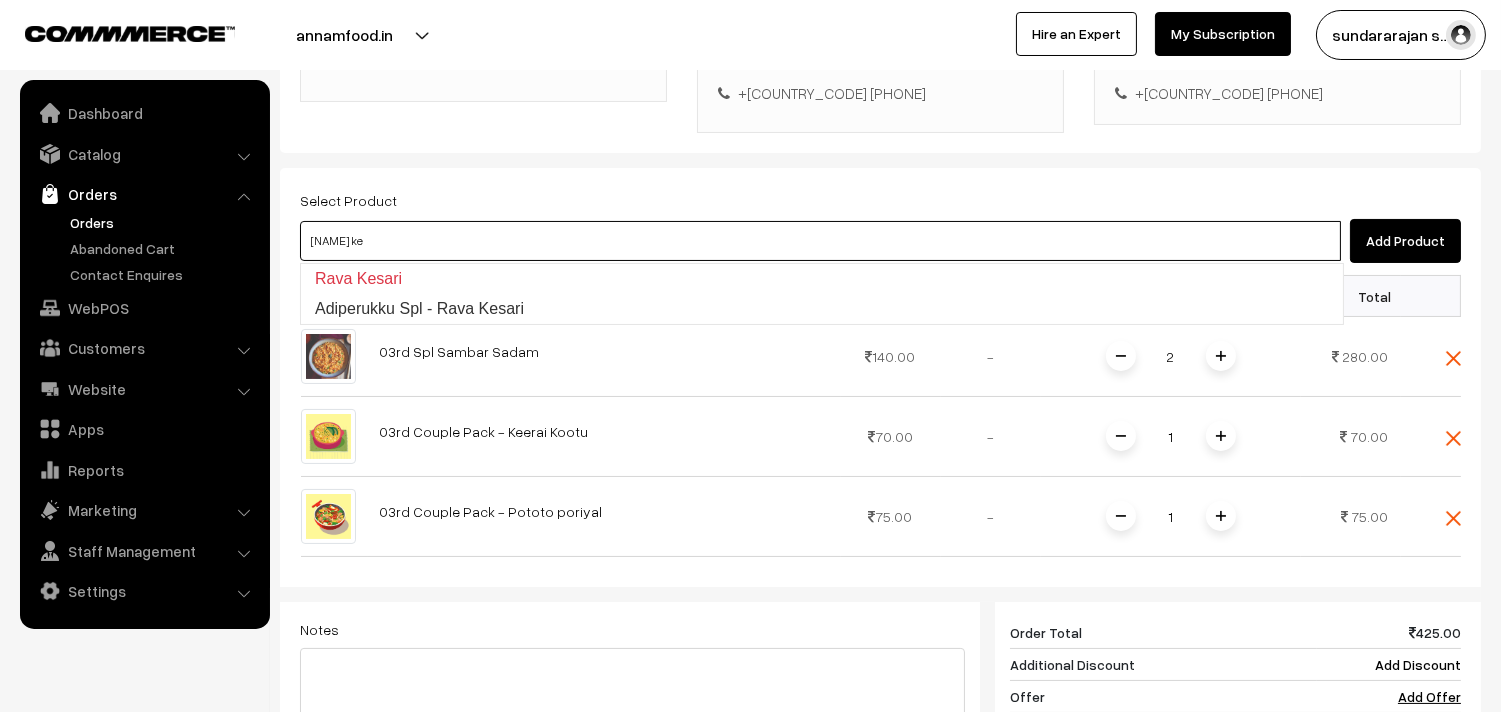 type on "Rava Kesari" 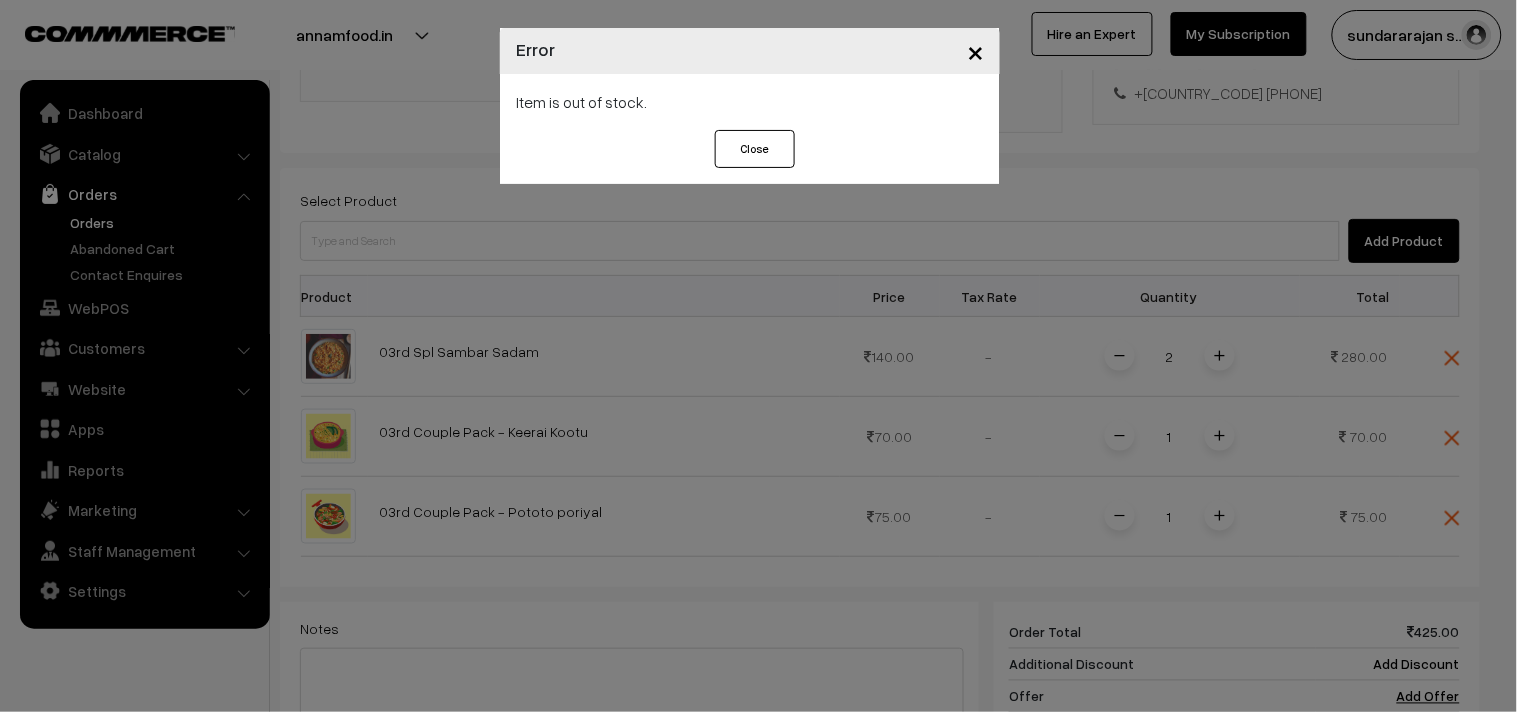click on "×
Error
Item is out of stock.
Close" at bounding box center [758, 356] 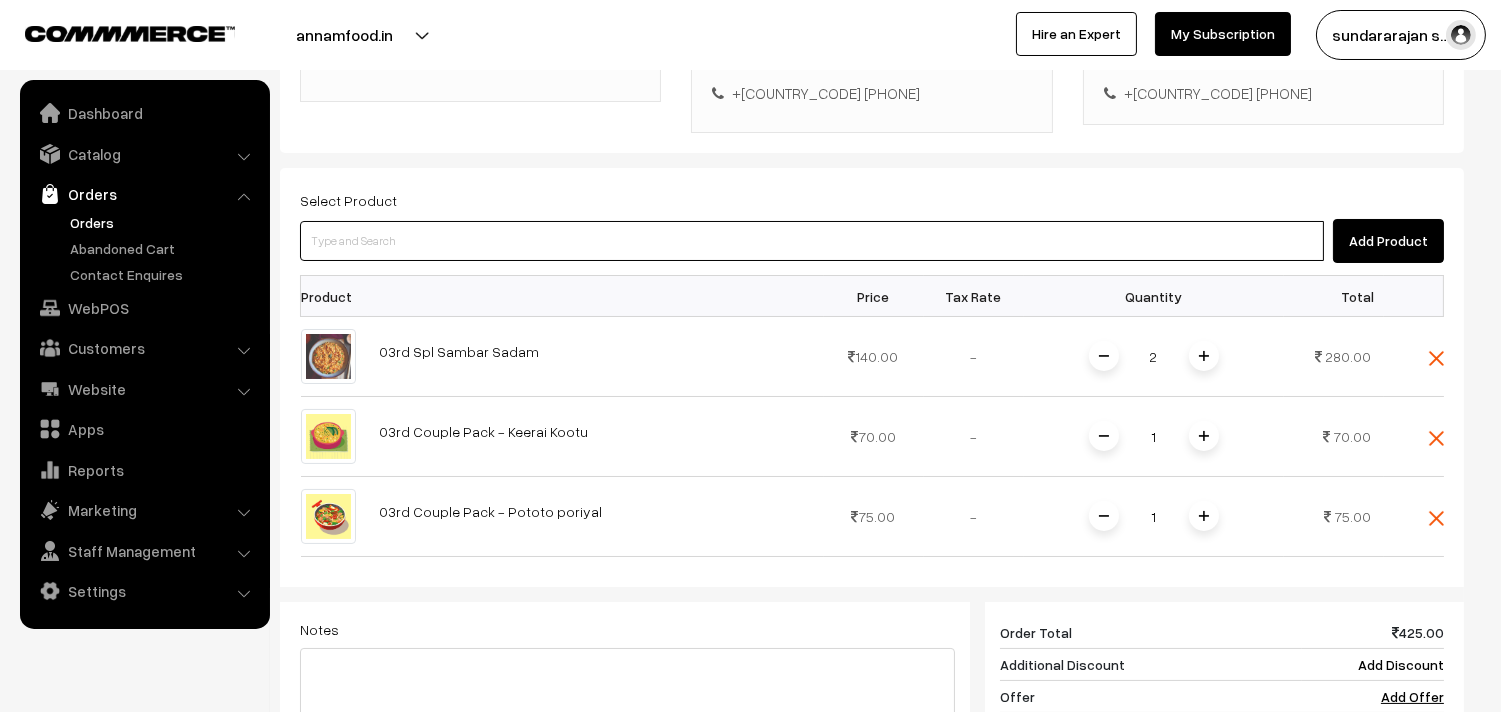 click at bounding box center (812, 241) 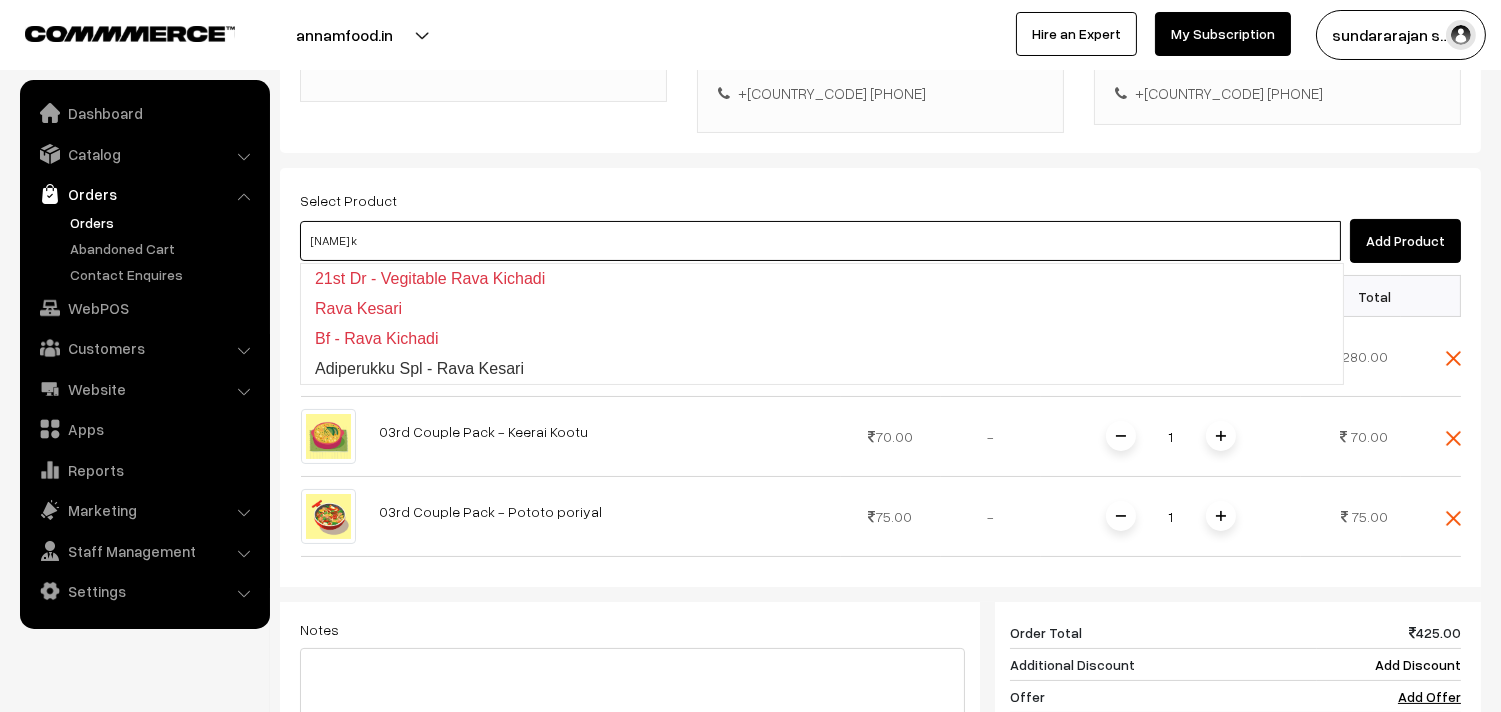 type on "Adiperukku Spl - Rava Kesari" 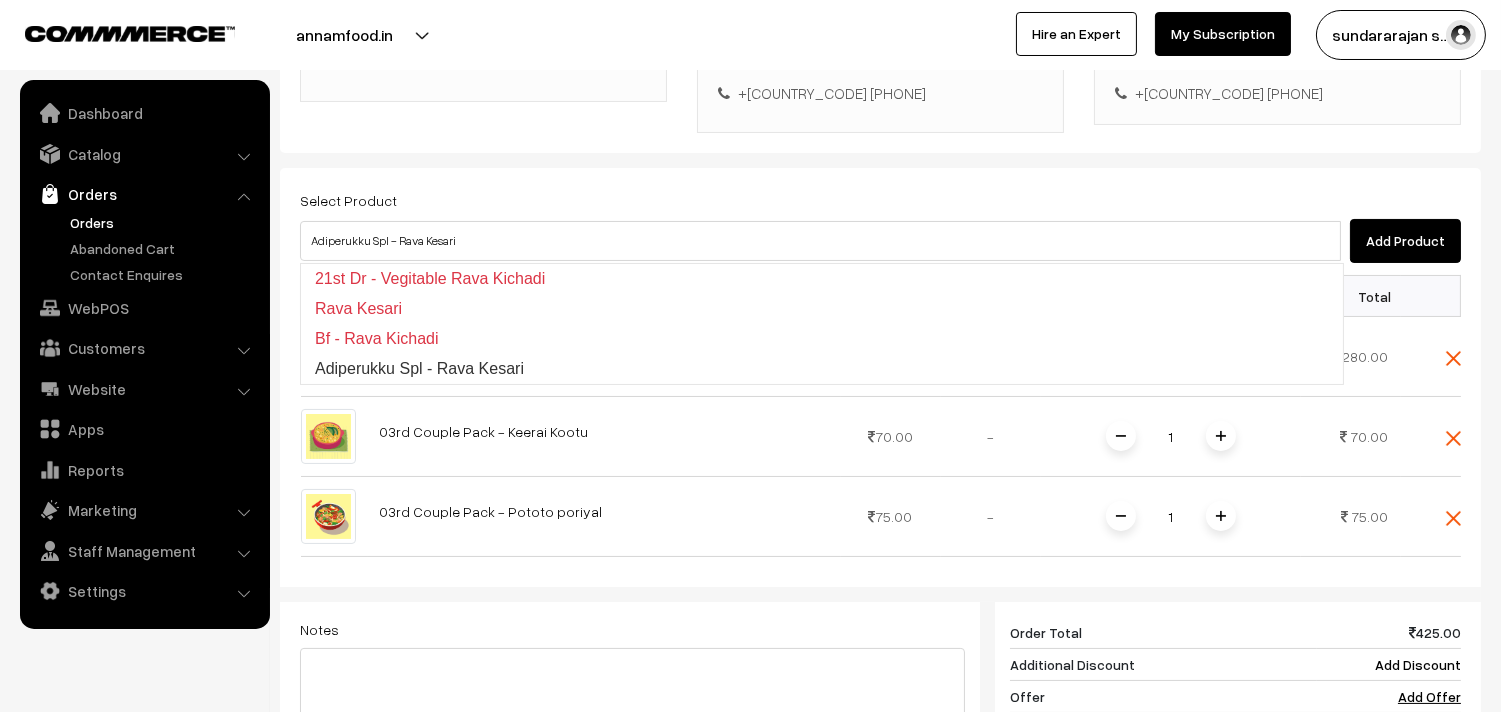 type 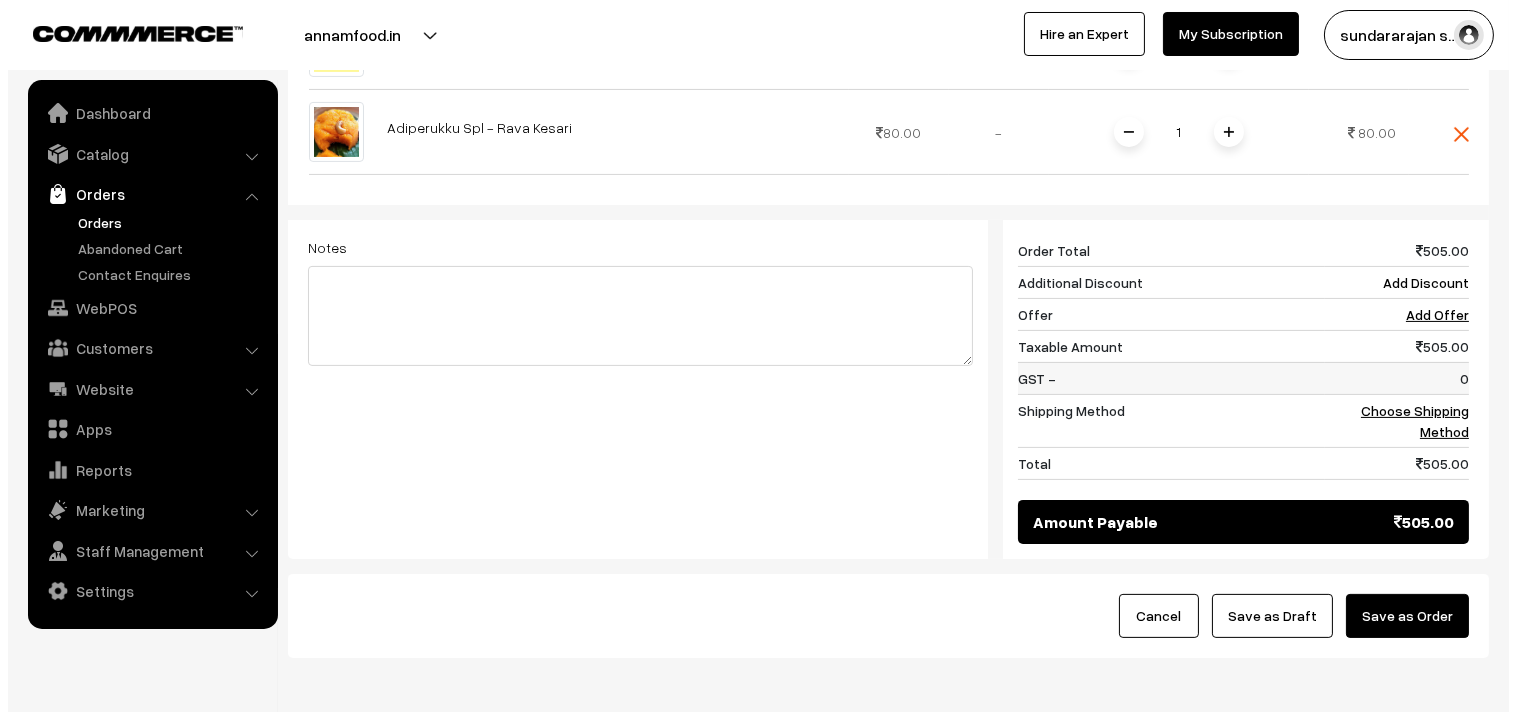 scroll, scrollTop: 1004, scrollLeft: 0, axis: vertical 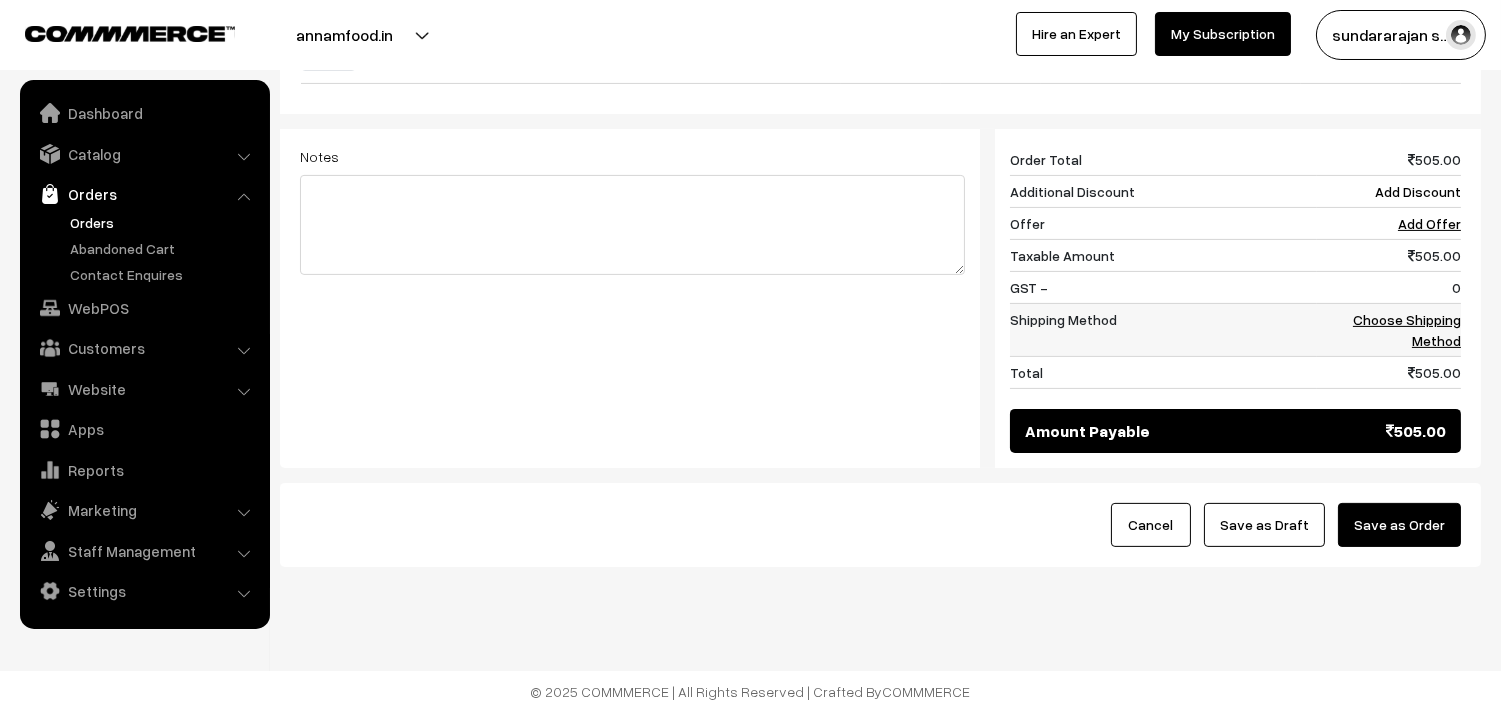 click on "Choose Shipping Method" at bounding box center (1389, 329) 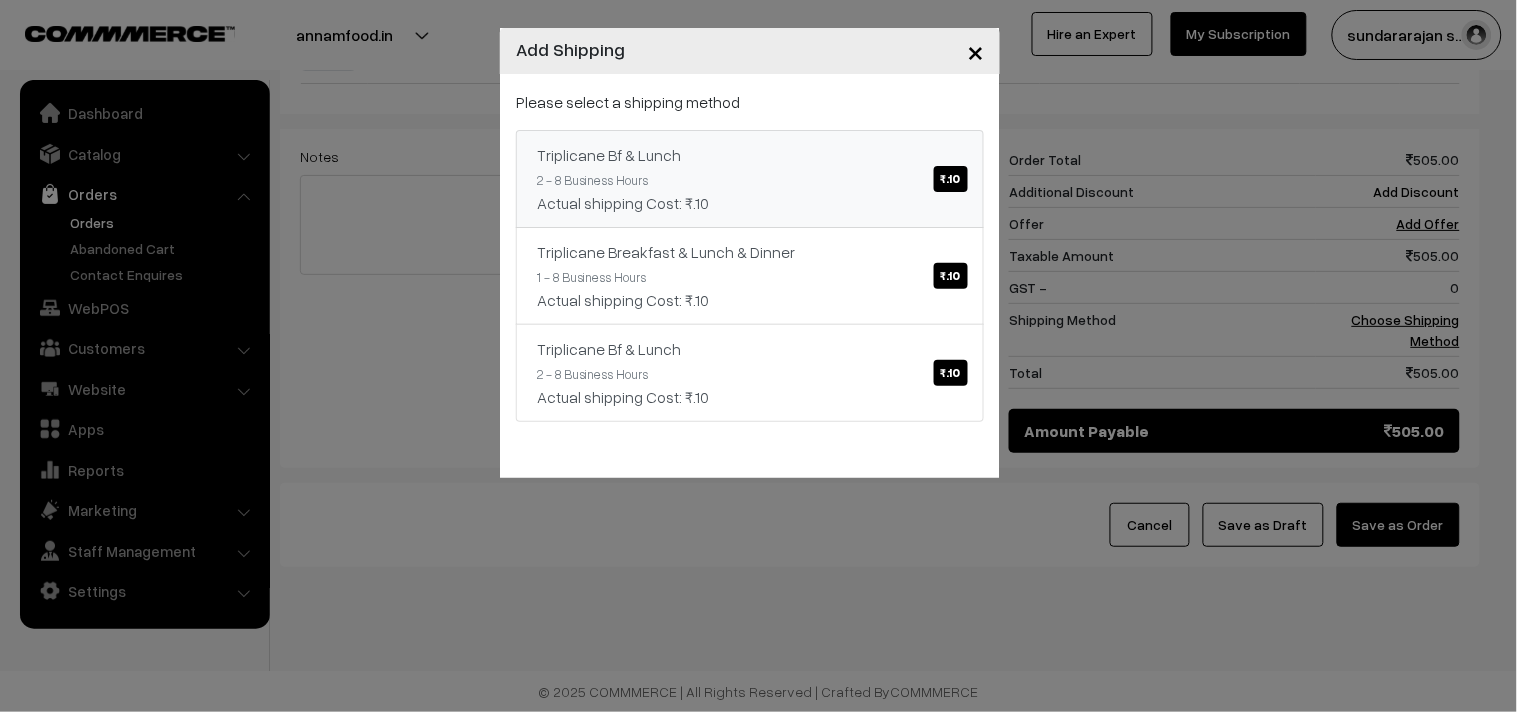 click on "Triplicane Bf & Lunch
₹.10
2 - 8 Business Hours Actual shipping Cost: ₹.10" at bounding box center (750, 179) 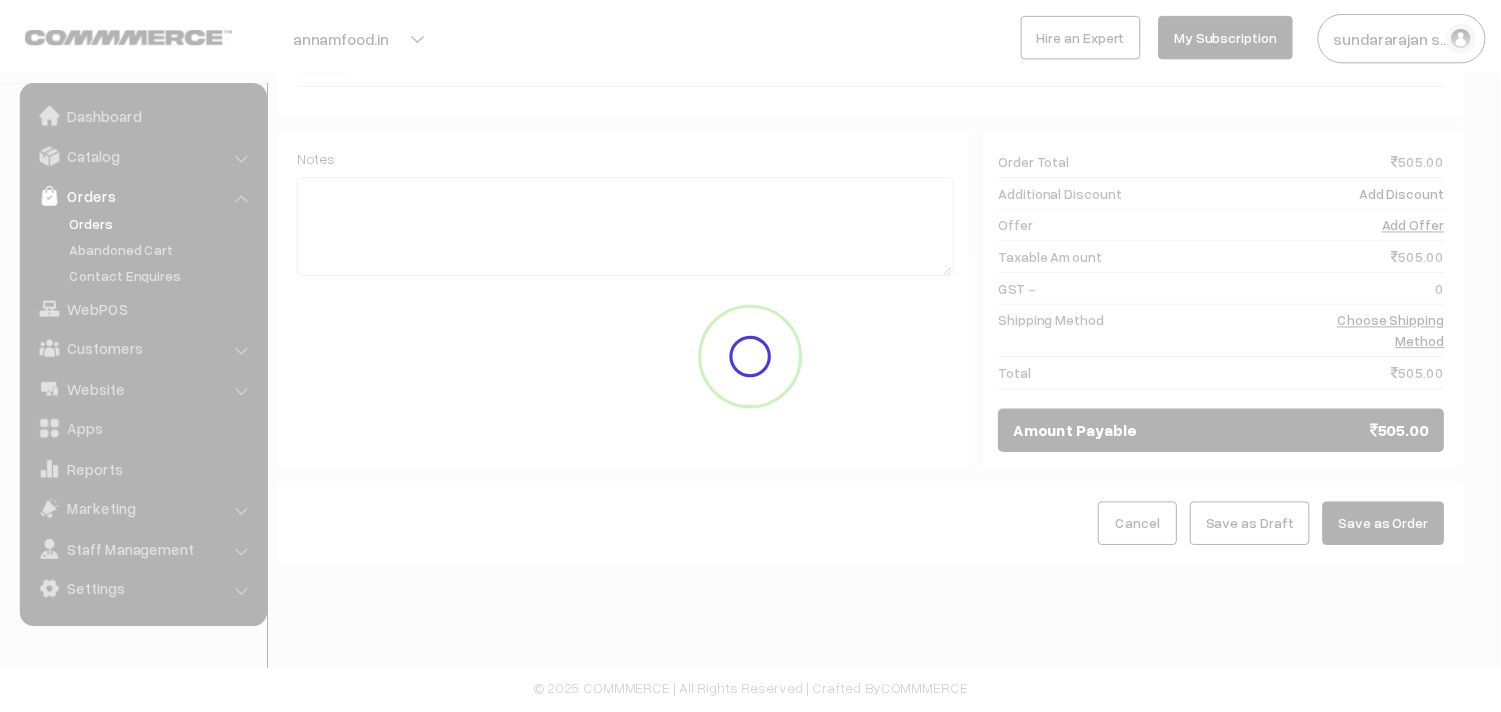 scroll, scrollTop: 983, scrollLeft: 0, axis: vertical 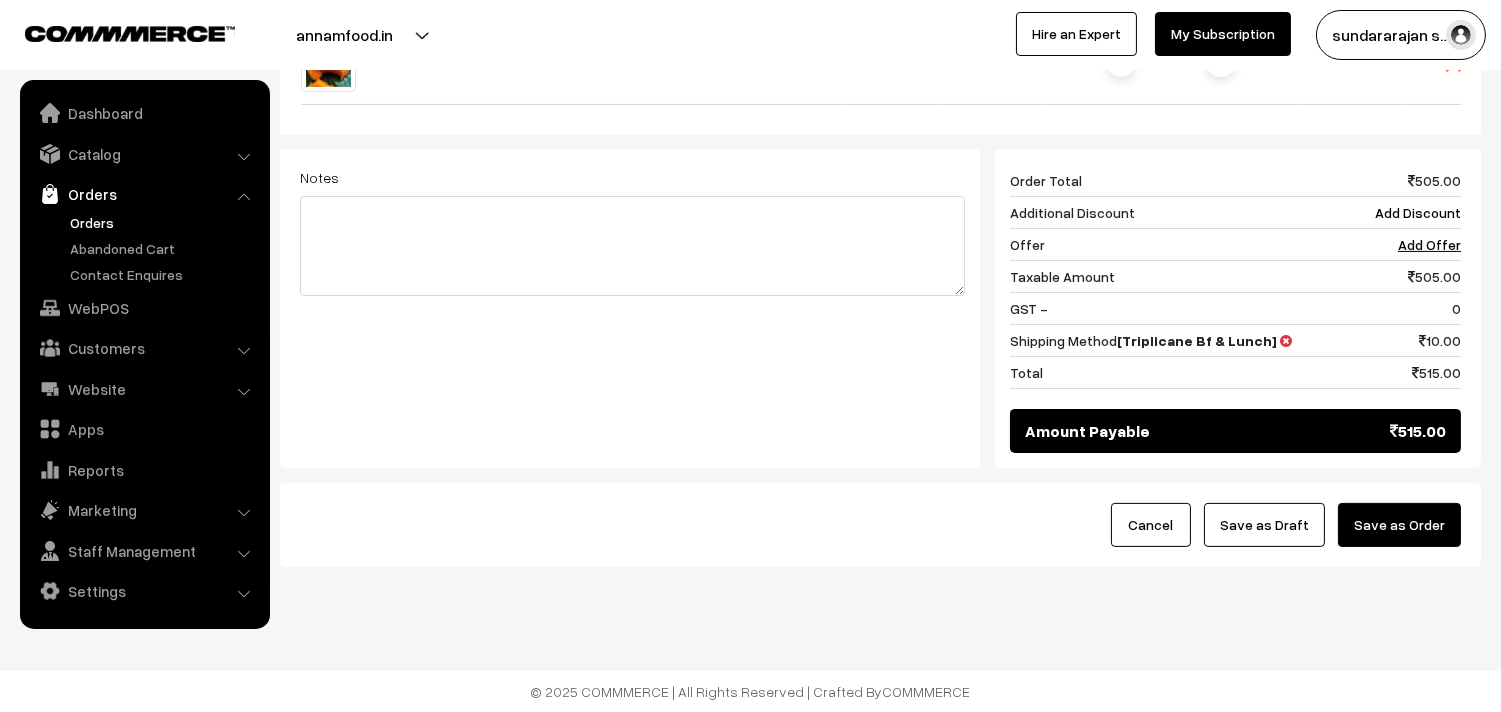 drag, startPoint x: 1373, startPoint y: 500, endPoint x: 1296, endPoint y: 502, distance: 77.02597 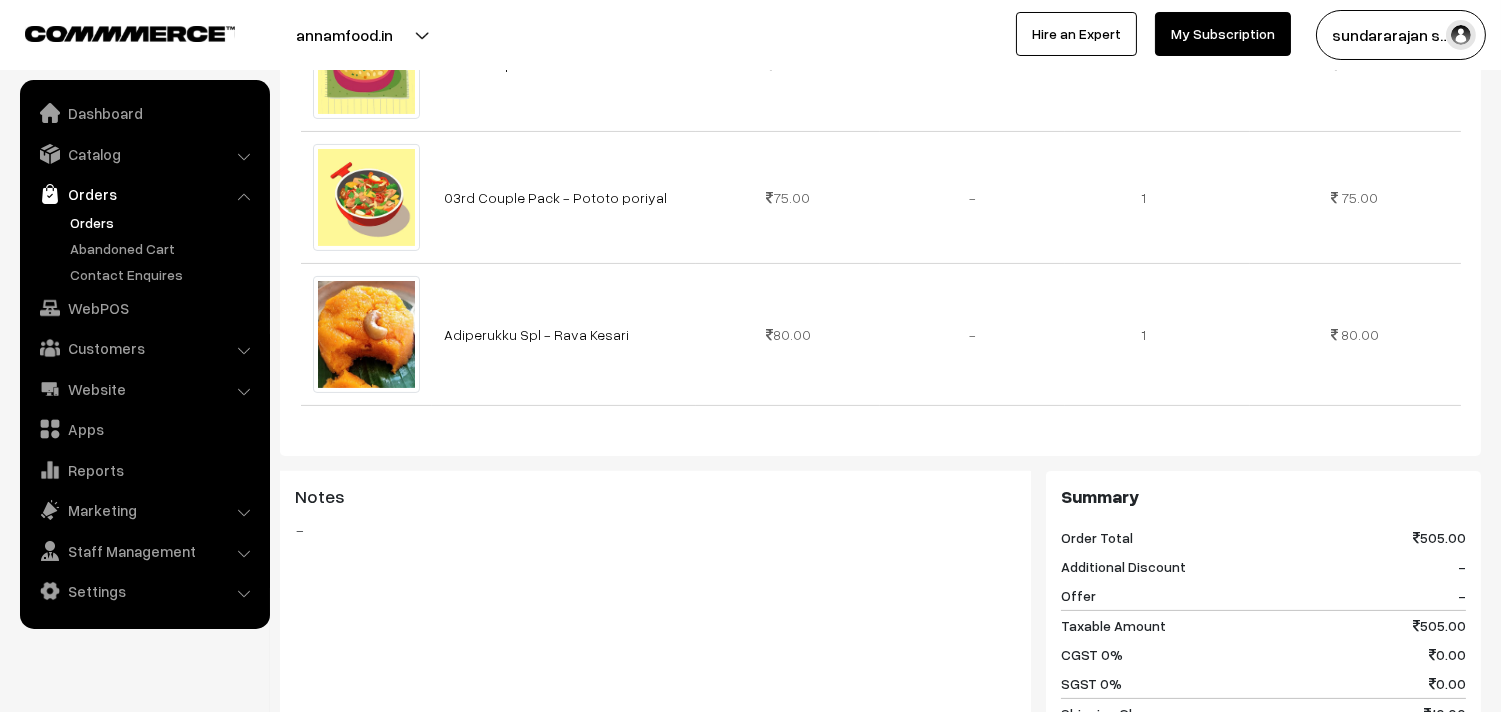 scroll, scrollTop: 1000, scrollLeft: 0, axis: vertical 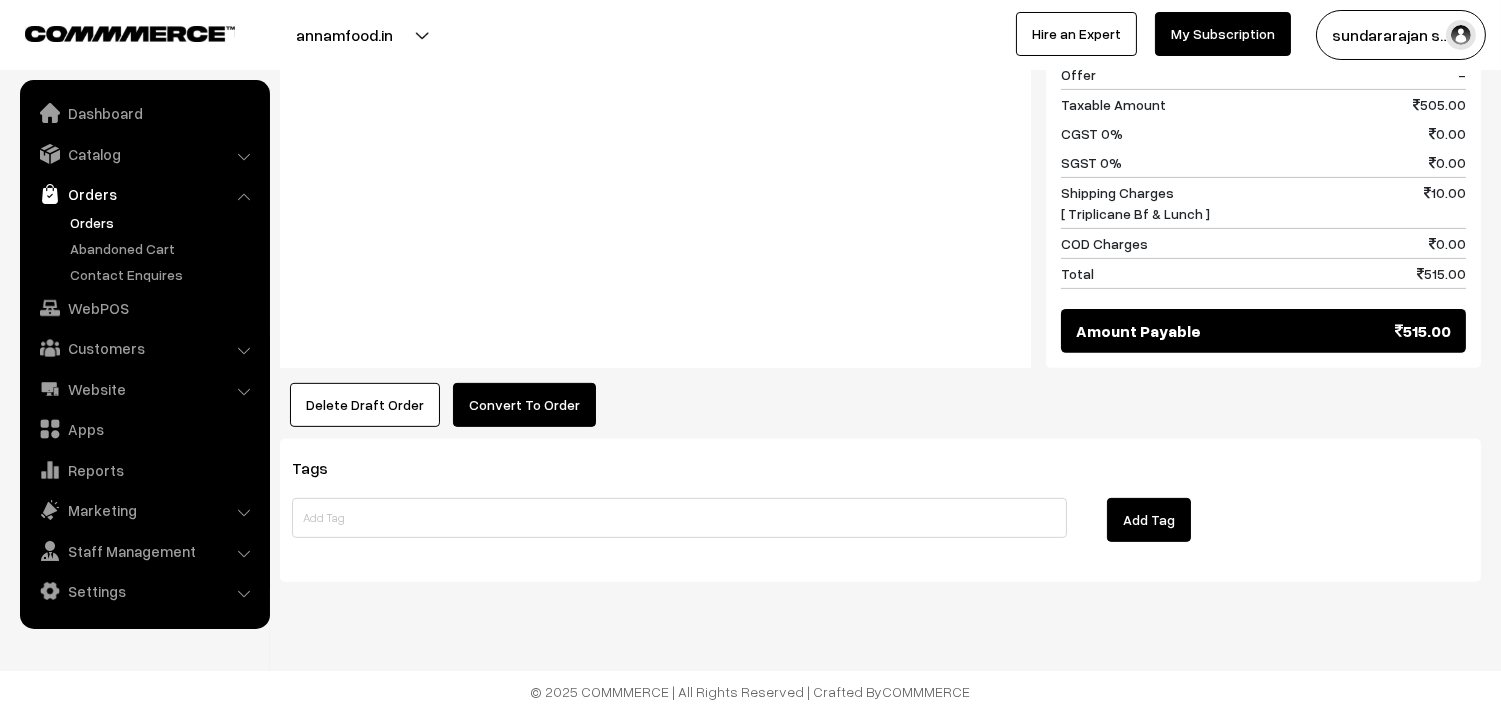click on "Convert To Order" at bounding box center (524, 405) 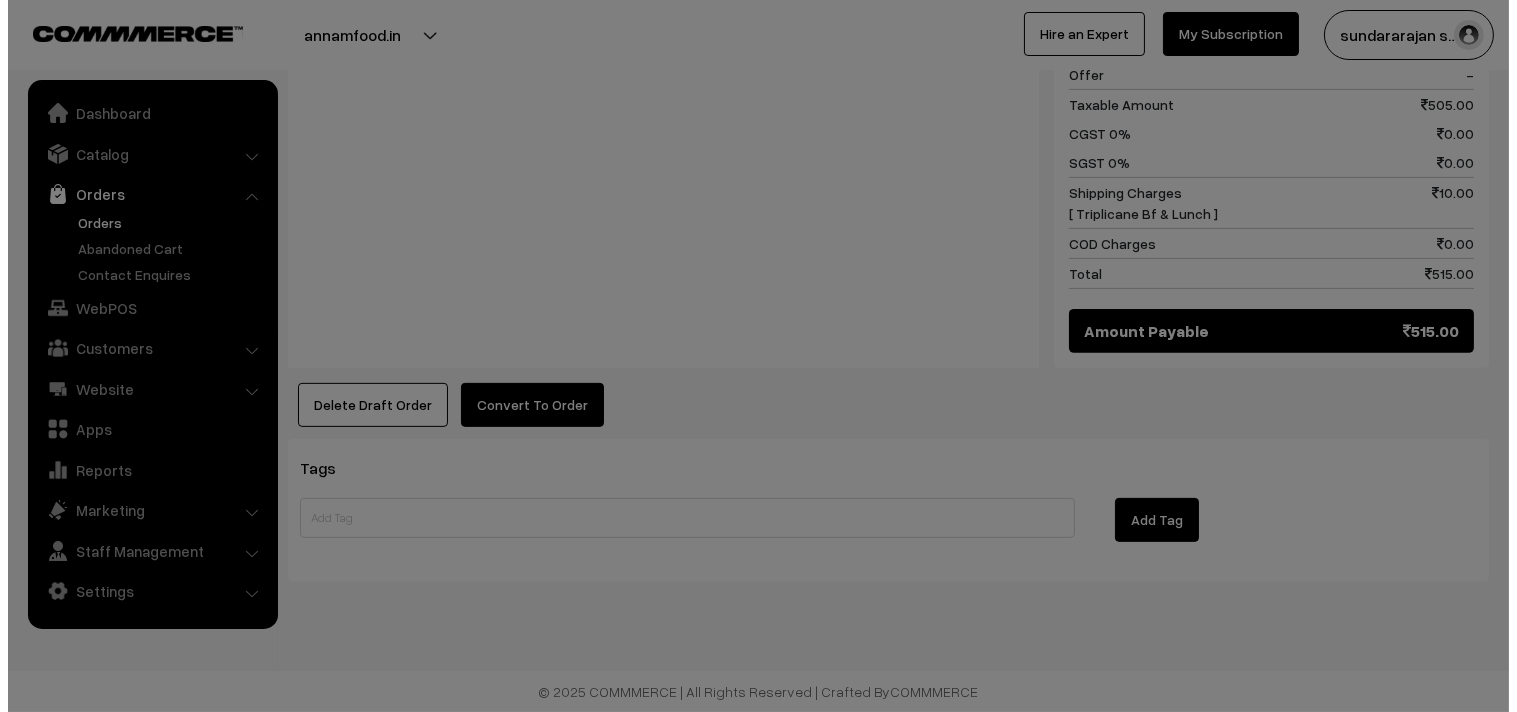 scroll, scrollTop: 1370, scrollLeft: 0, axis: vertical 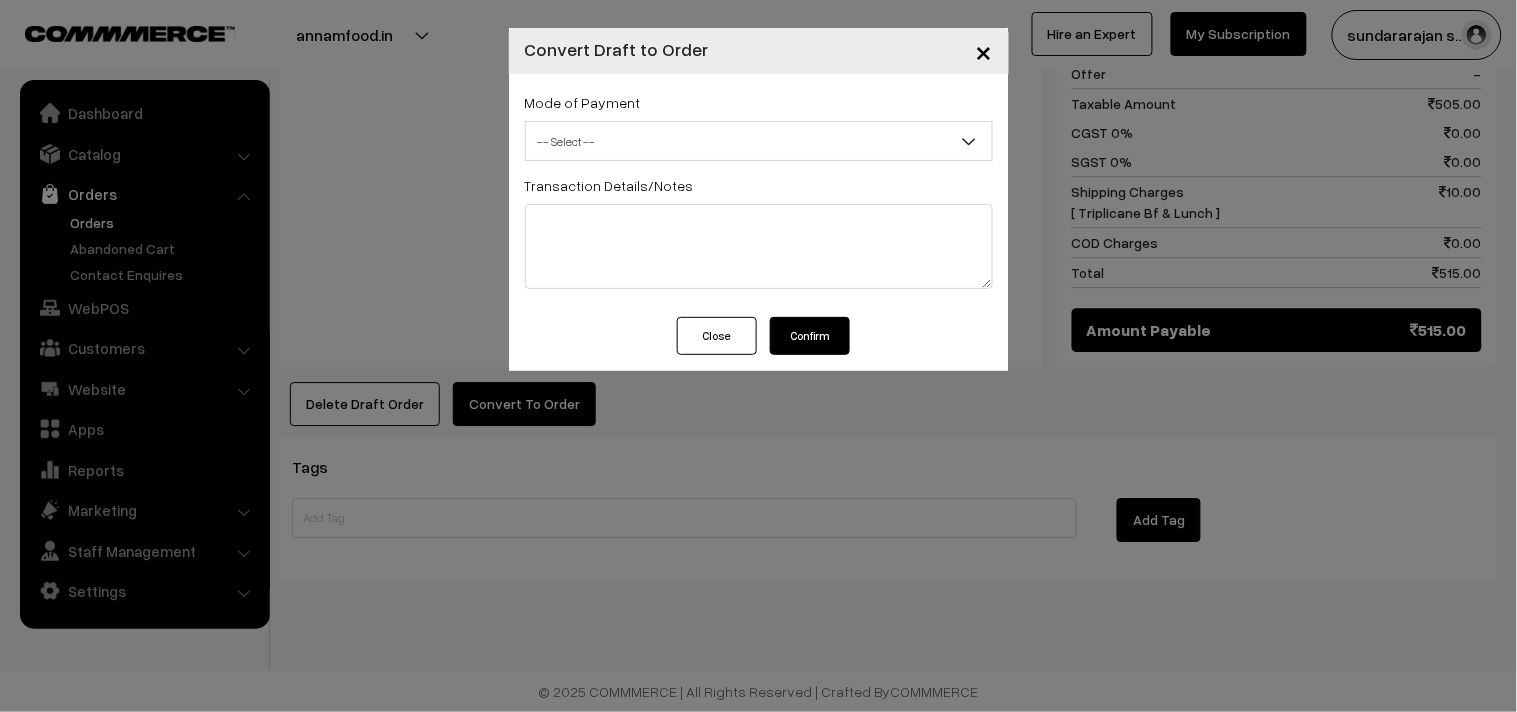 click on "-- Select --" at bounding box center (759, 141) 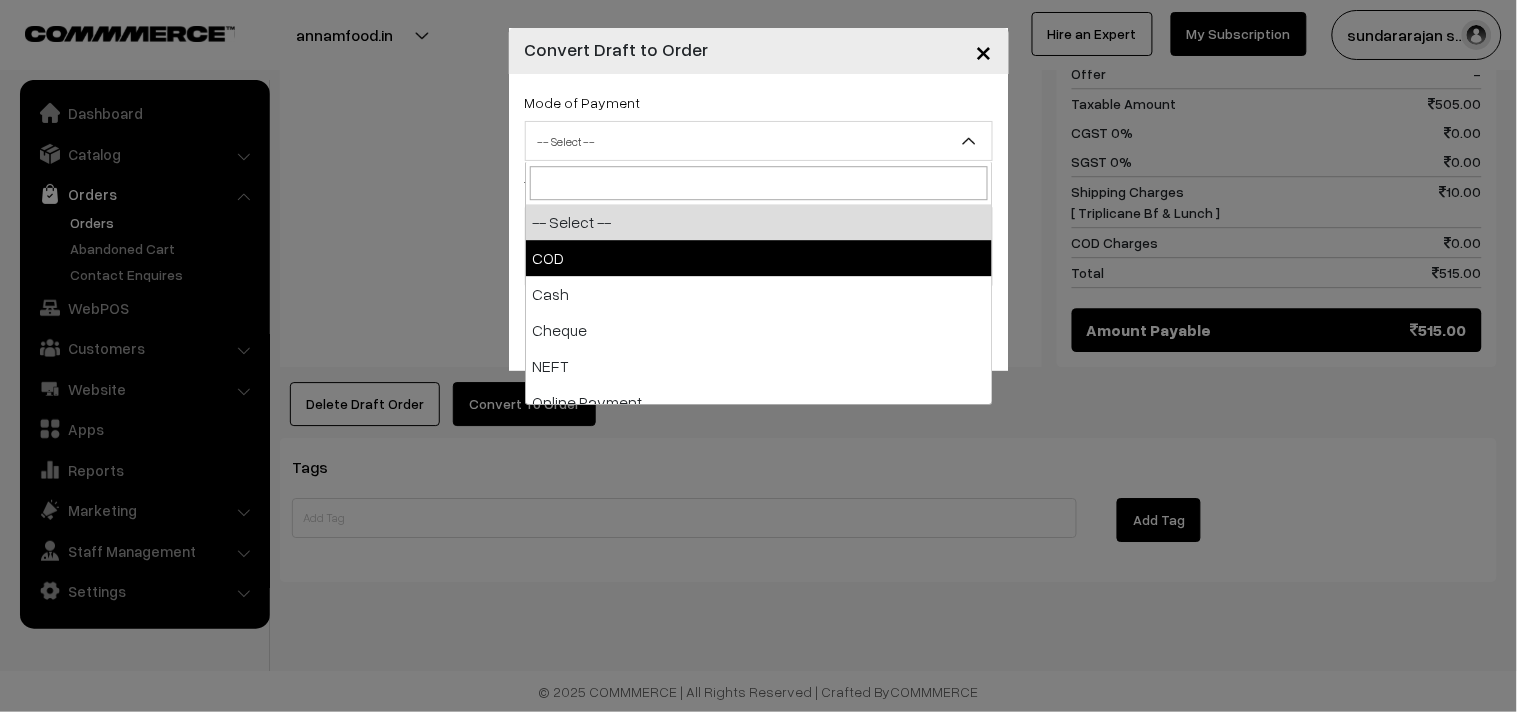select on "1" 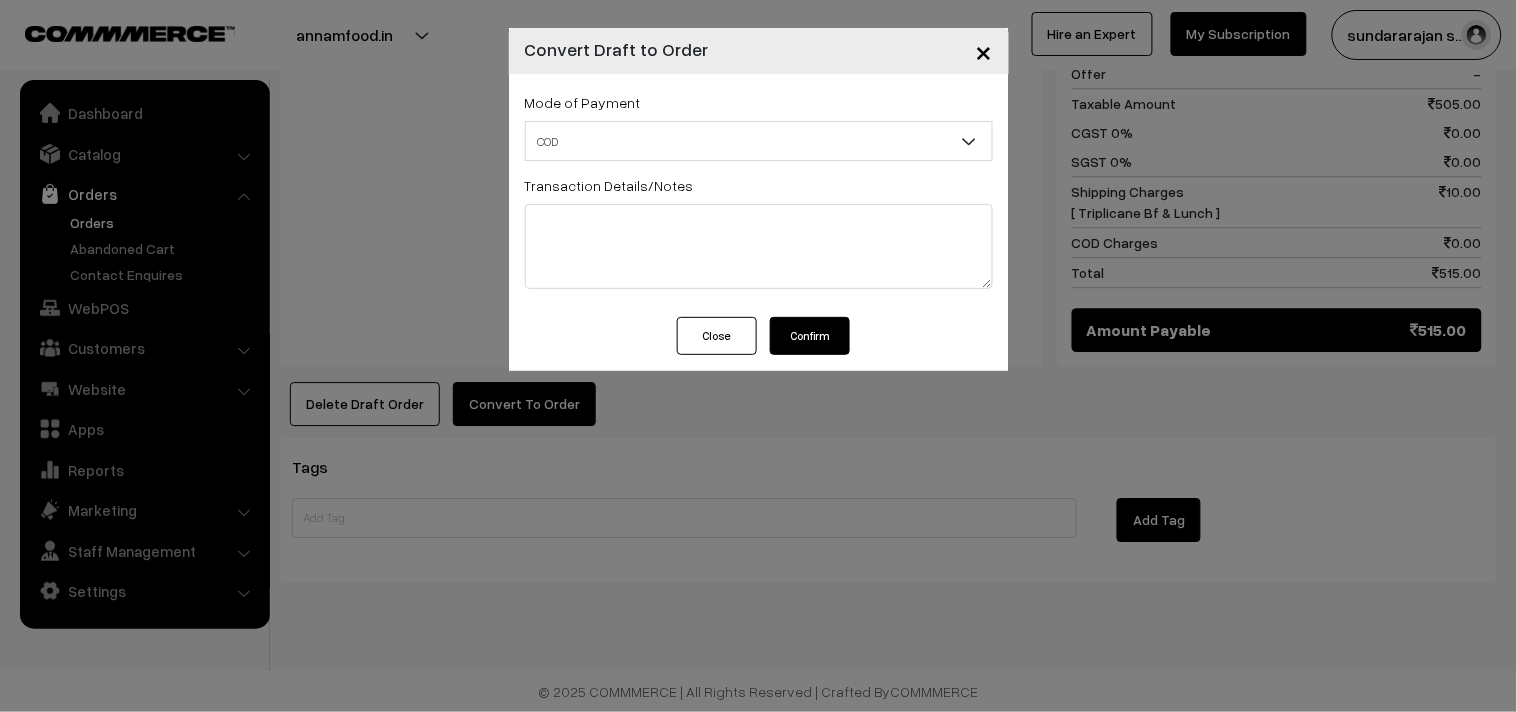 drag, startPoint x: 801, startPoint y: 334, endPoint x: 822, endPoint y: 378, distance: 48.754486 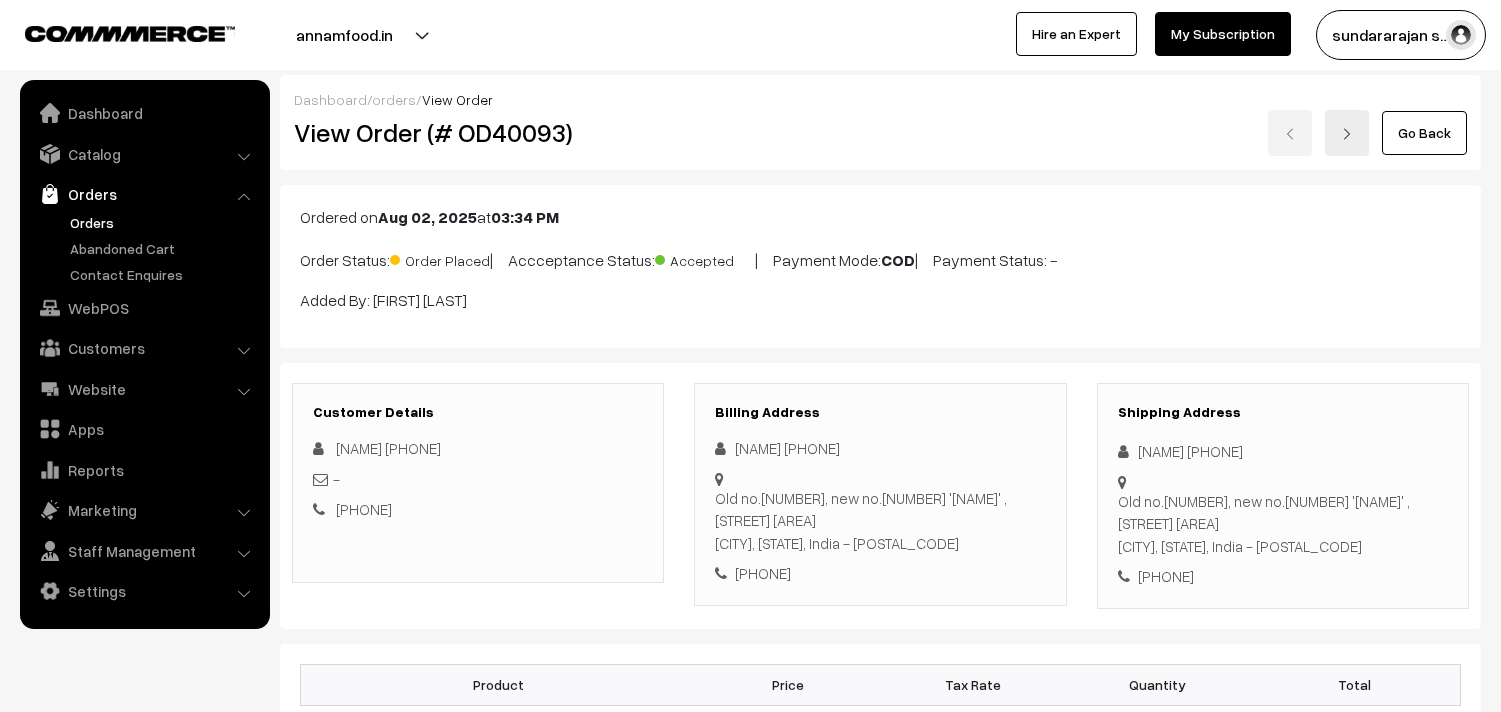 scroll, scrollTop: 1360, scrollLeft: 0, axis: vertical 